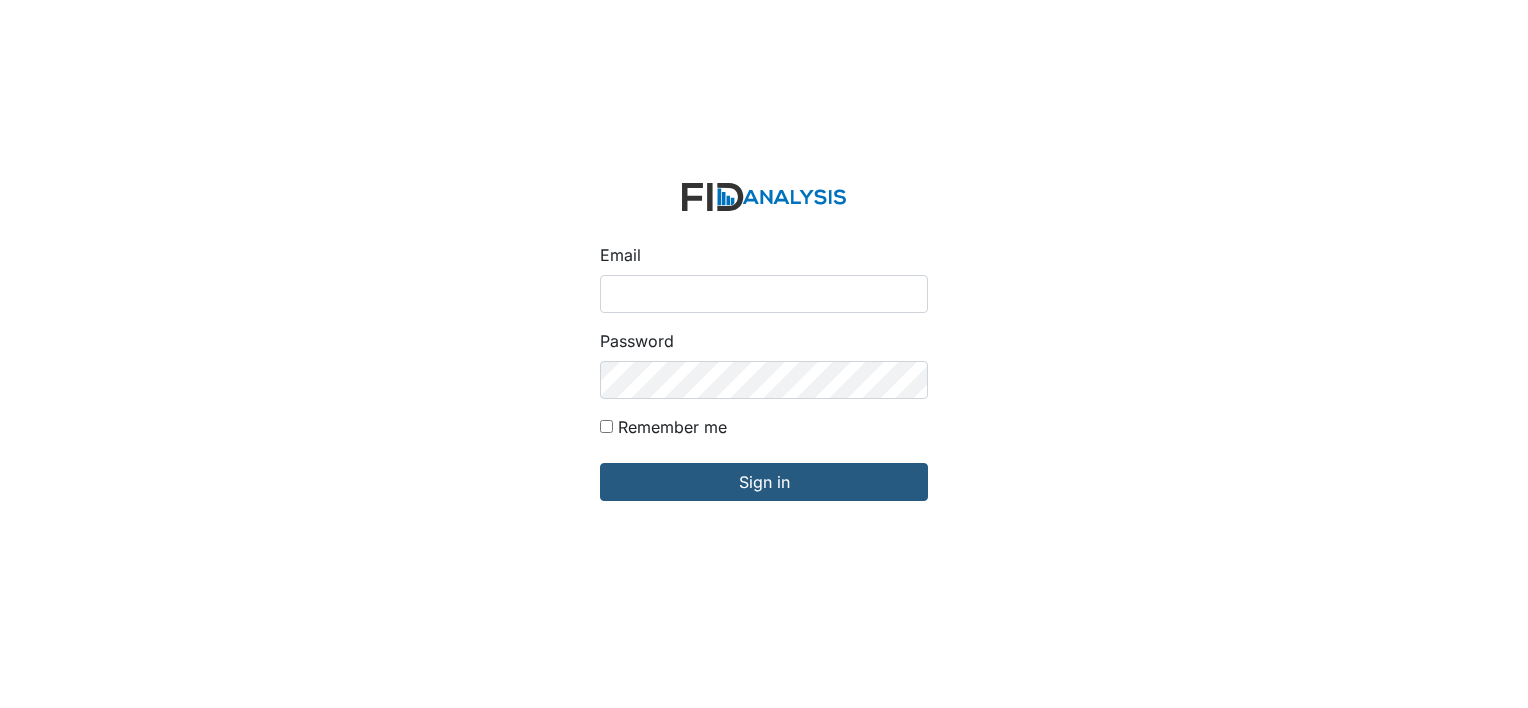 scroll, scrollTop: 0, scrollLeft: 0, axis: both 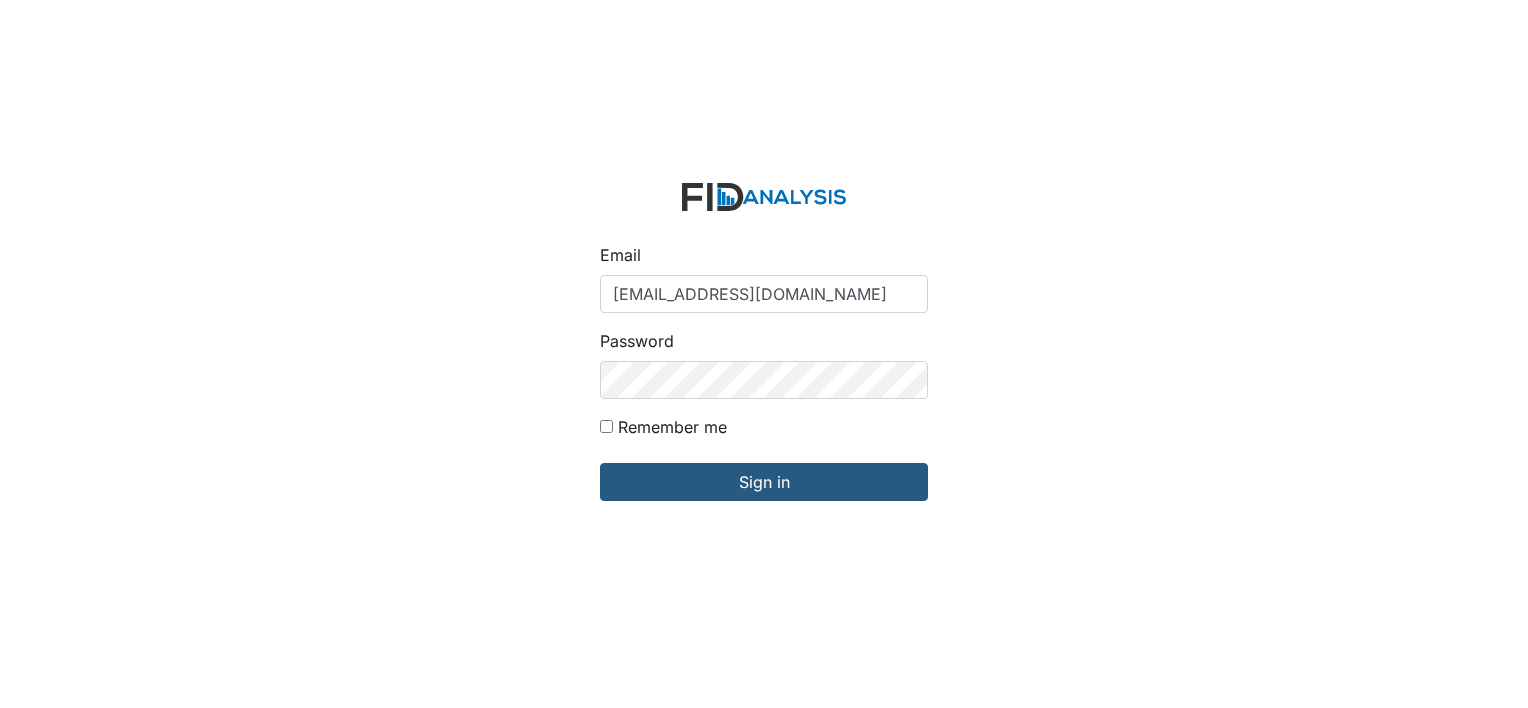 click on "Remember me" at bounding box center (606, 426) 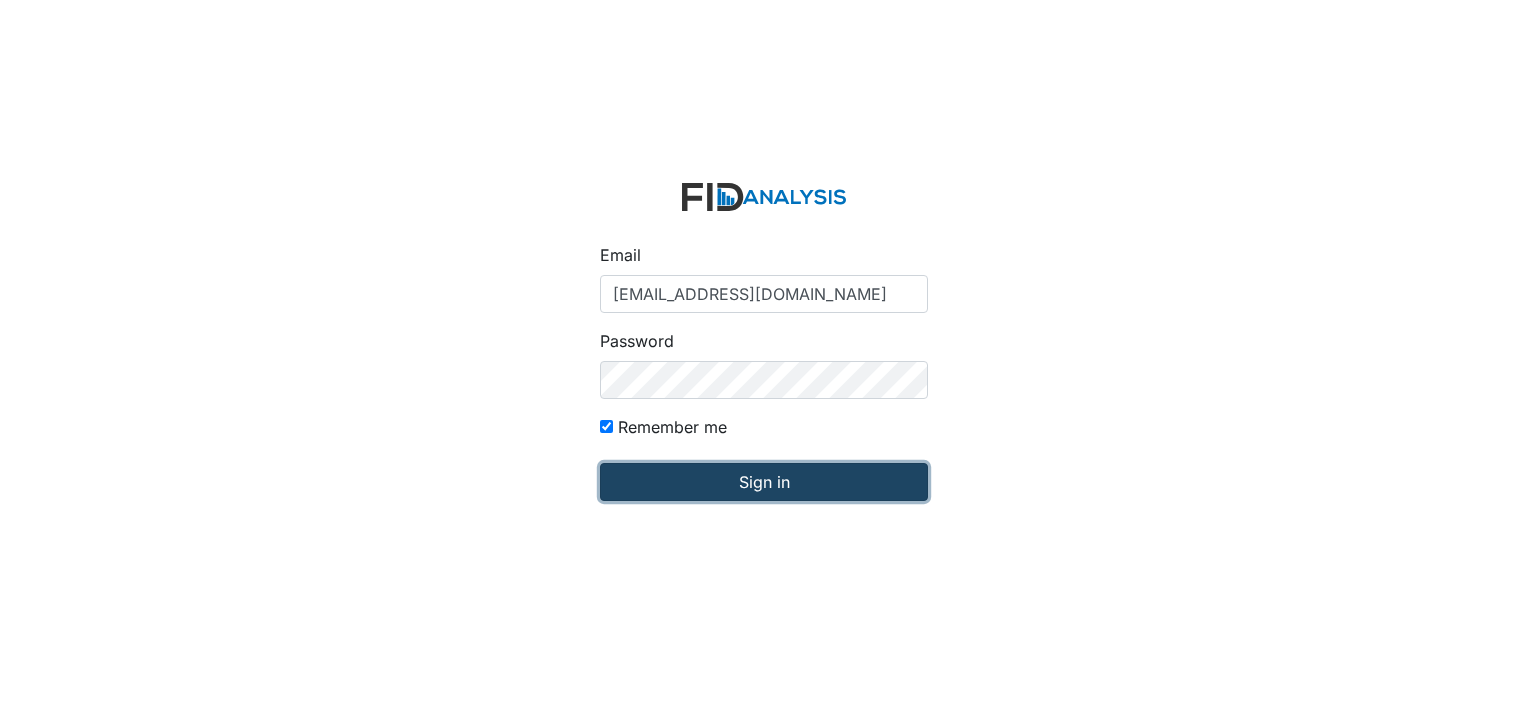 click on "Sign in" at bounding box center [764, 482] 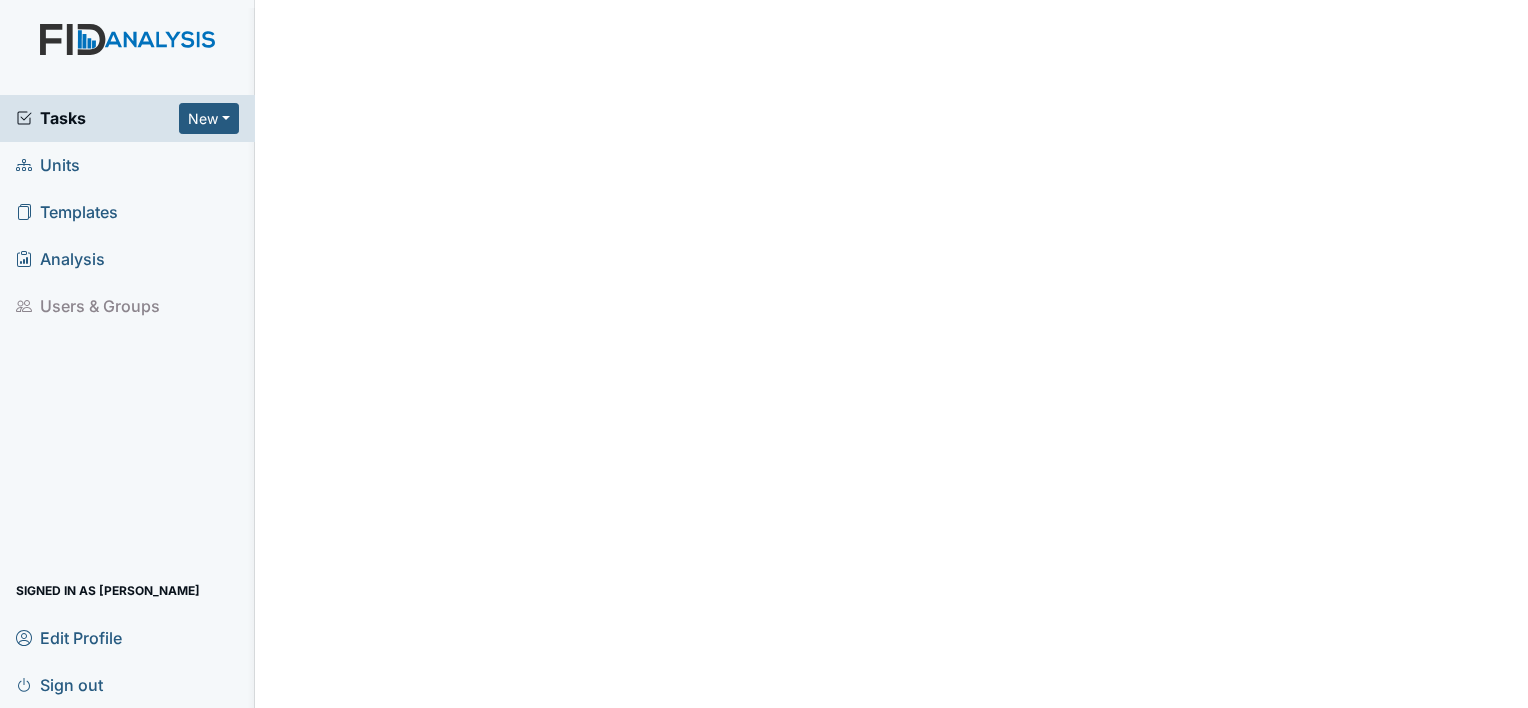 scroll, scrollTop: 0, scrollLeft: 0, axis: both 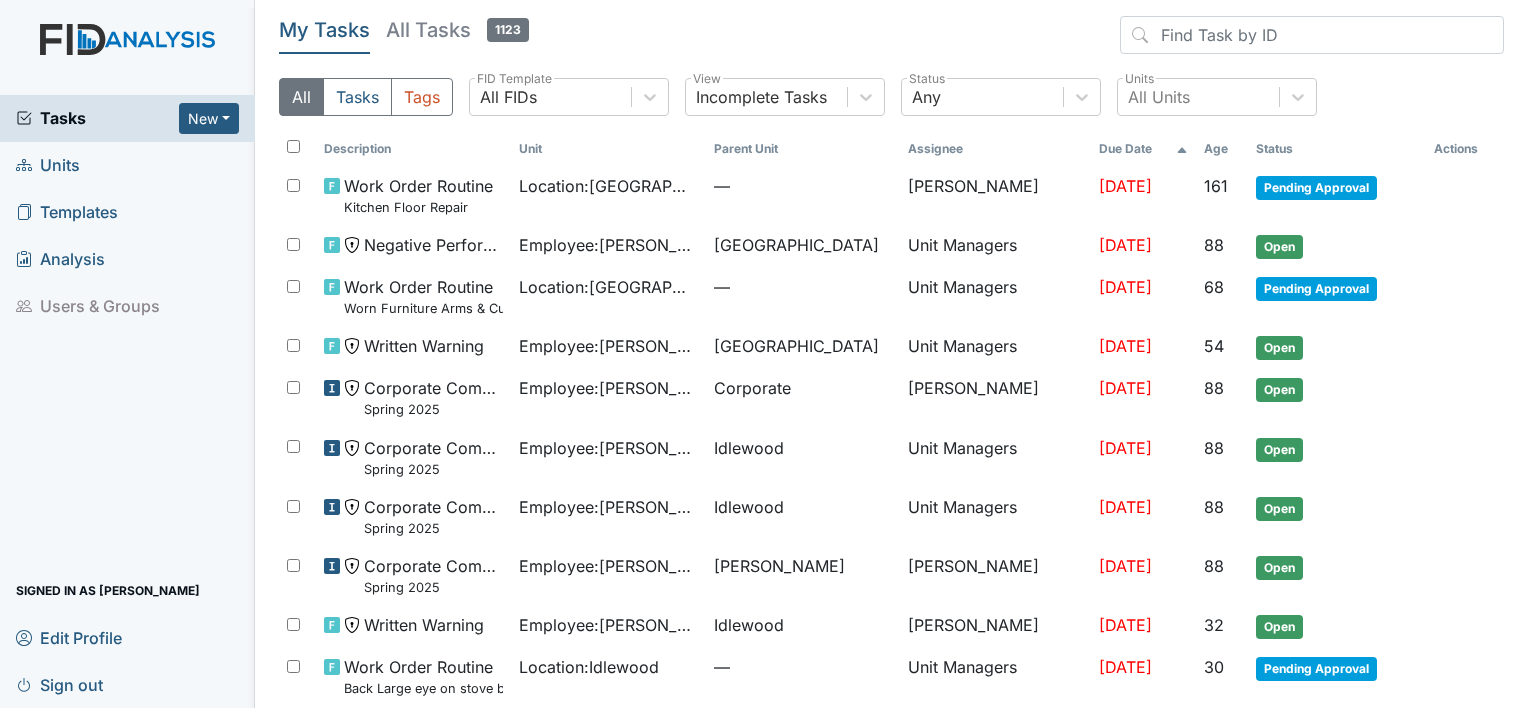 click on "Units" at bounding box center (127, 165) 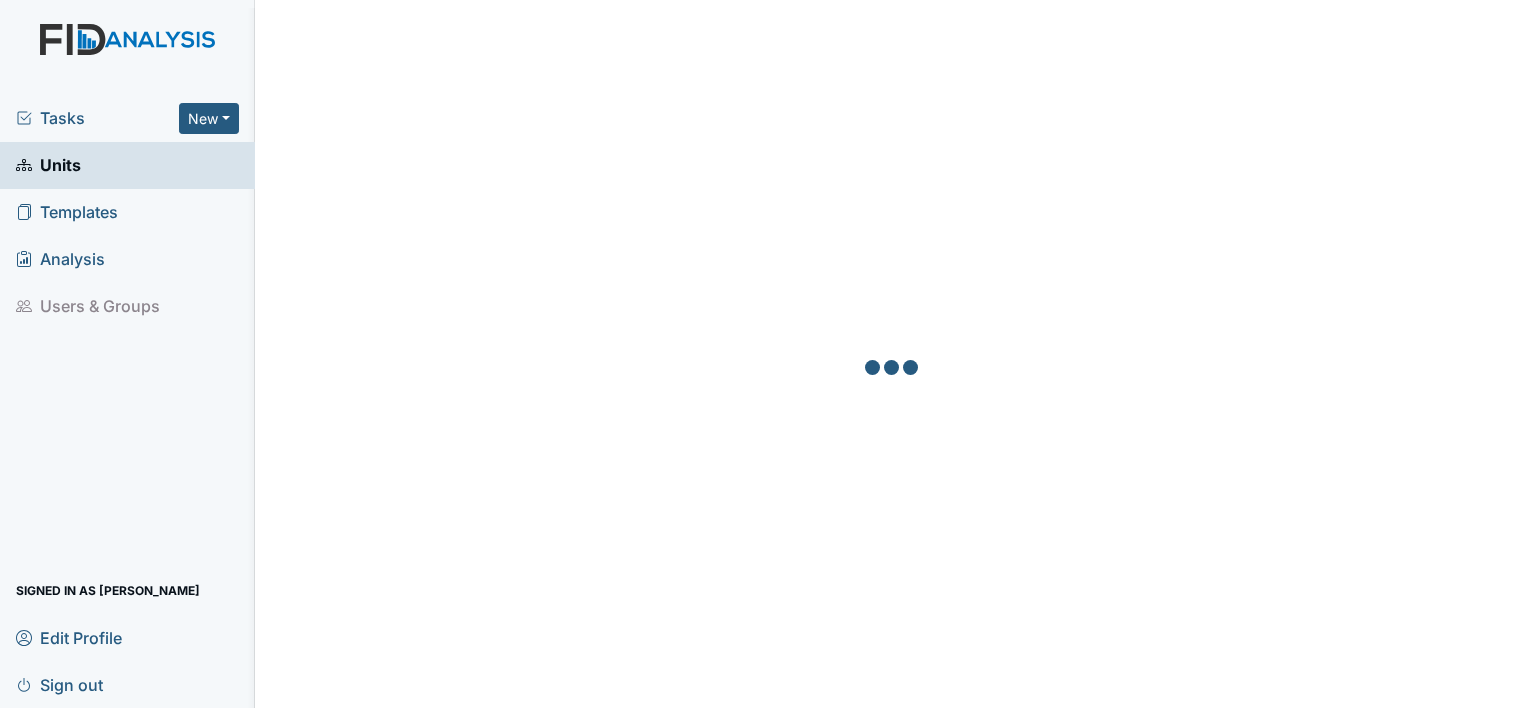 scroll, scrollTop: 0, scrollLeft: 0, axis: both 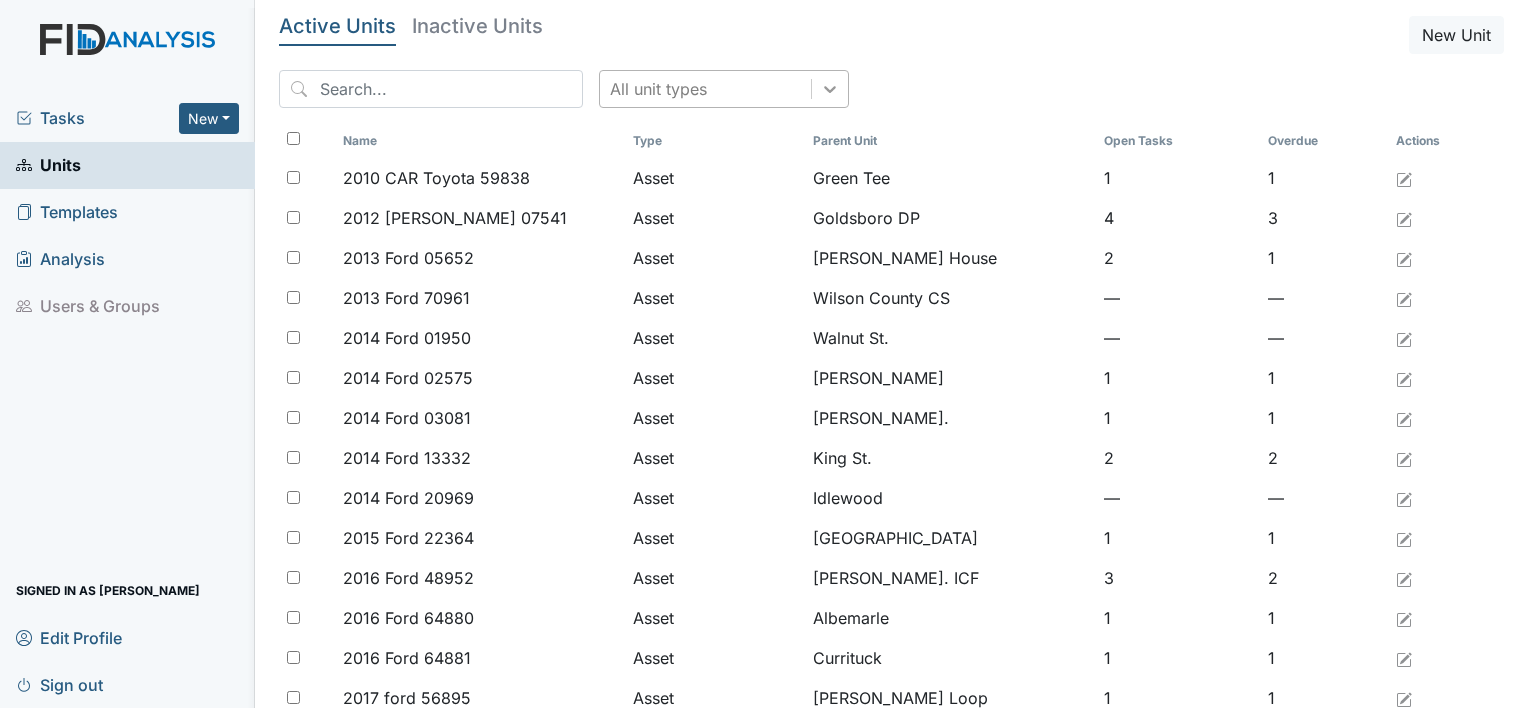 click 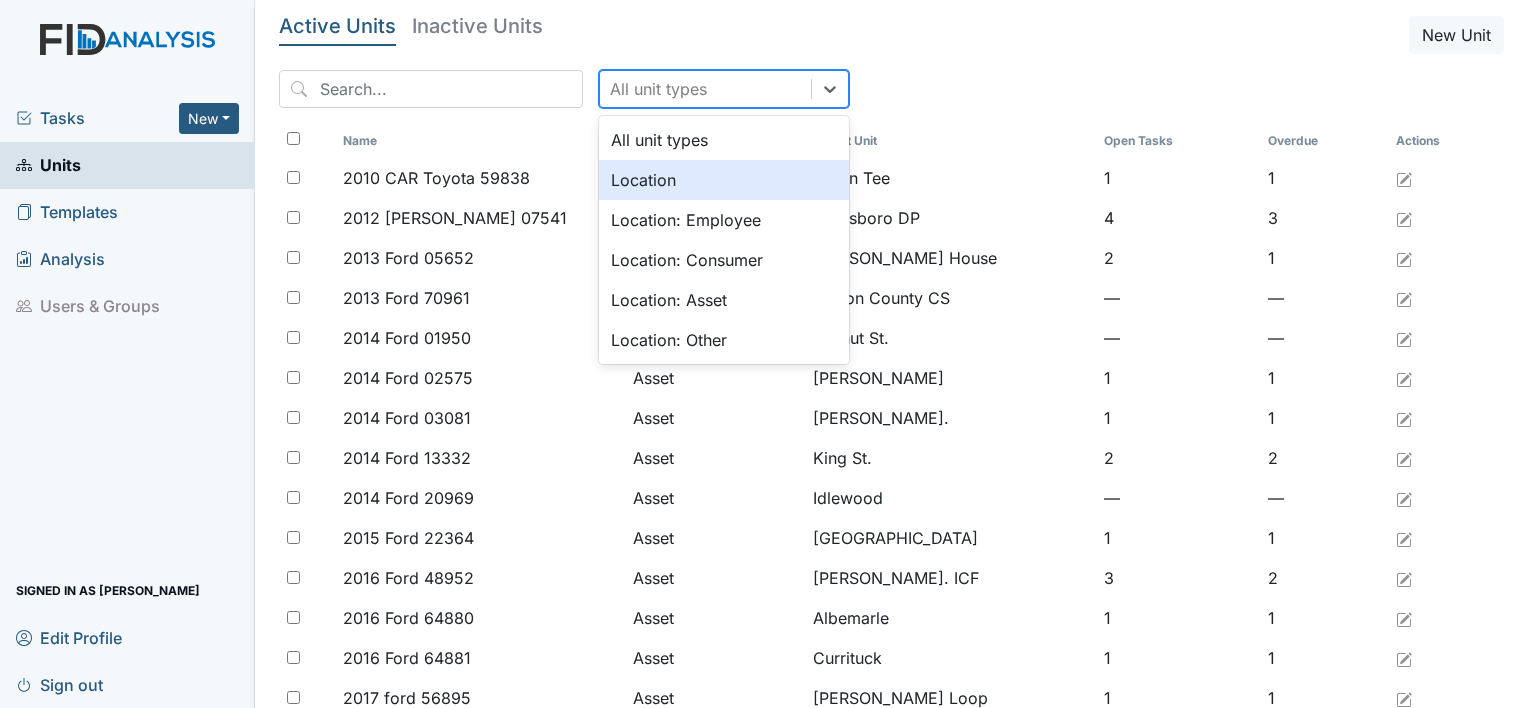 click on "Location" at bounding box center [724, 180] 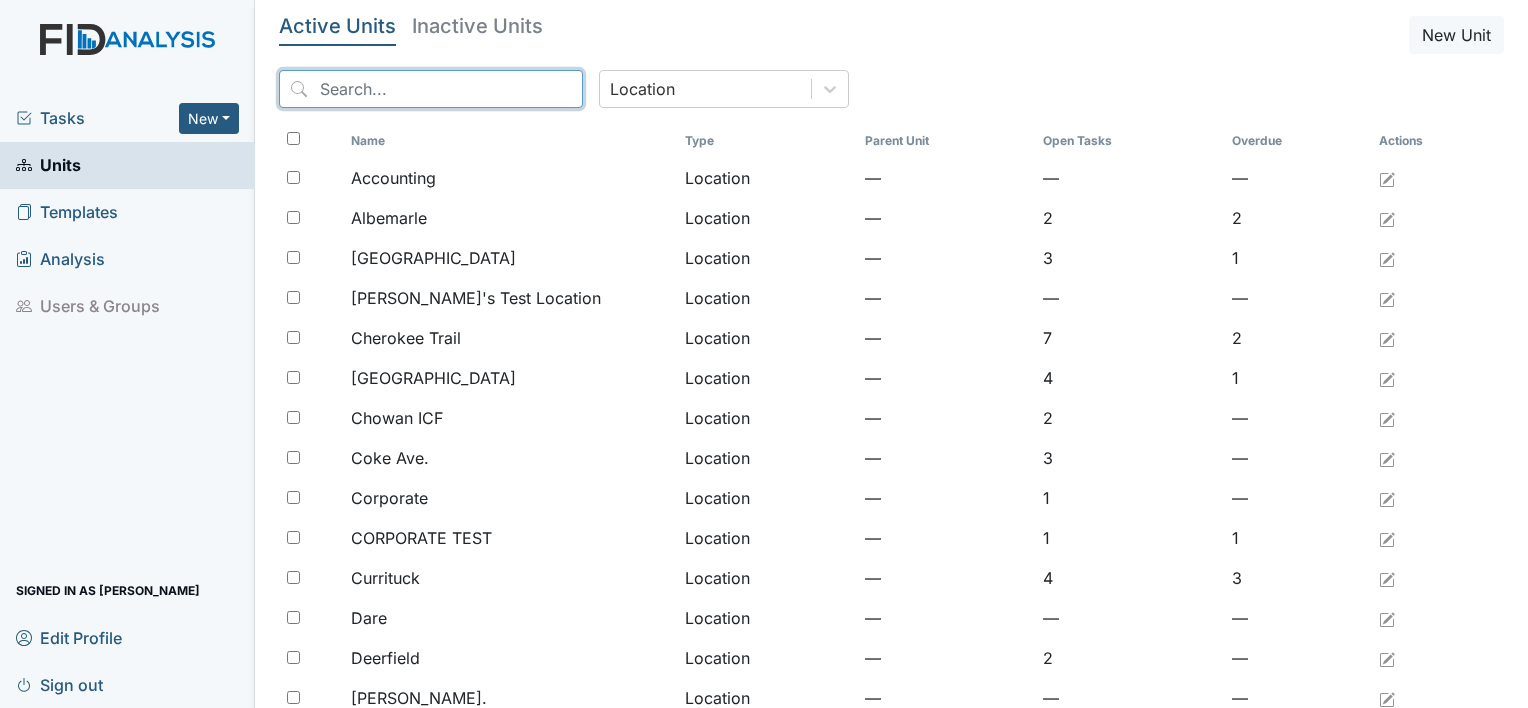 click at bounding box center (431, 89) 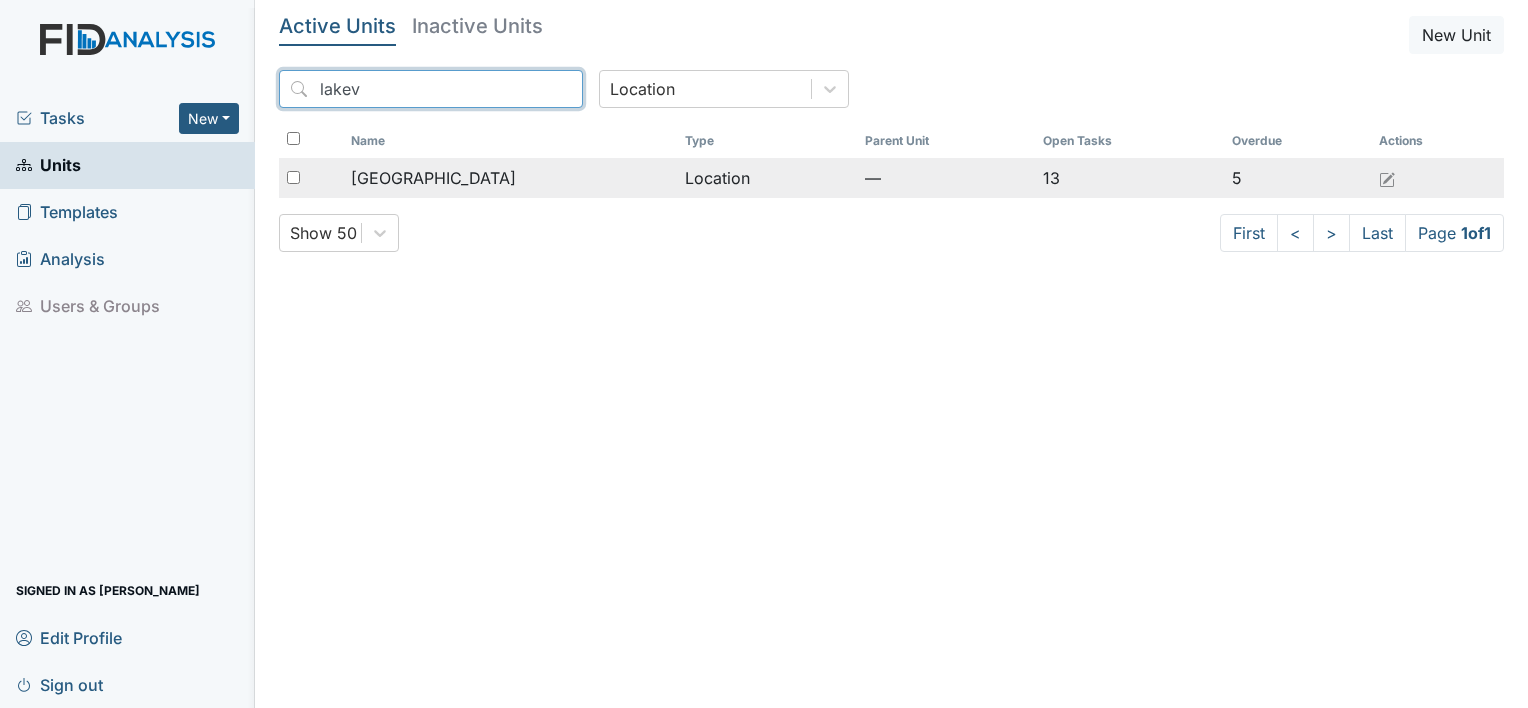 type on "lakev" 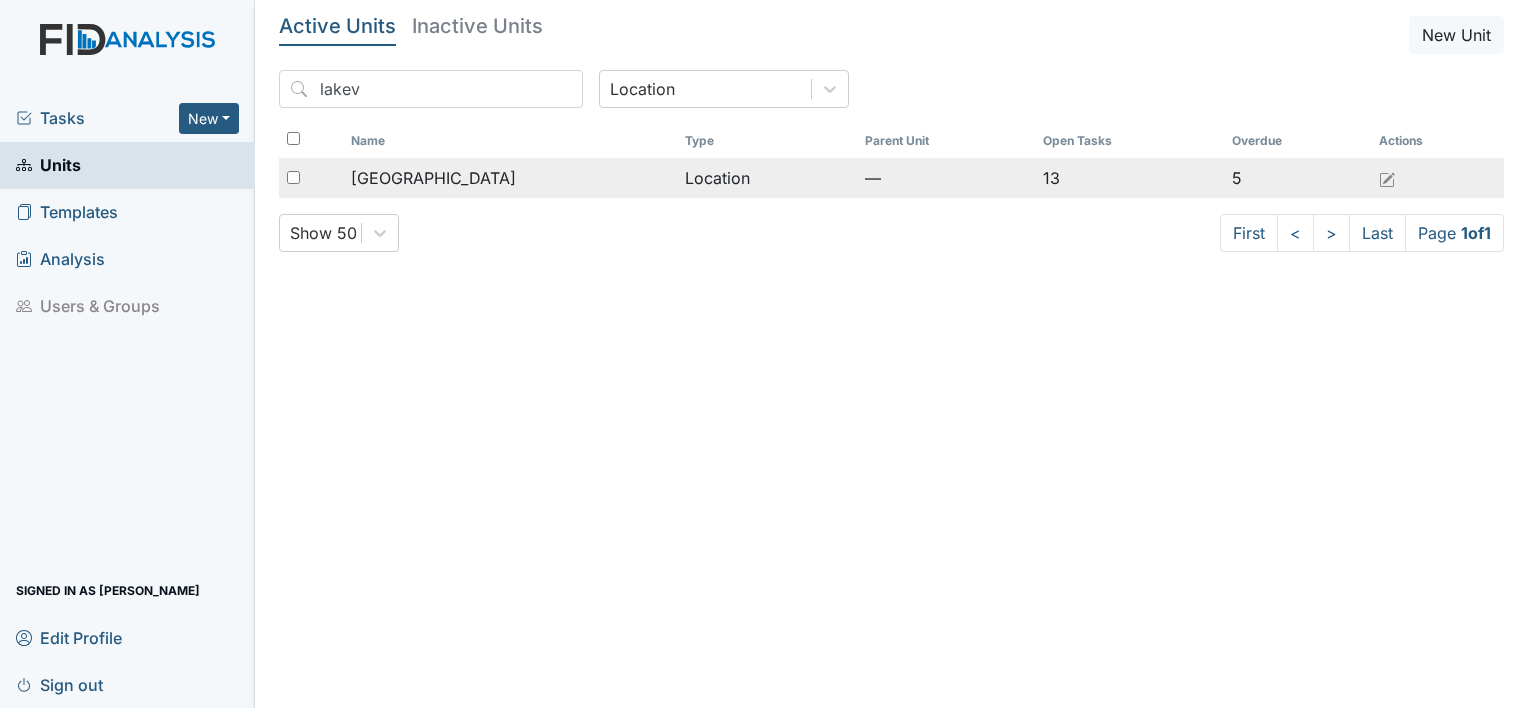 click on "Lakeview" at bounding box center [510, 178] 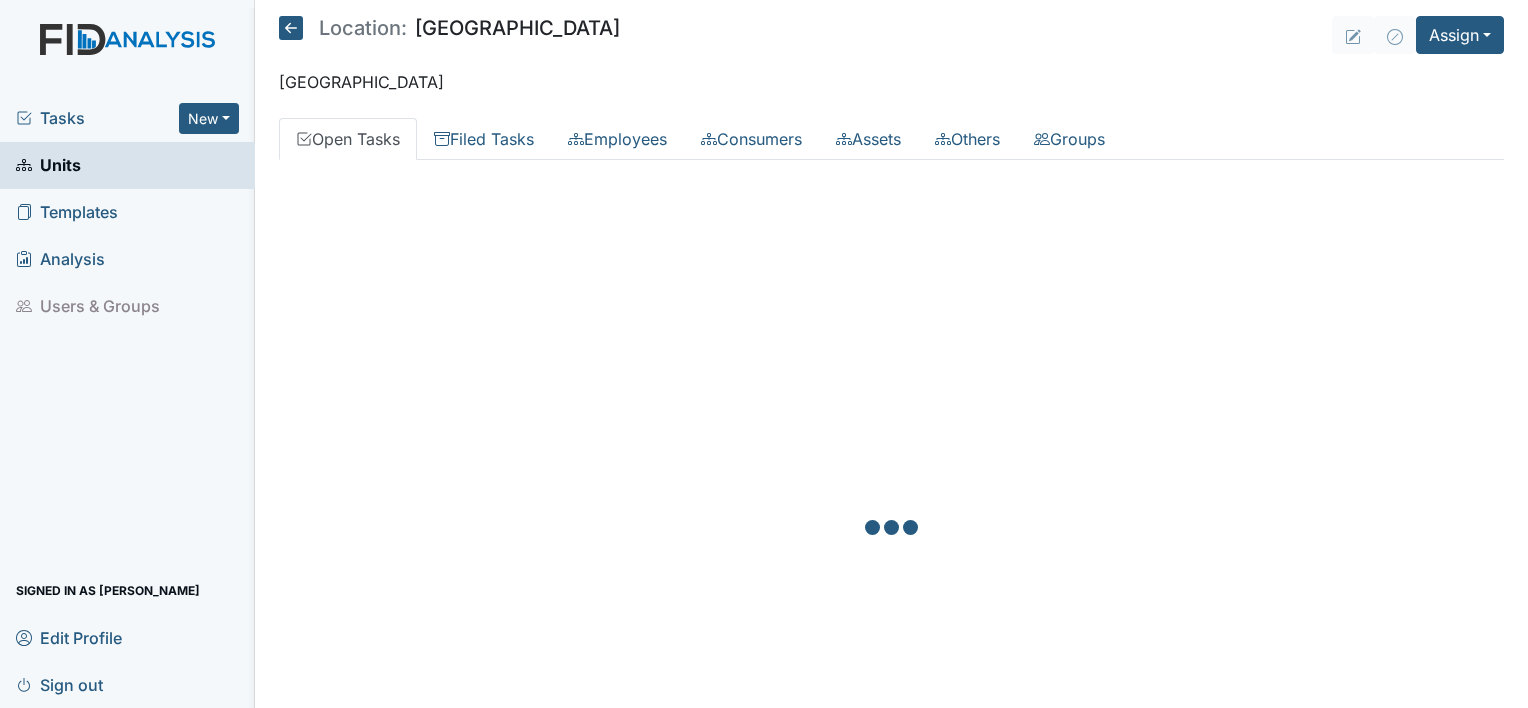 scroll, scrollTop: 0, scrollLeft: 0, axis: both 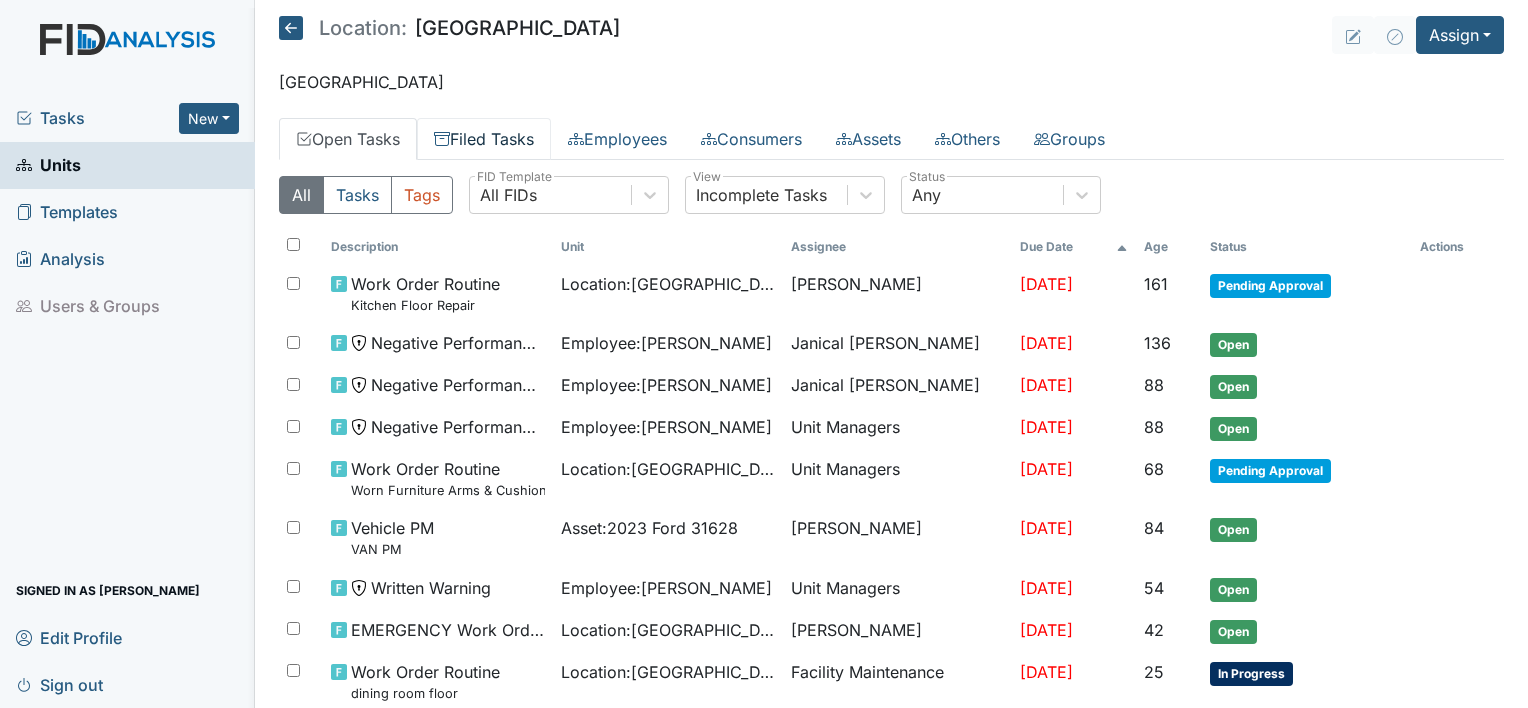 click on "Filed Tasks" at bounding box center [484, 139] 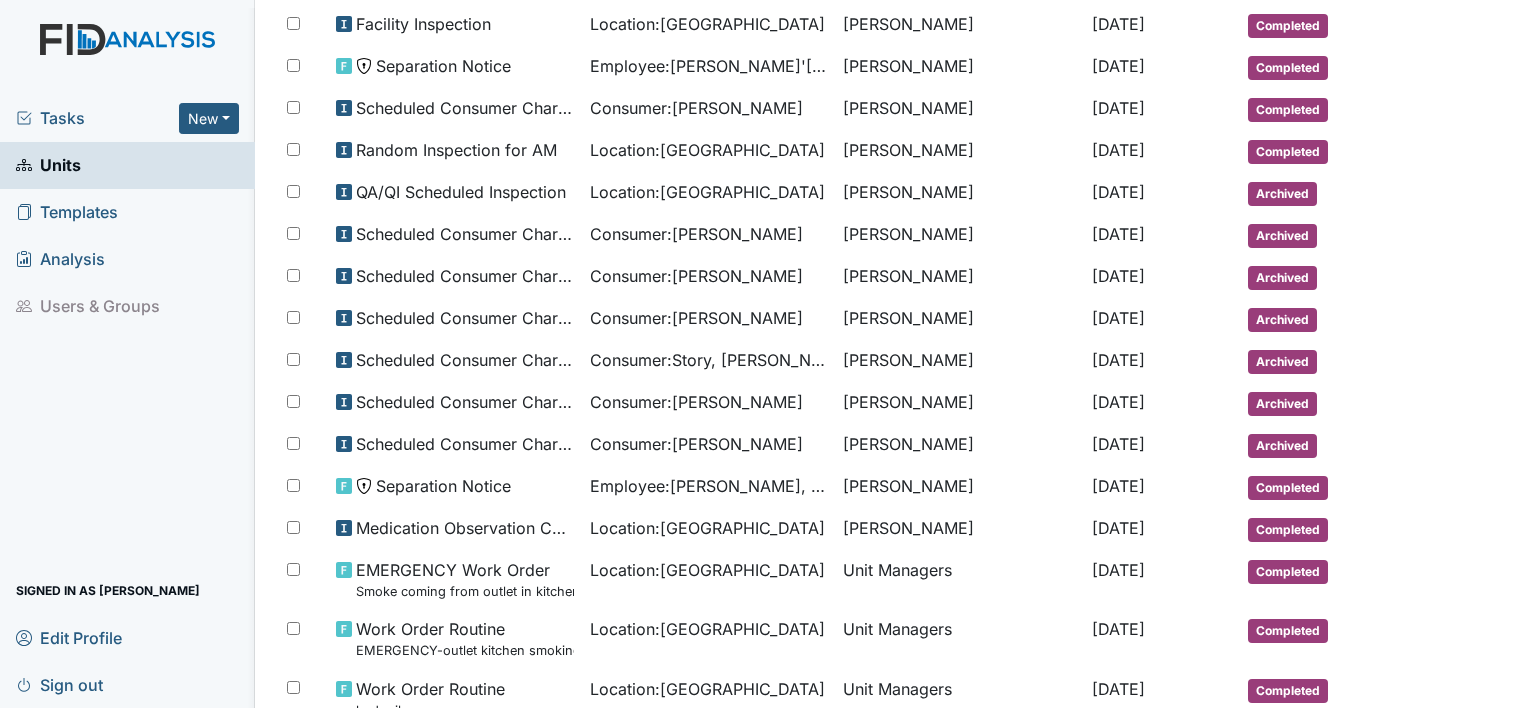 scroll, scrollTop: 0, scrollLeft: 0, axis: both 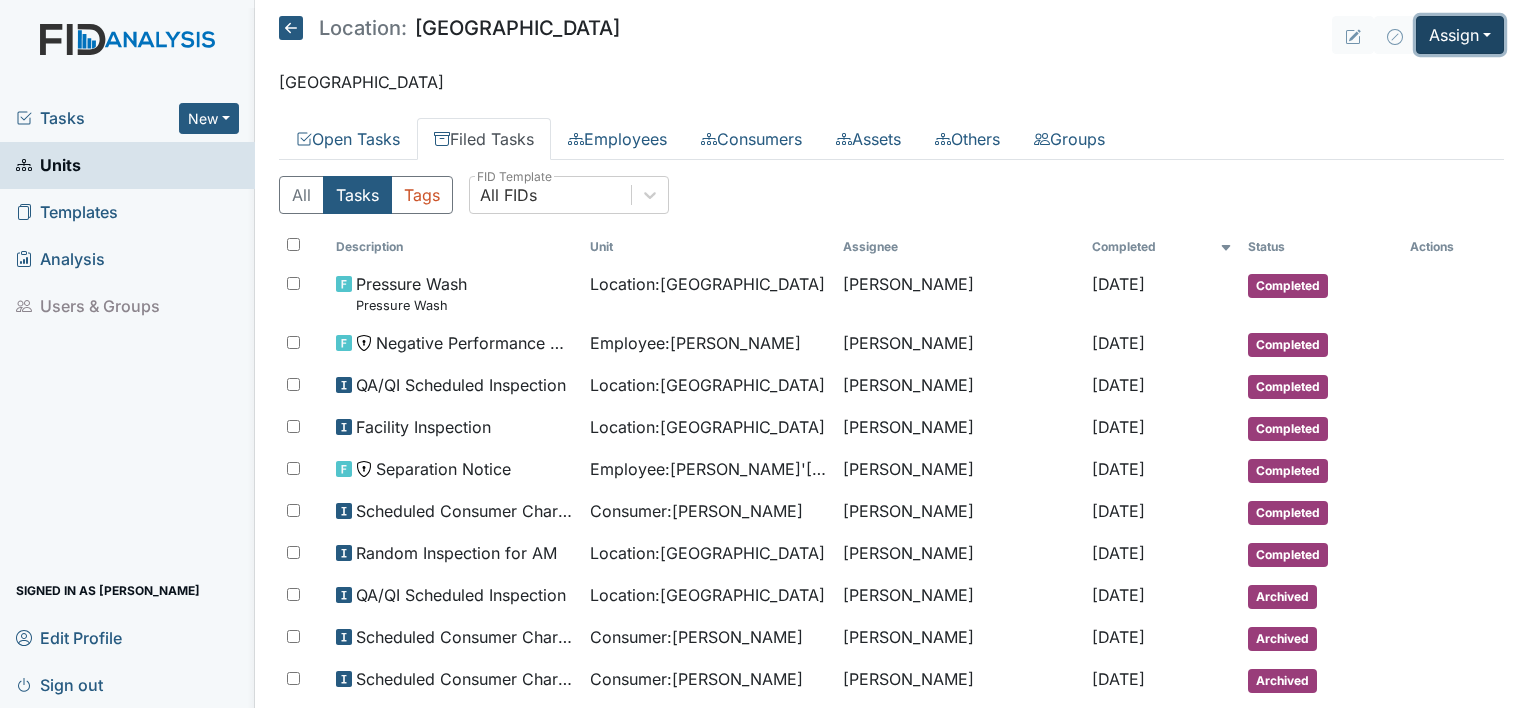 click on "Assign" at bounding box center [1460, 35] 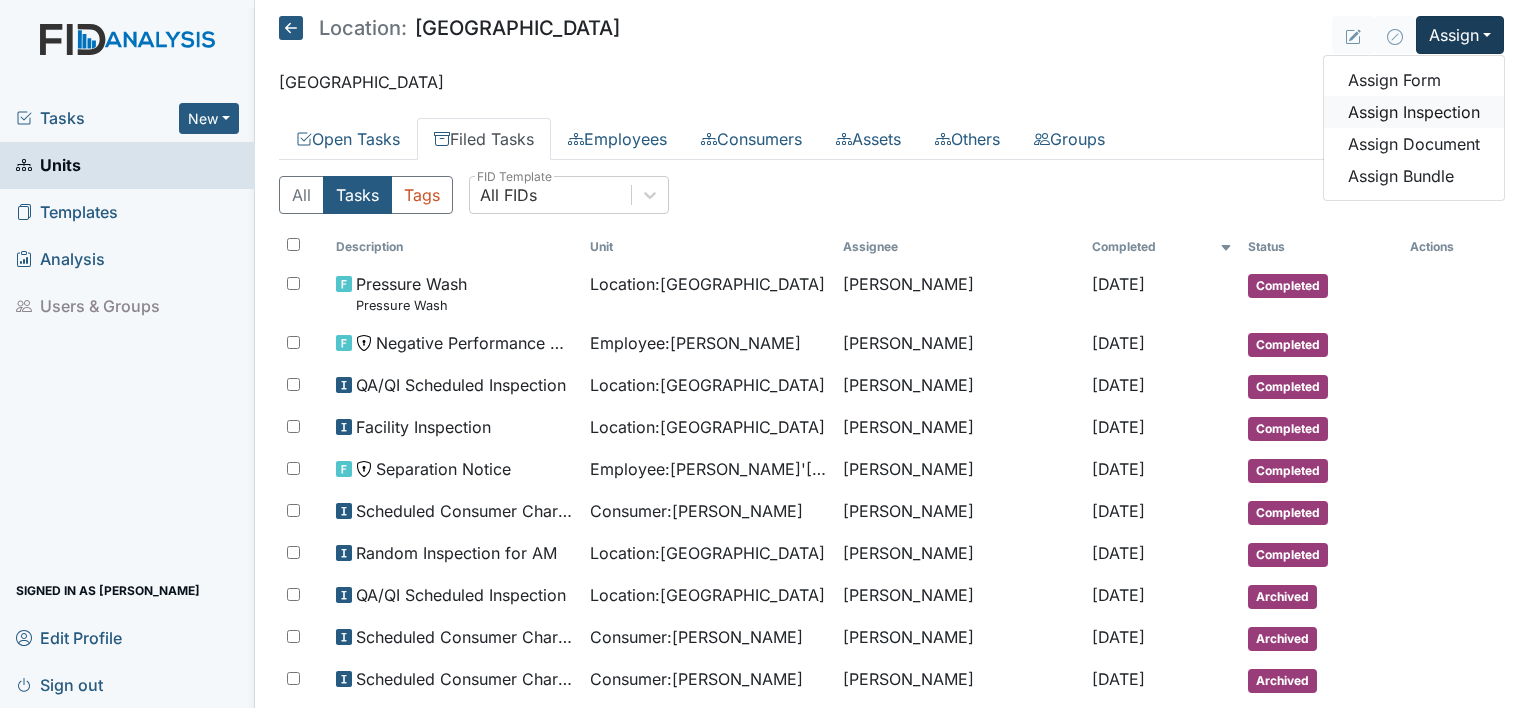 click on "Assign Inspection" at bounding box center [1414, 112] 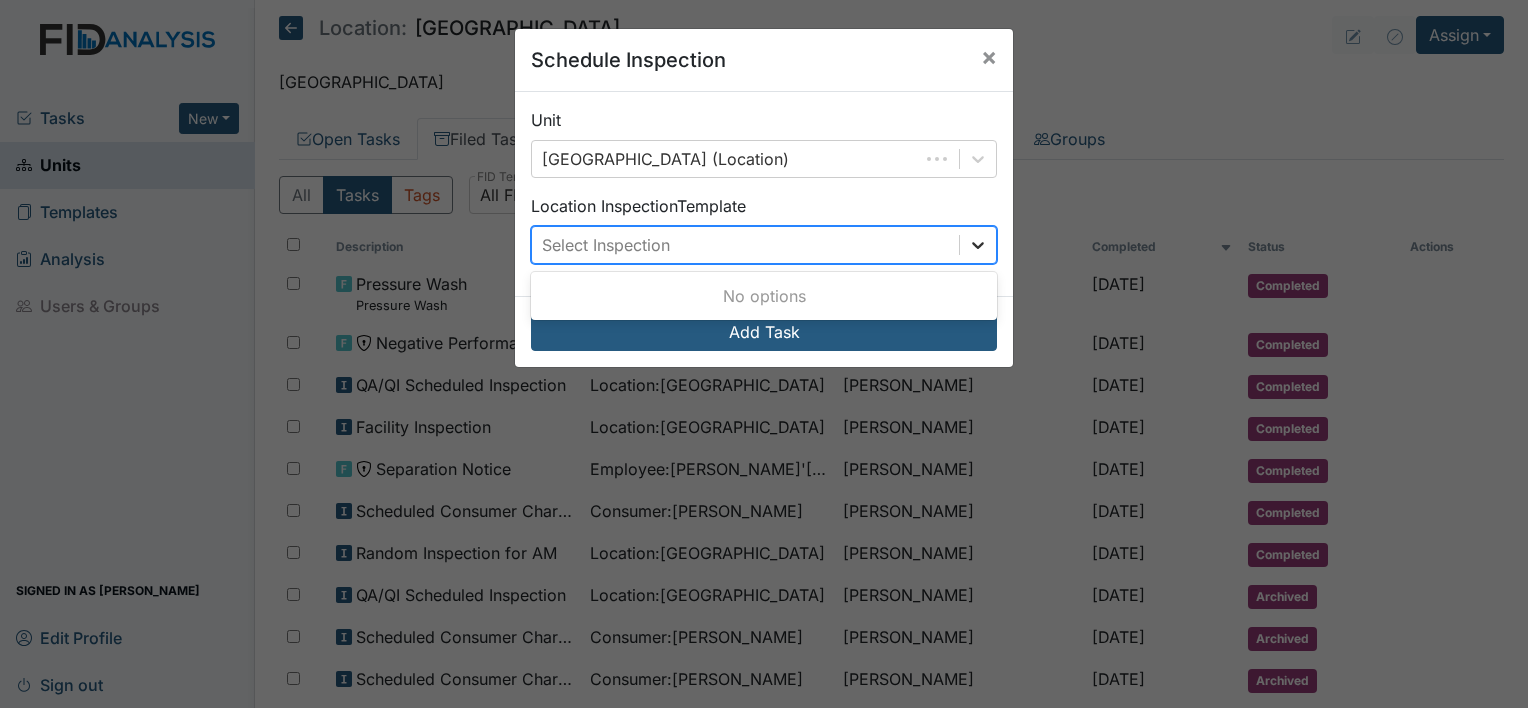 click 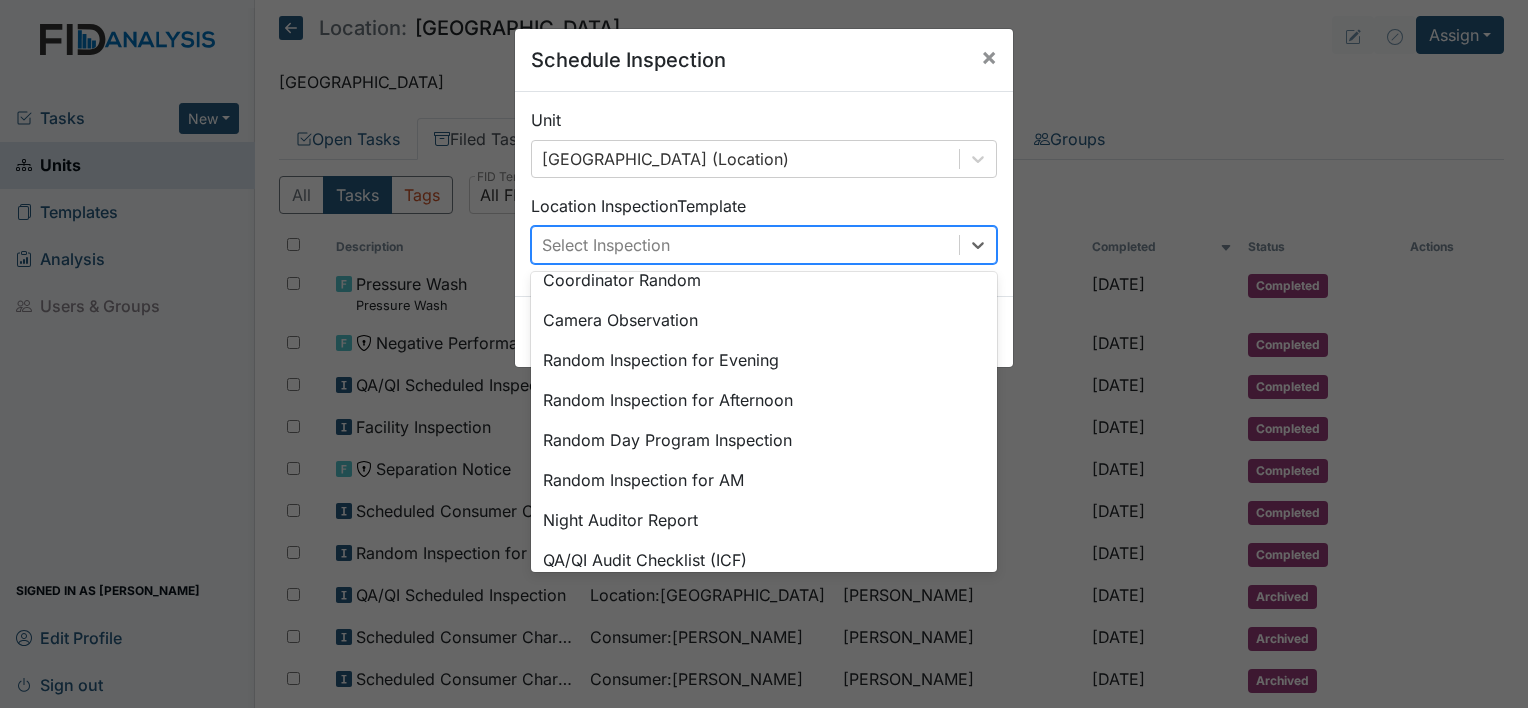 scroll, scrollTop: 211, scrollLeft: 0, axis: vertical 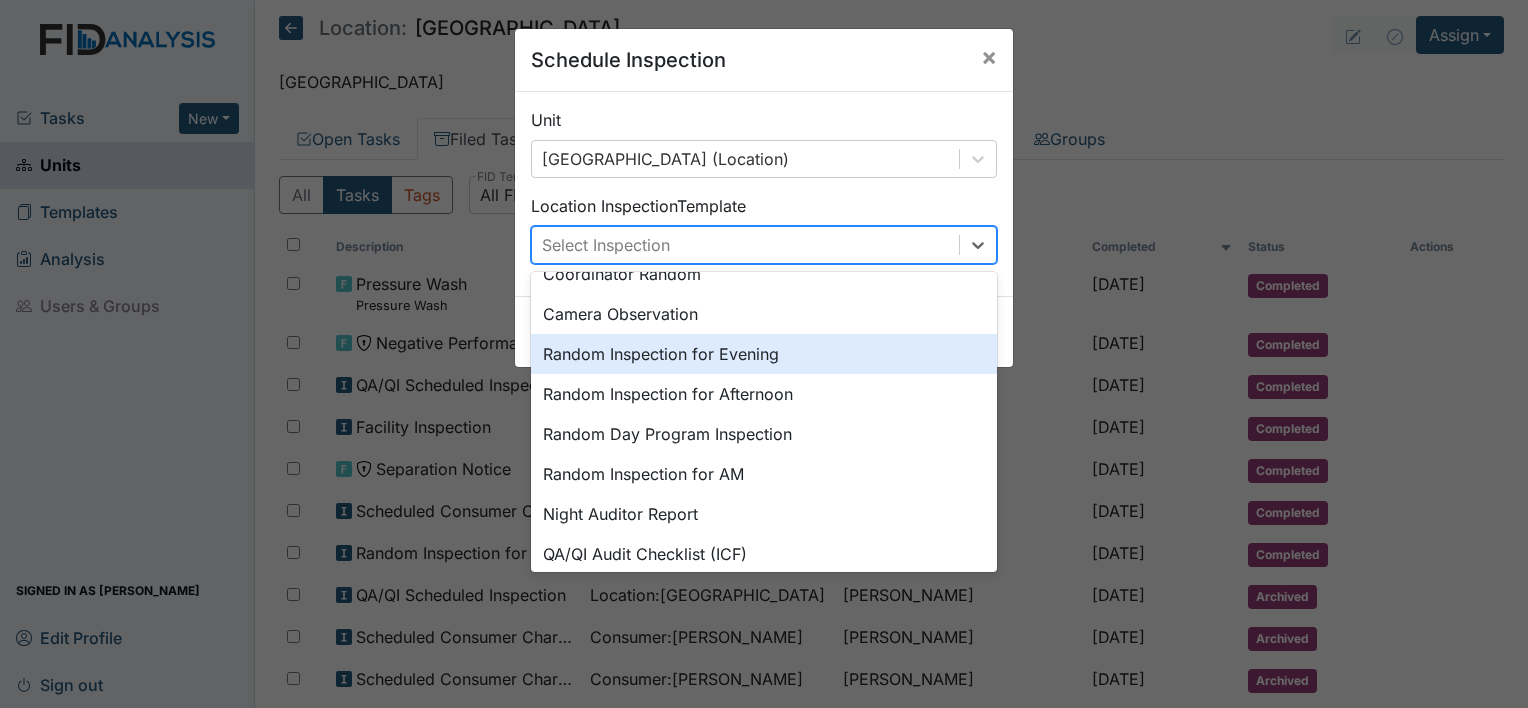 click on "Random Inspection for Evening" at bounding box center (764, 354) 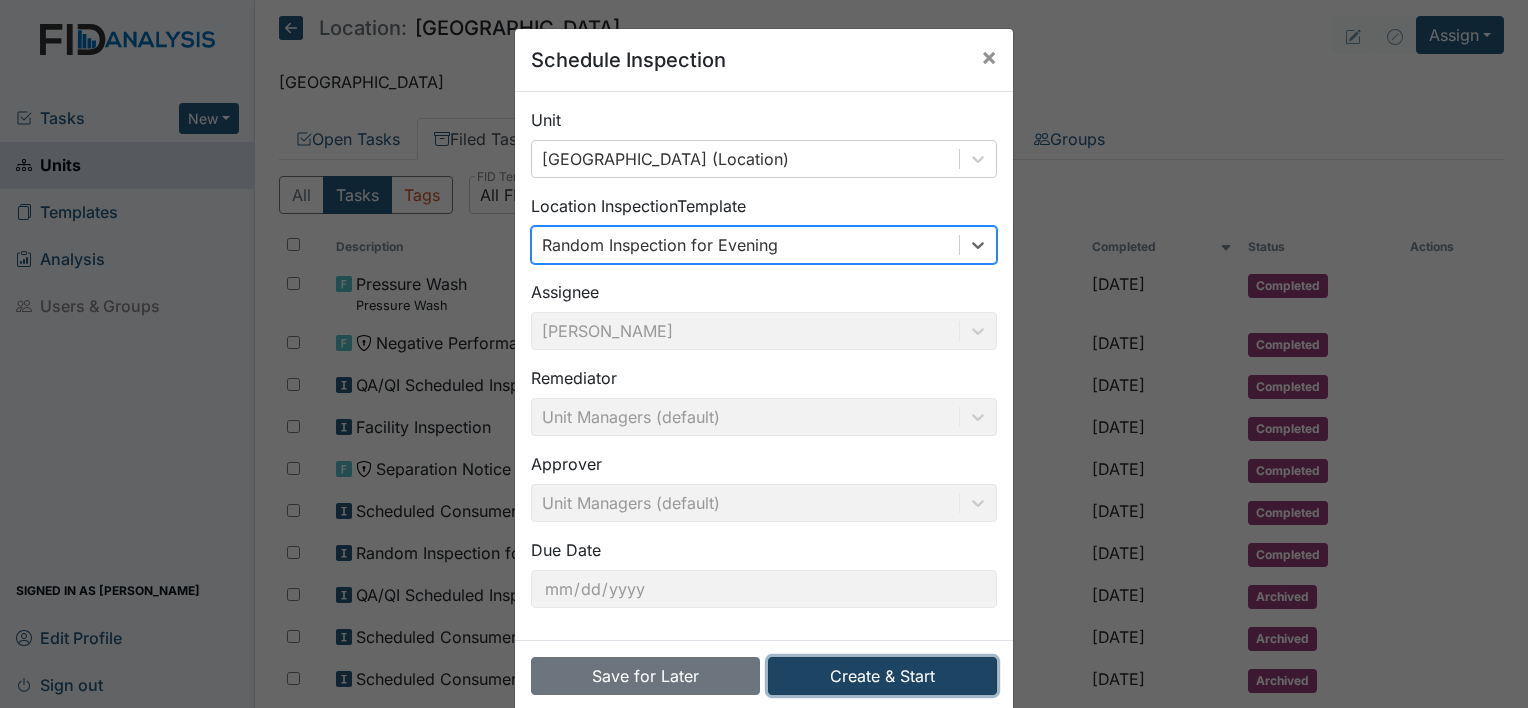 click on "Create & Start" at bounding box center [882, 676] 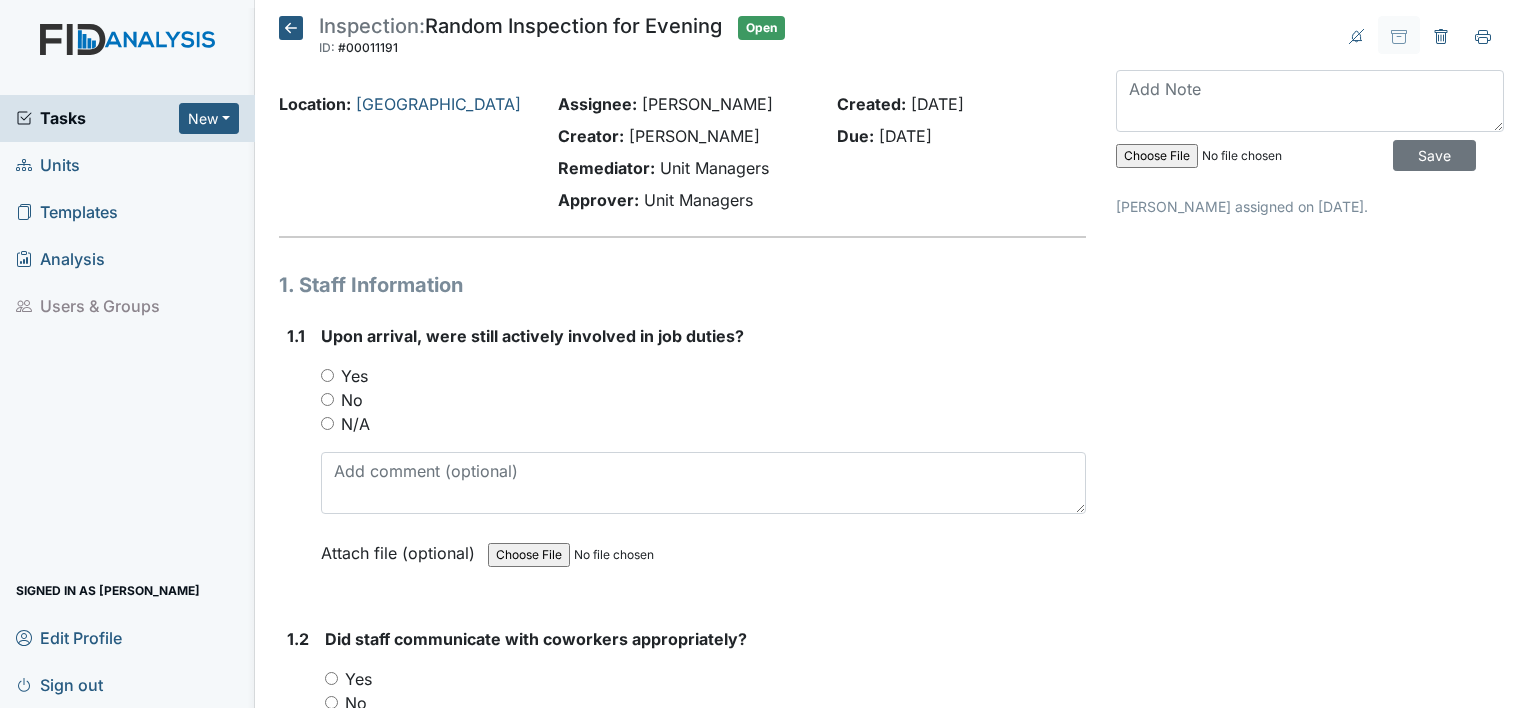 scroll, scrollTop: 0, scrollLeft: 0, axis: both 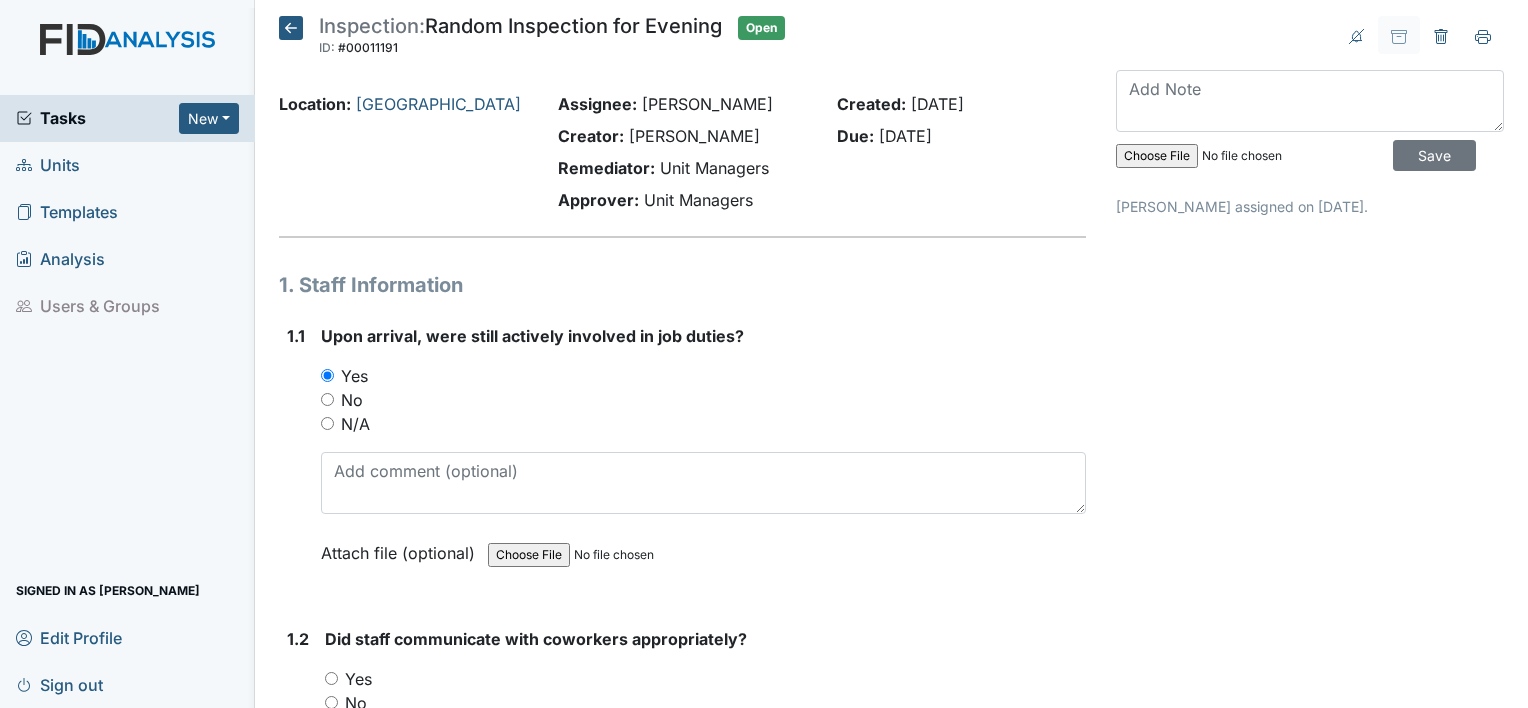 click on "Yes" at bounding box center (331, 678) 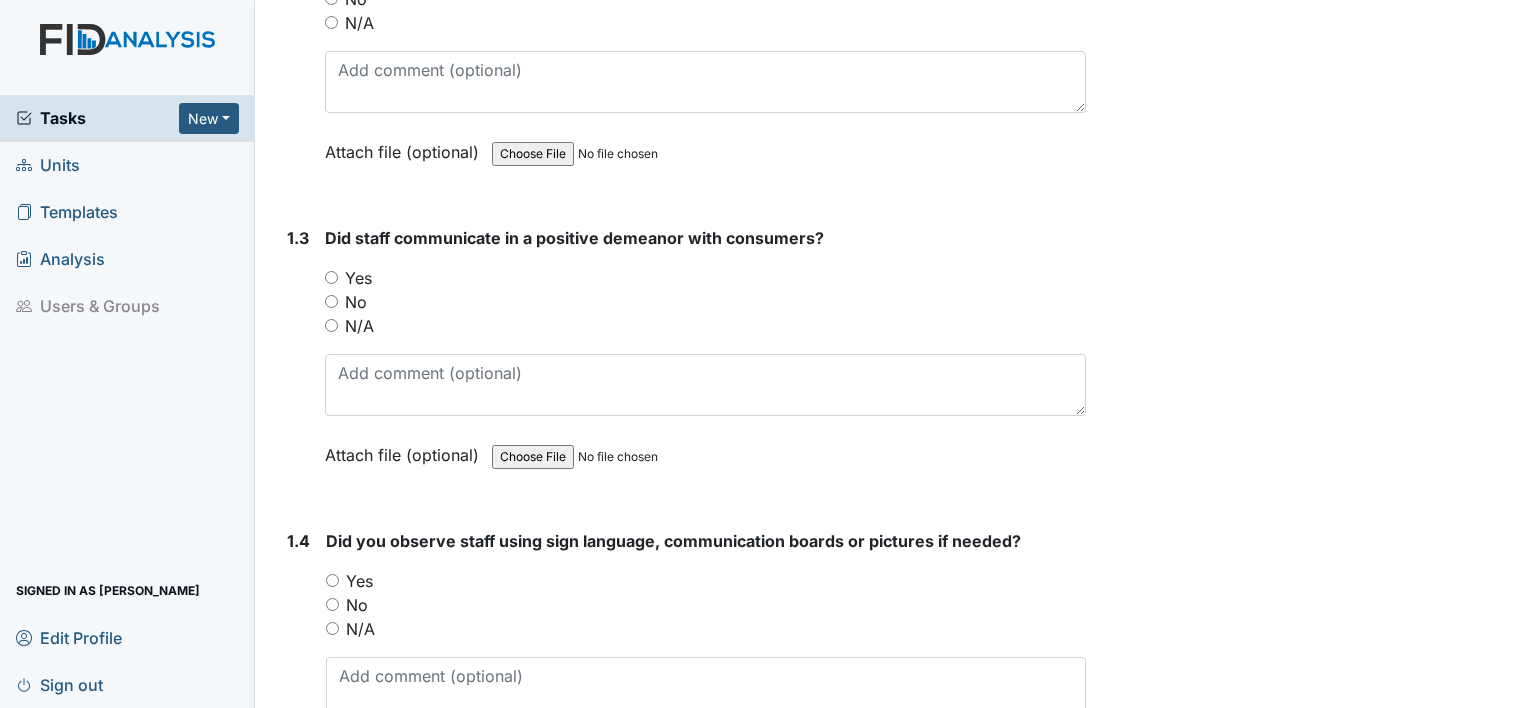 scroll, scrollTop: 706, scrollLeft: 0, axis: vertical 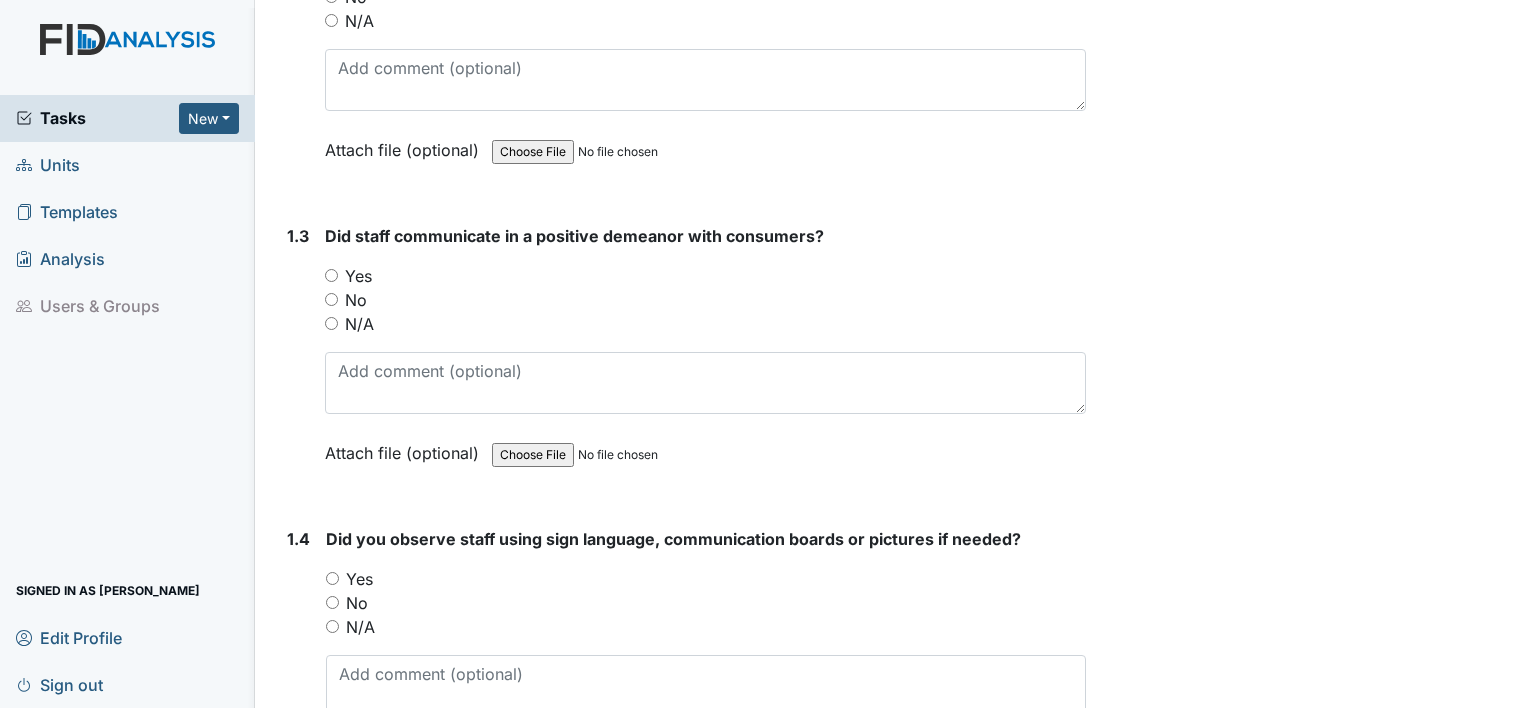 click on "Yes" at bounding box center (331, 275) 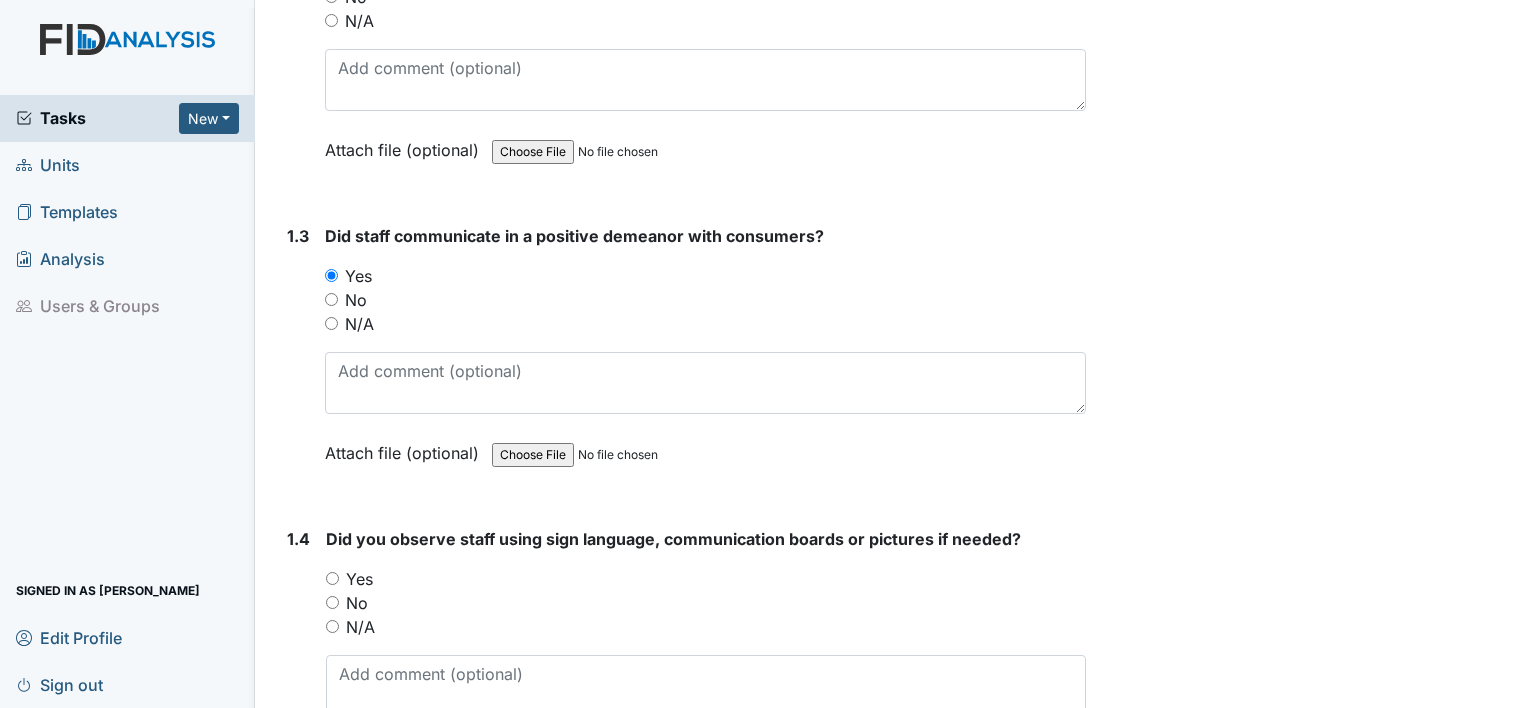 click on "No" at bounding box center [332, 602] 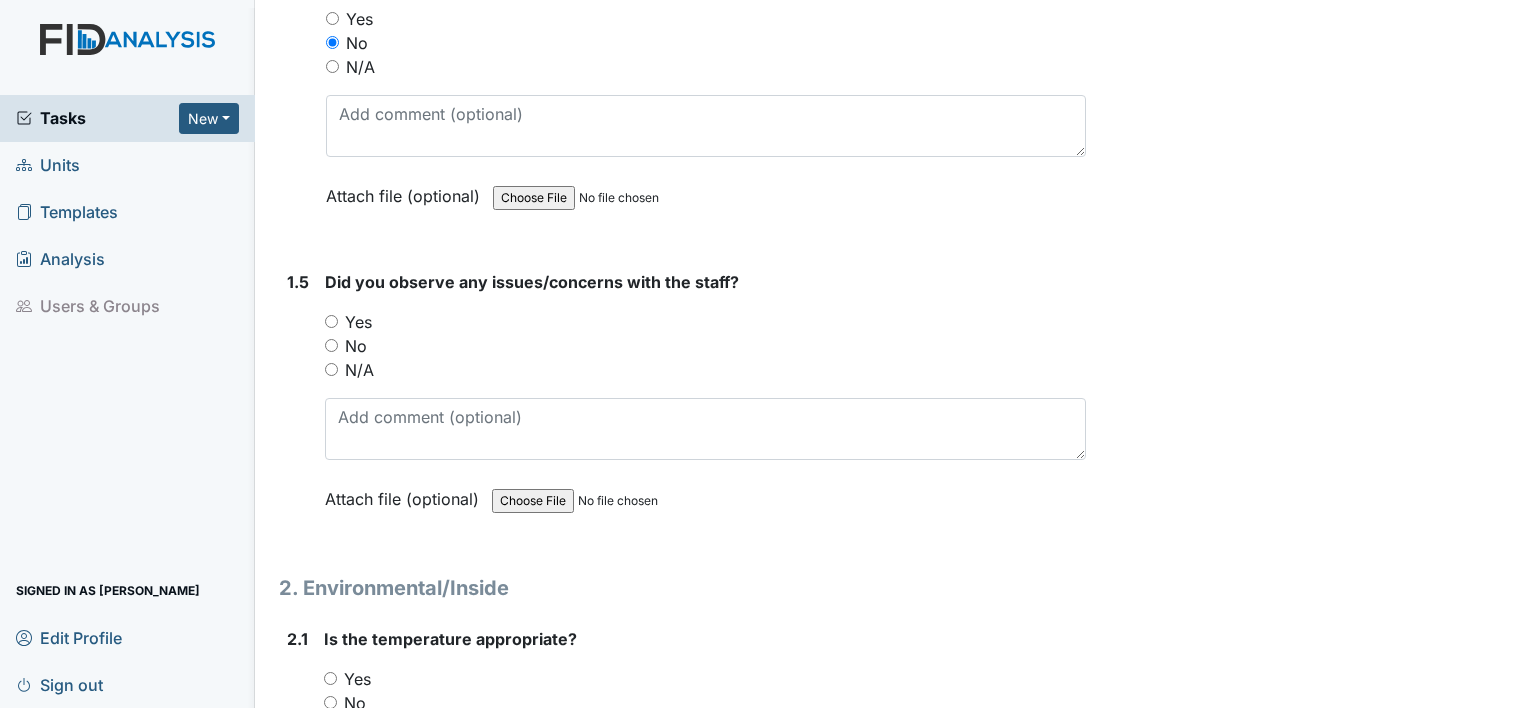 scroll, scrollTop: 1299, scrollLeft: 0, axis: vertical 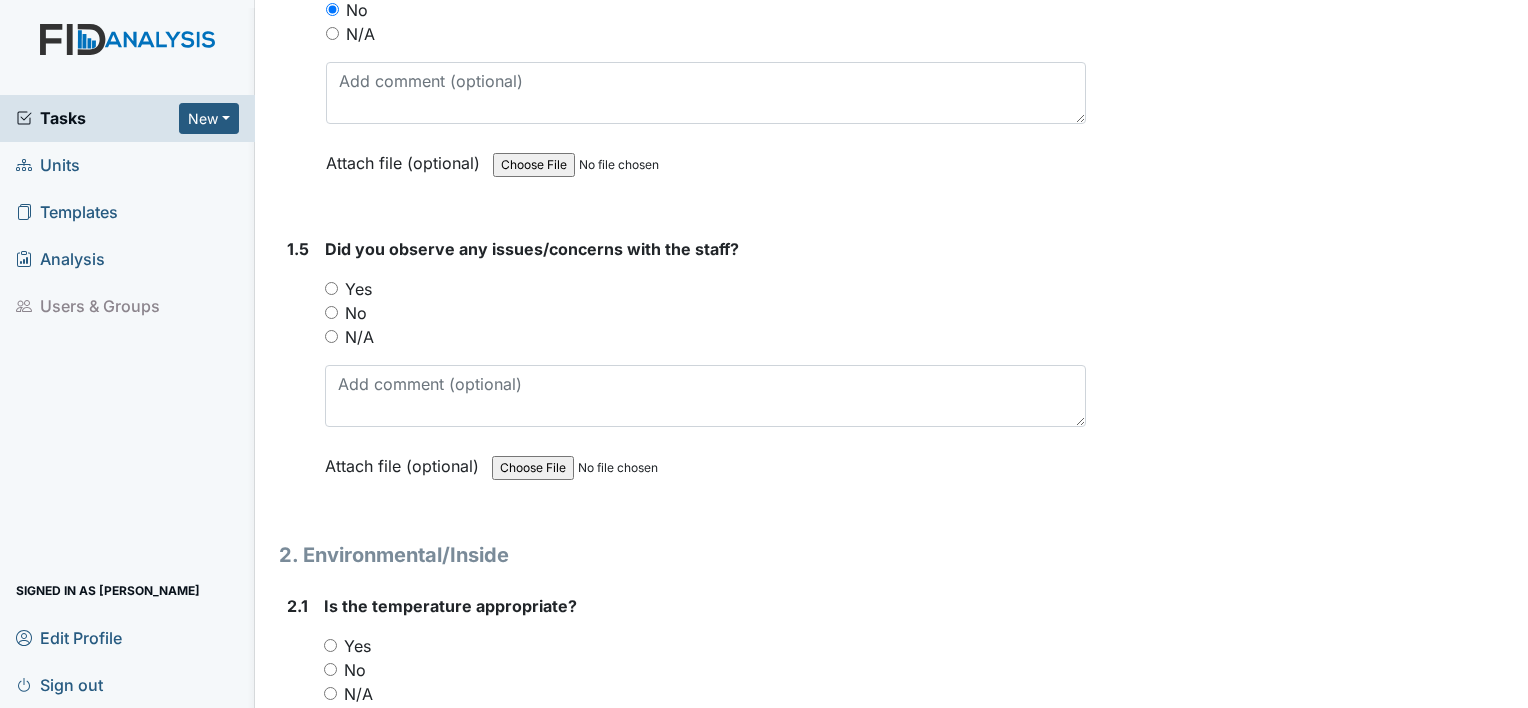 click on "Yes" at bounding box center (331, 288) 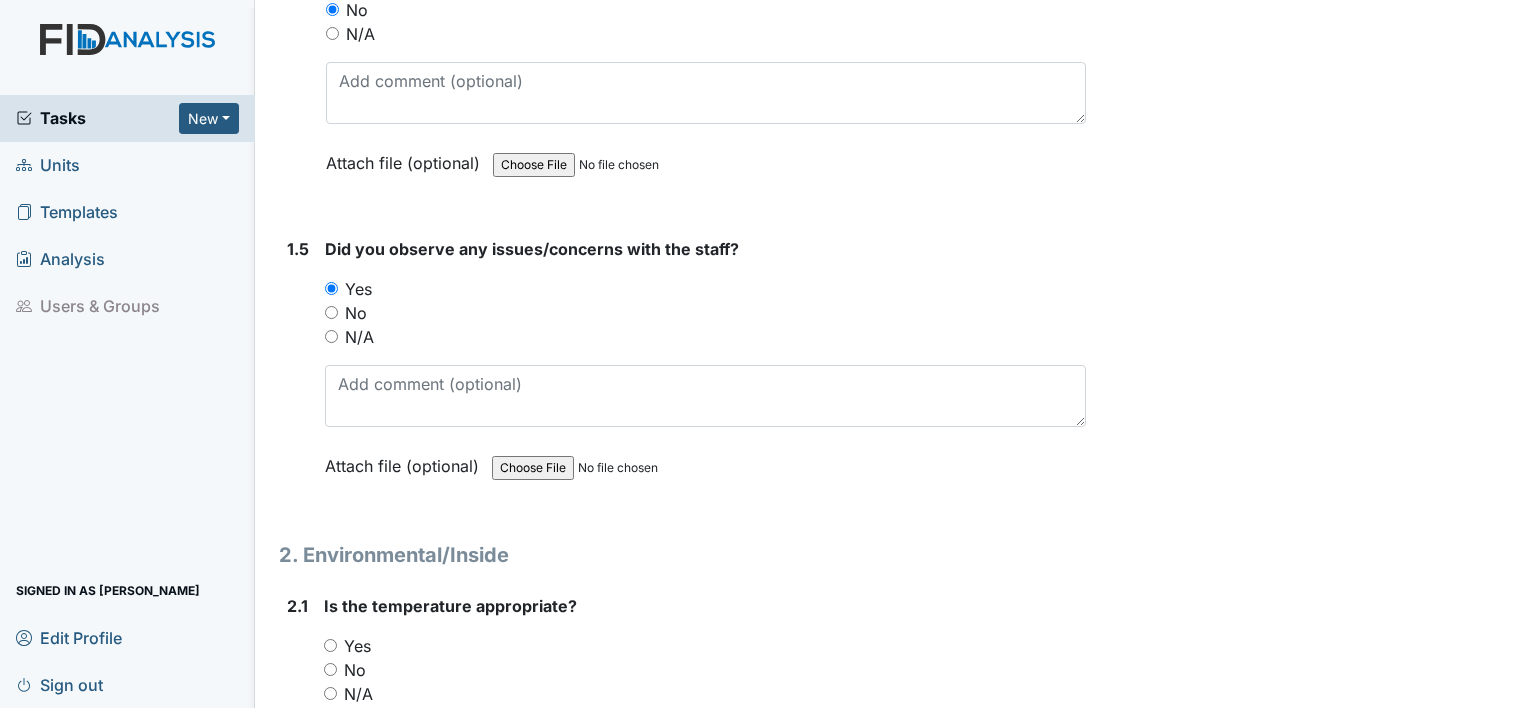 click on "Yes" at bounding box center [330, 645] 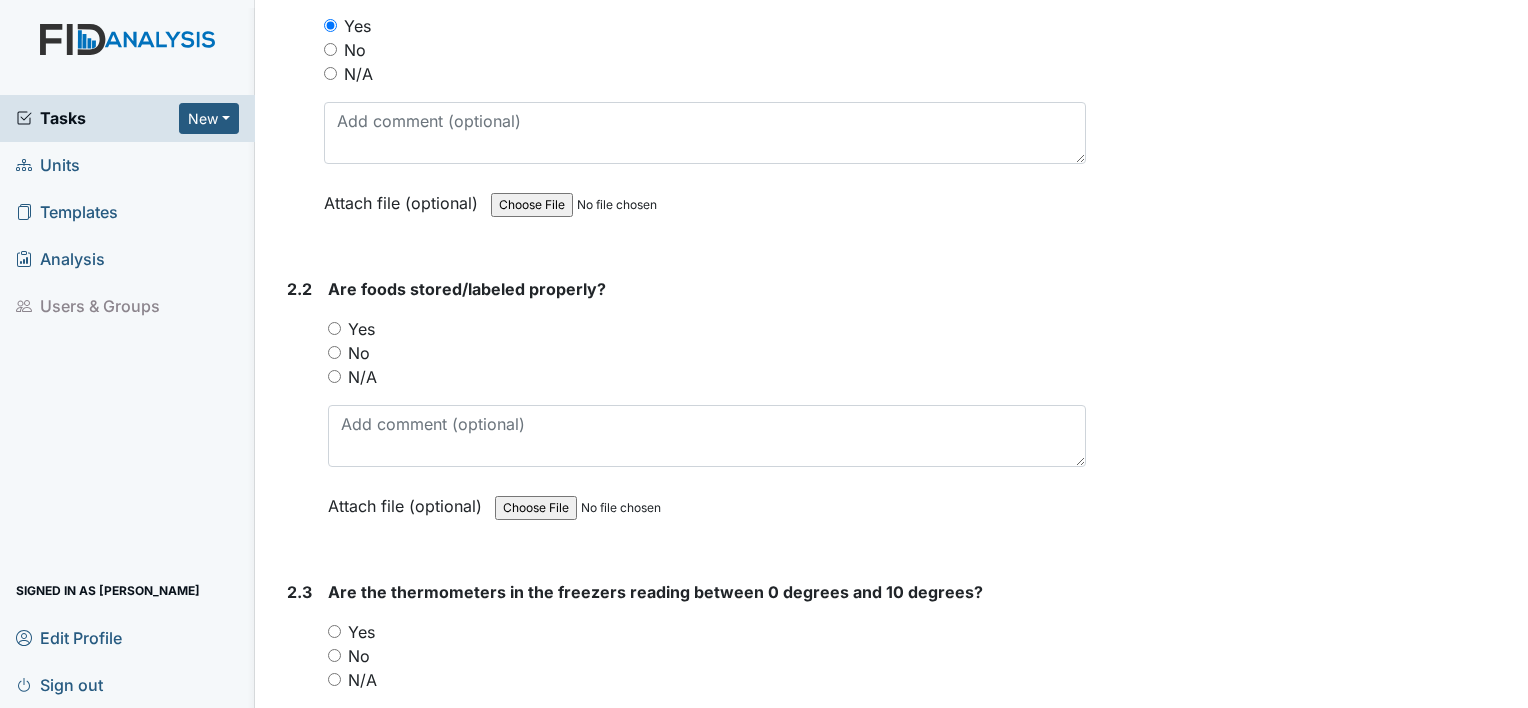 scroll, scrollTop: 1952, scrollLeft: 0, axis: vertical 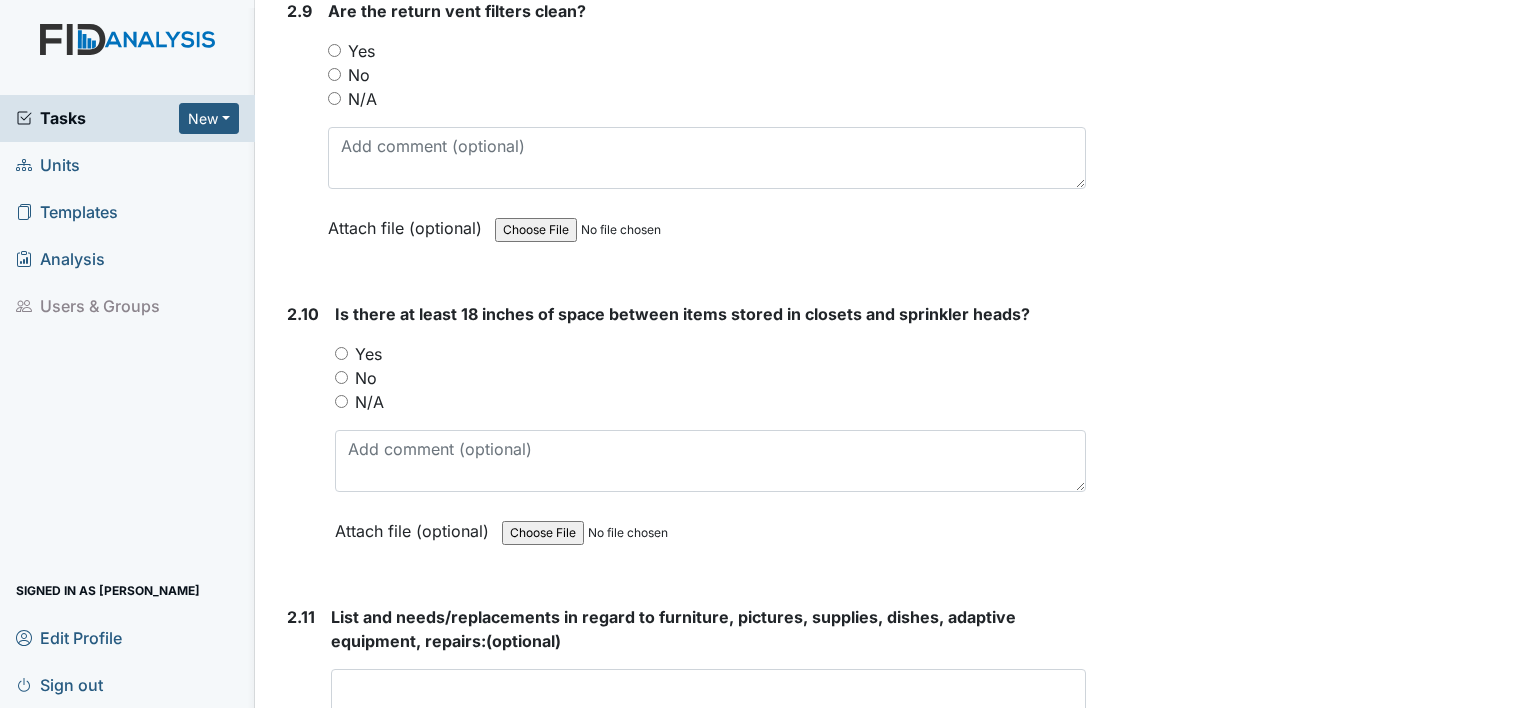 click on "No" at bounding box center (341, 377) 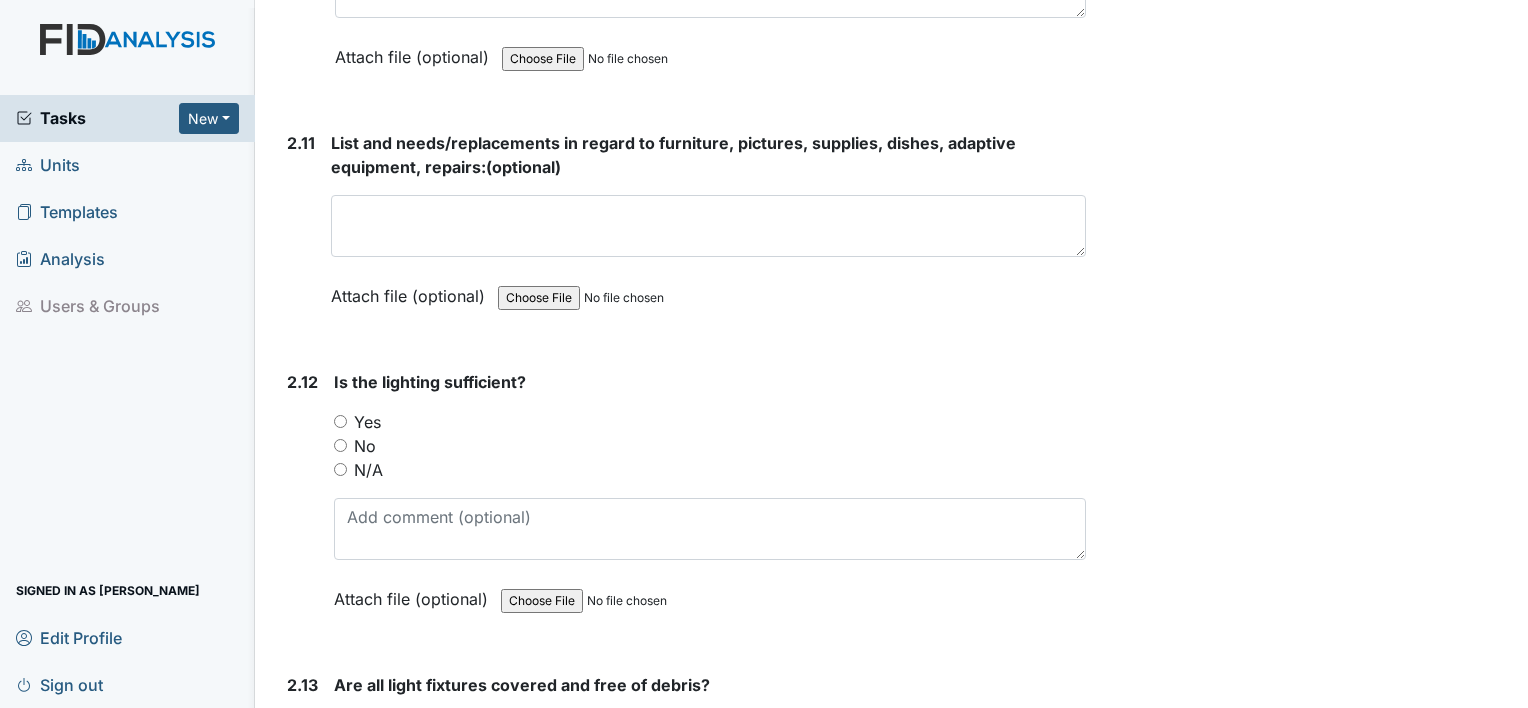 scroll, scrollTop: 4832, scrollLeft: 0, axis: vertical 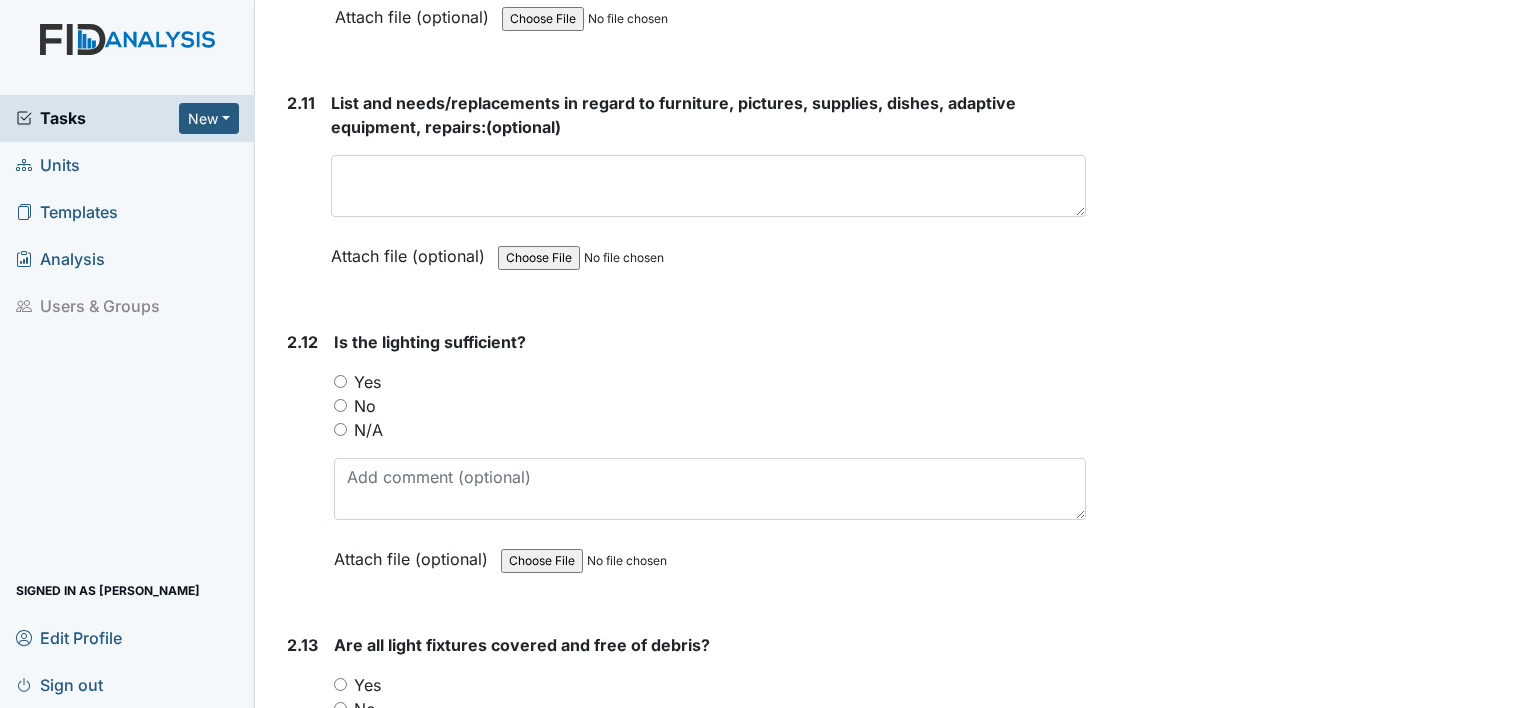 click on "Yes" at bounding box center (340, 381) 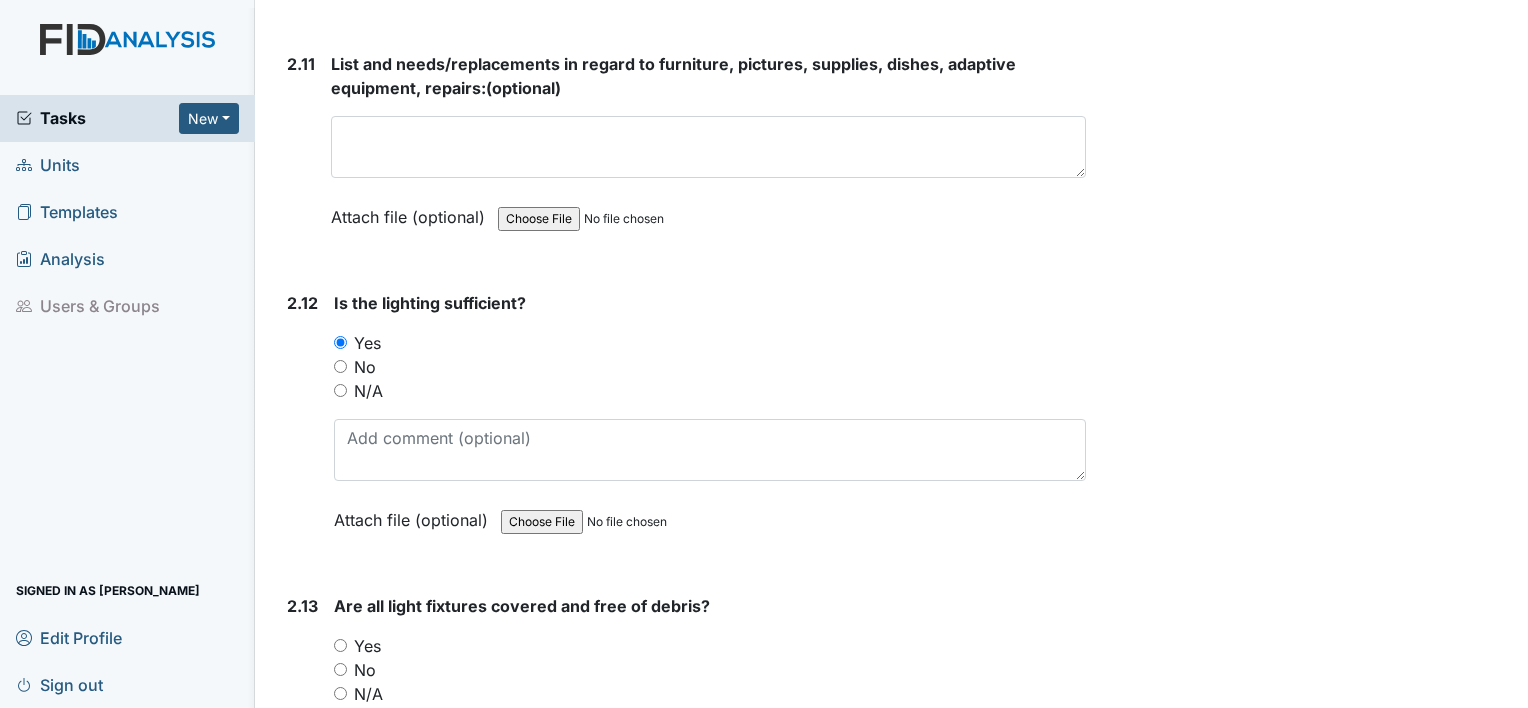 scroll, scrollTop: 4885, scrollLeft: 0, axis: vertical 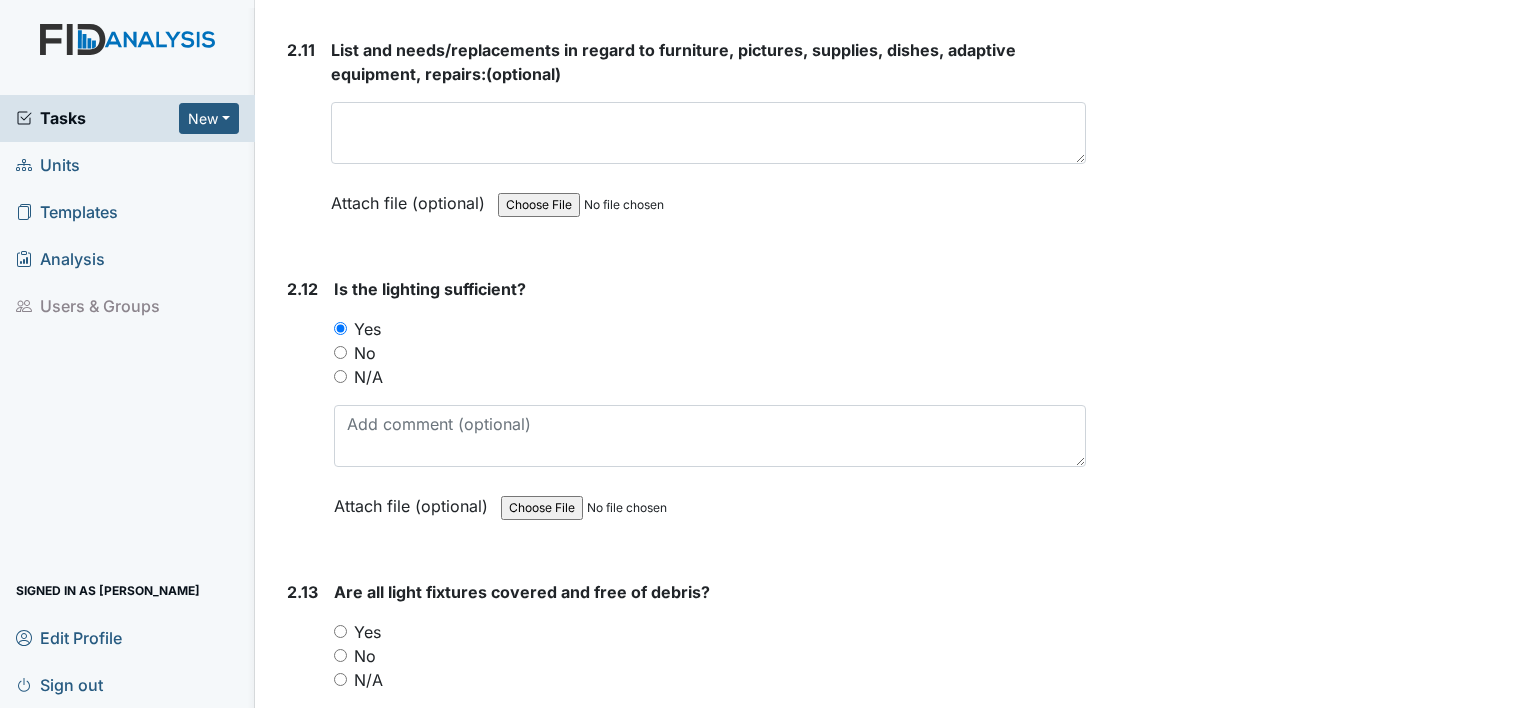 click on "Yes" at bounding box center (340, 631) 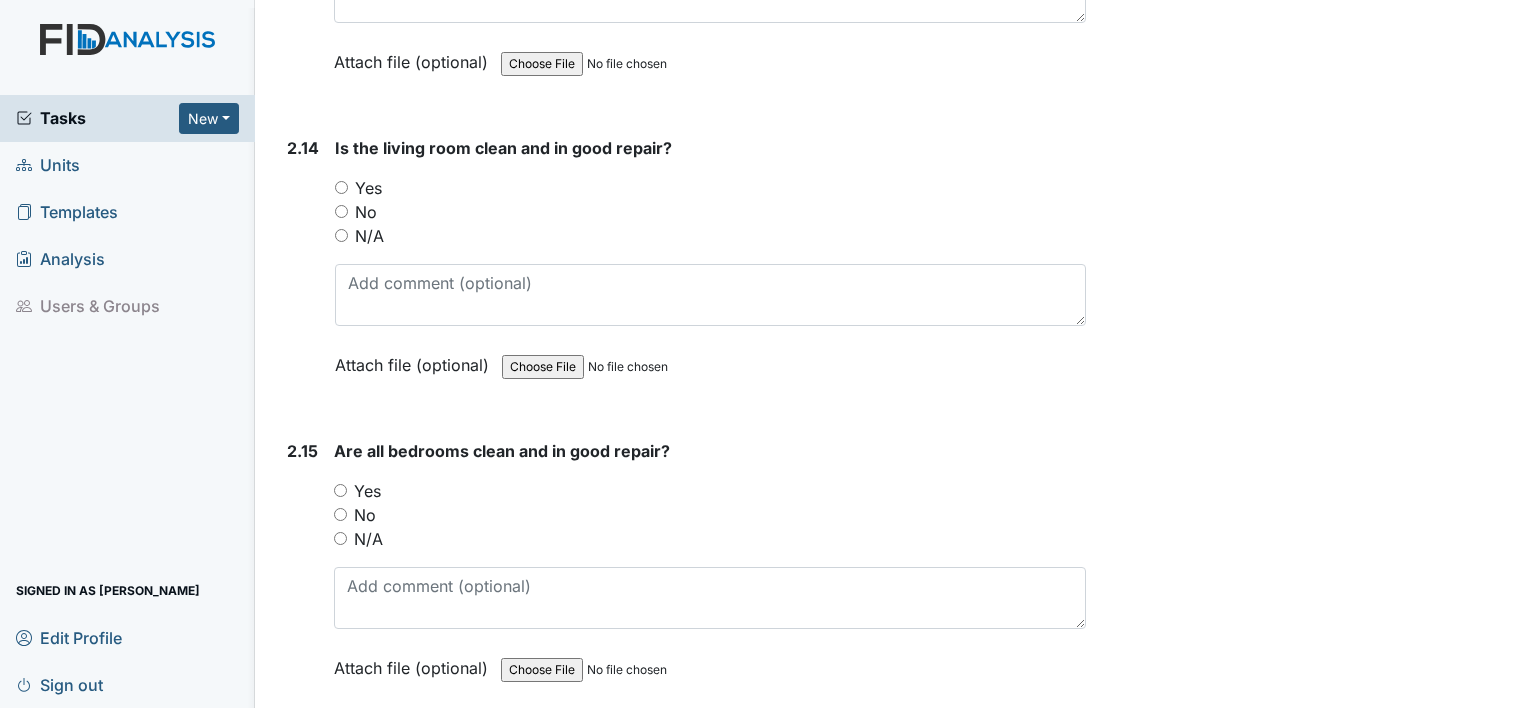 scroll, scrollTop: 5692, scrollLeft: 0, axis: vertical 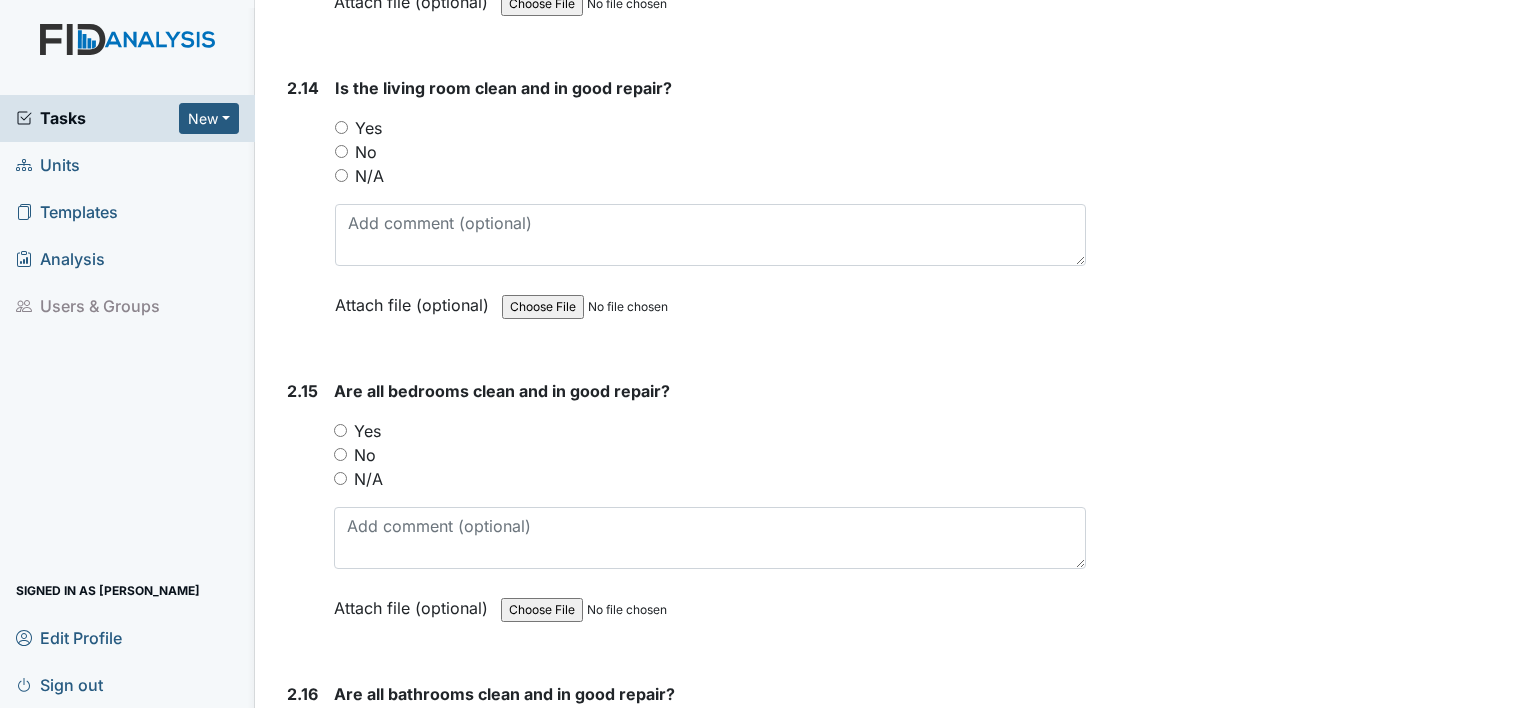 click on "Yes" at bounding box center (341, 127) 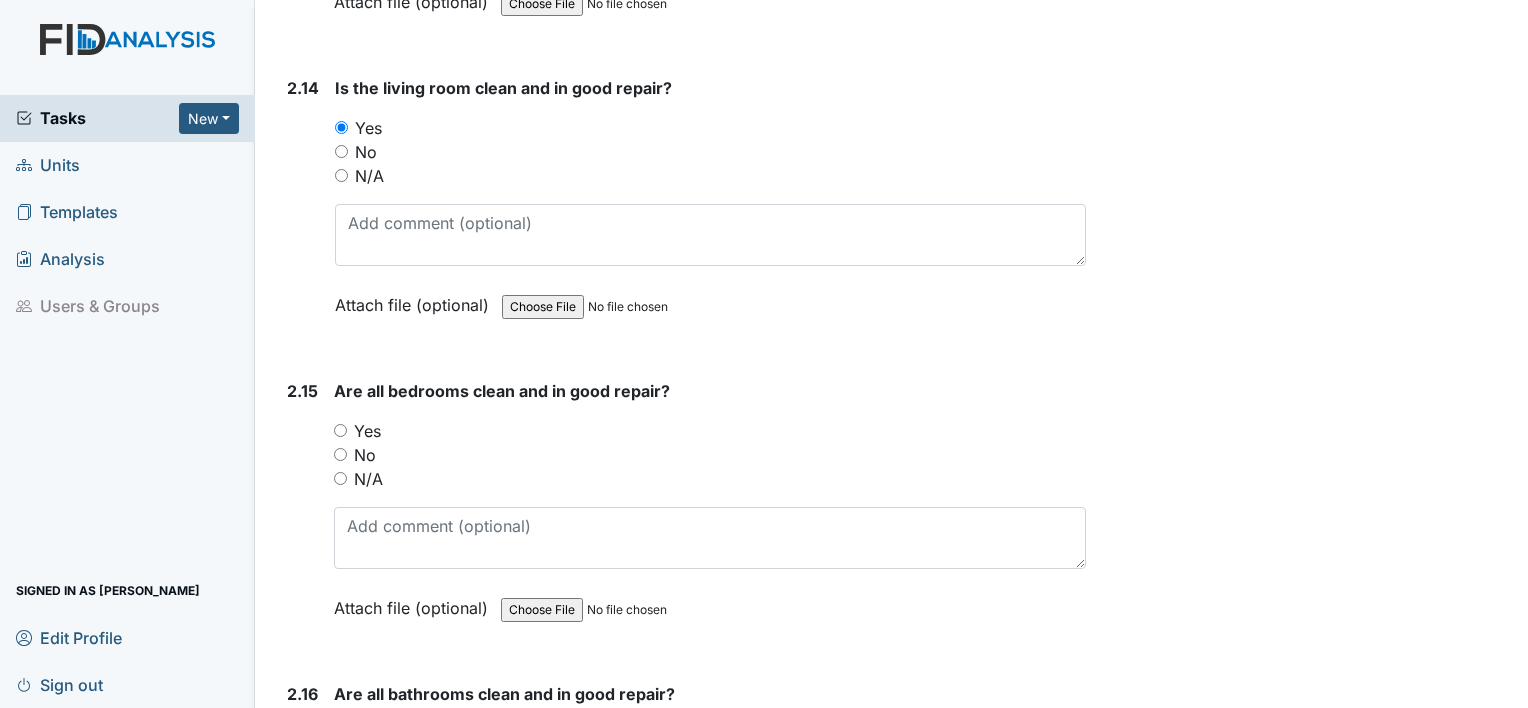 click on "Yes" at bounding box center (340, 430) 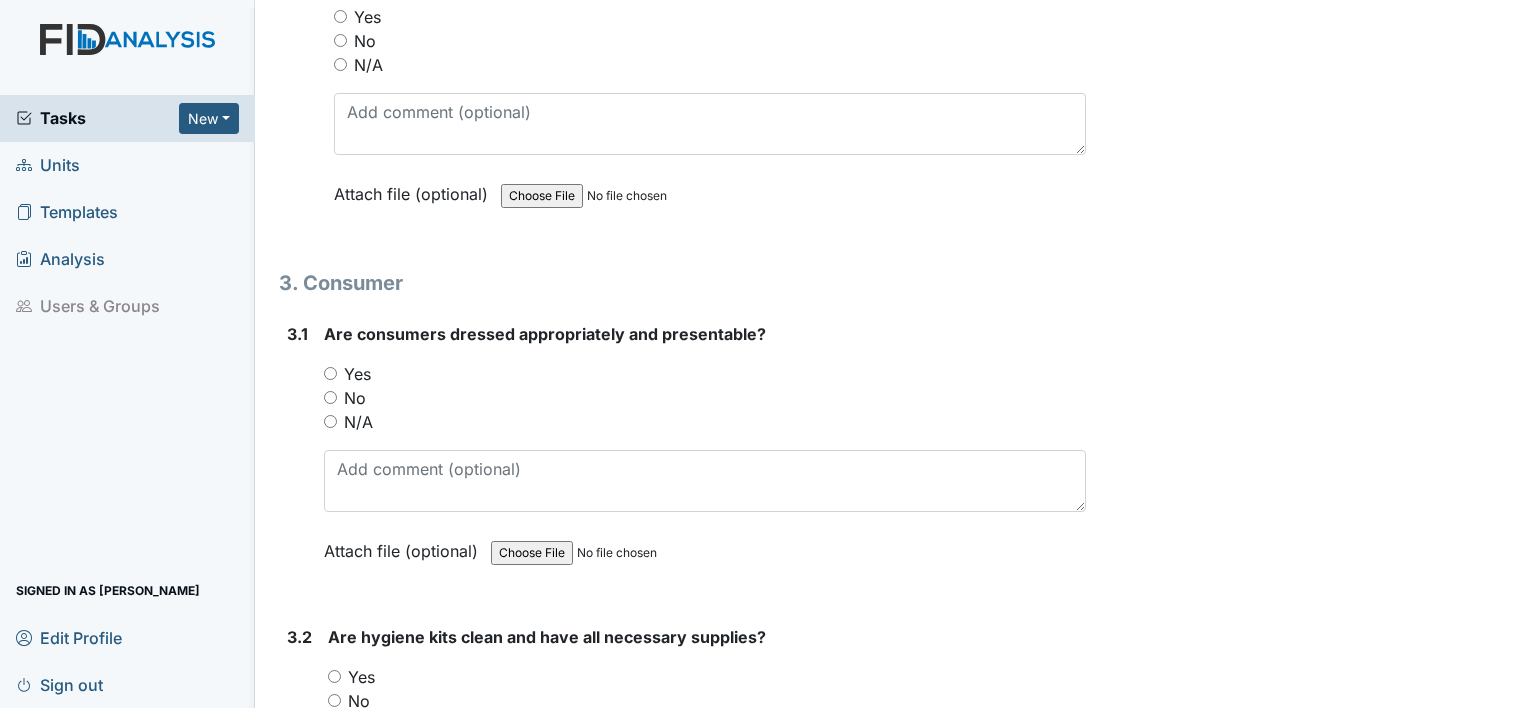 scroll, scrollTop: 7364, scrollLeft: 0, axis: vertical 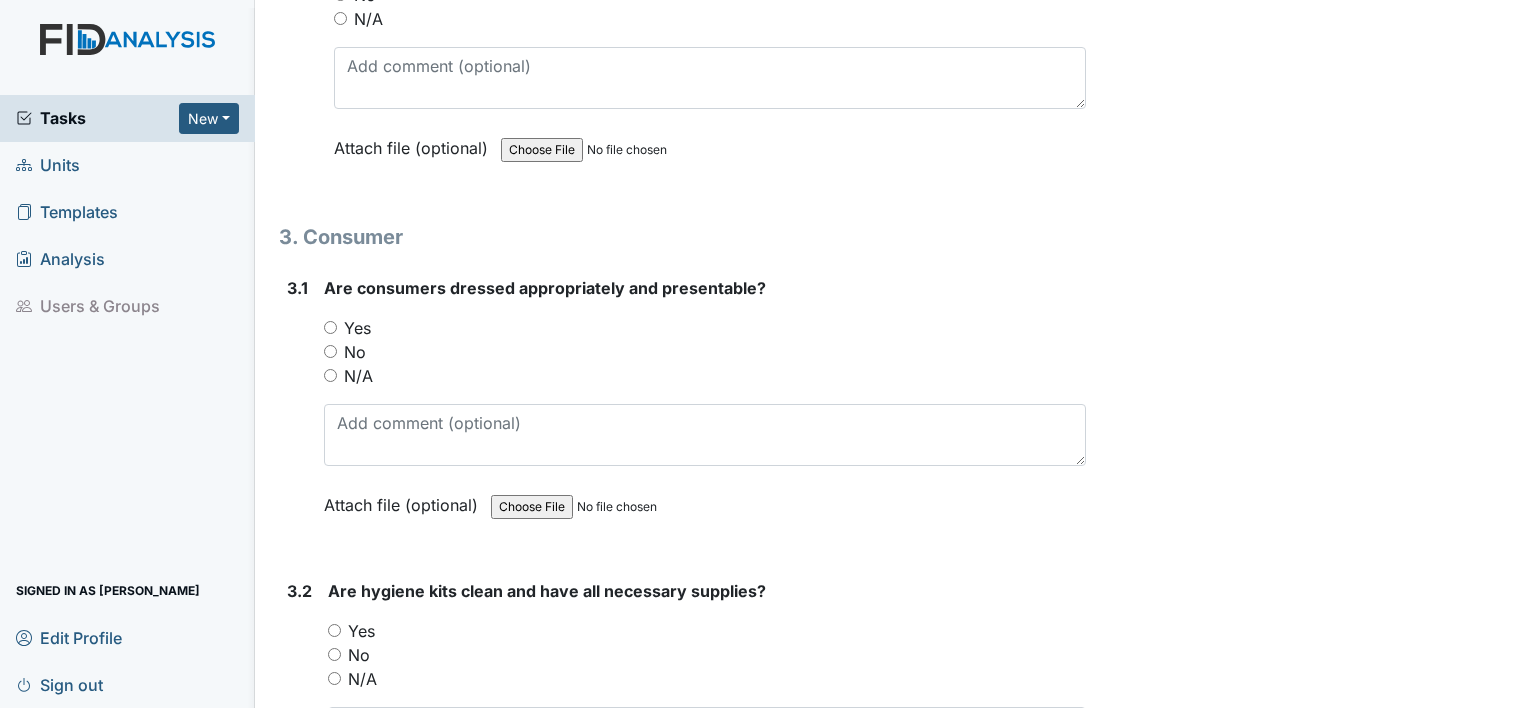click on "Yes" at bounding box center [330, 327] 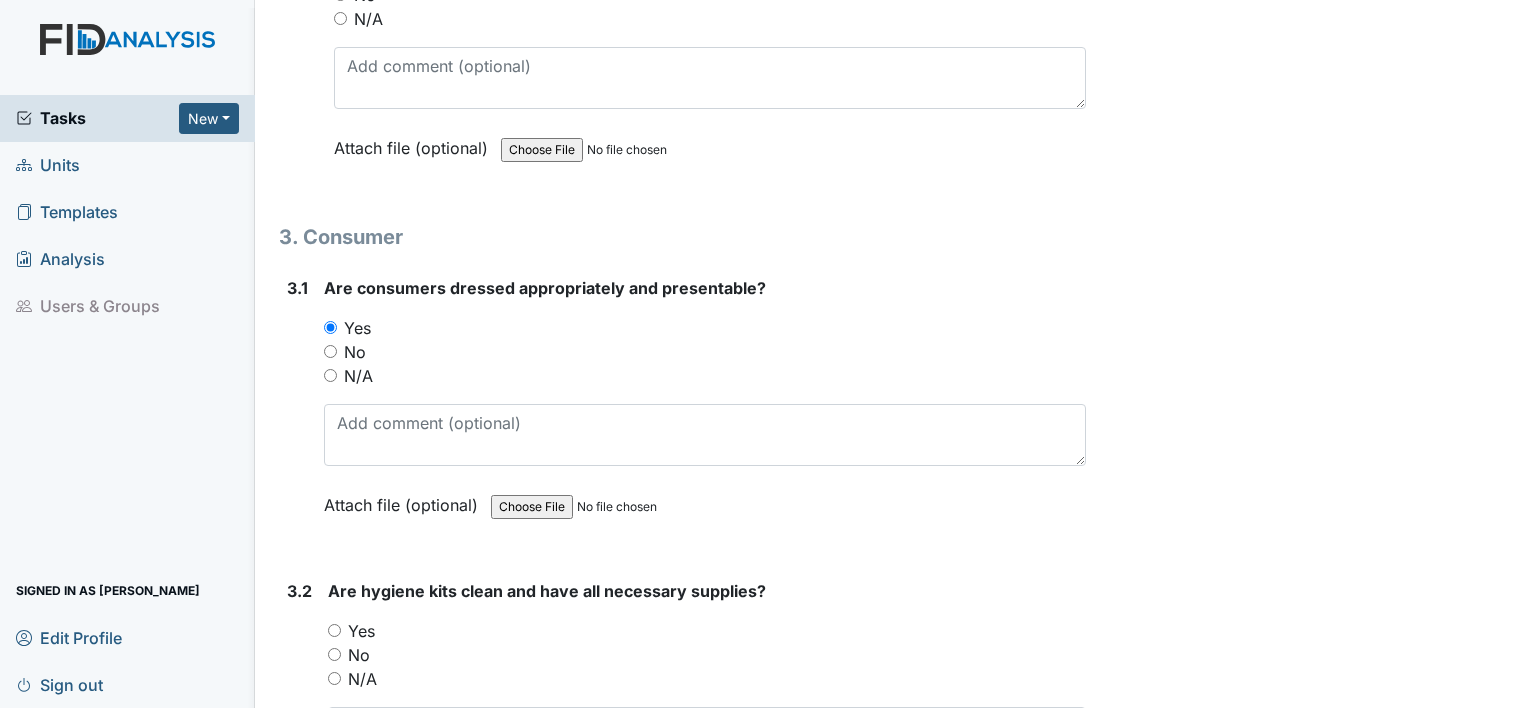 click on "Yes" at bounding box center (334, 630) 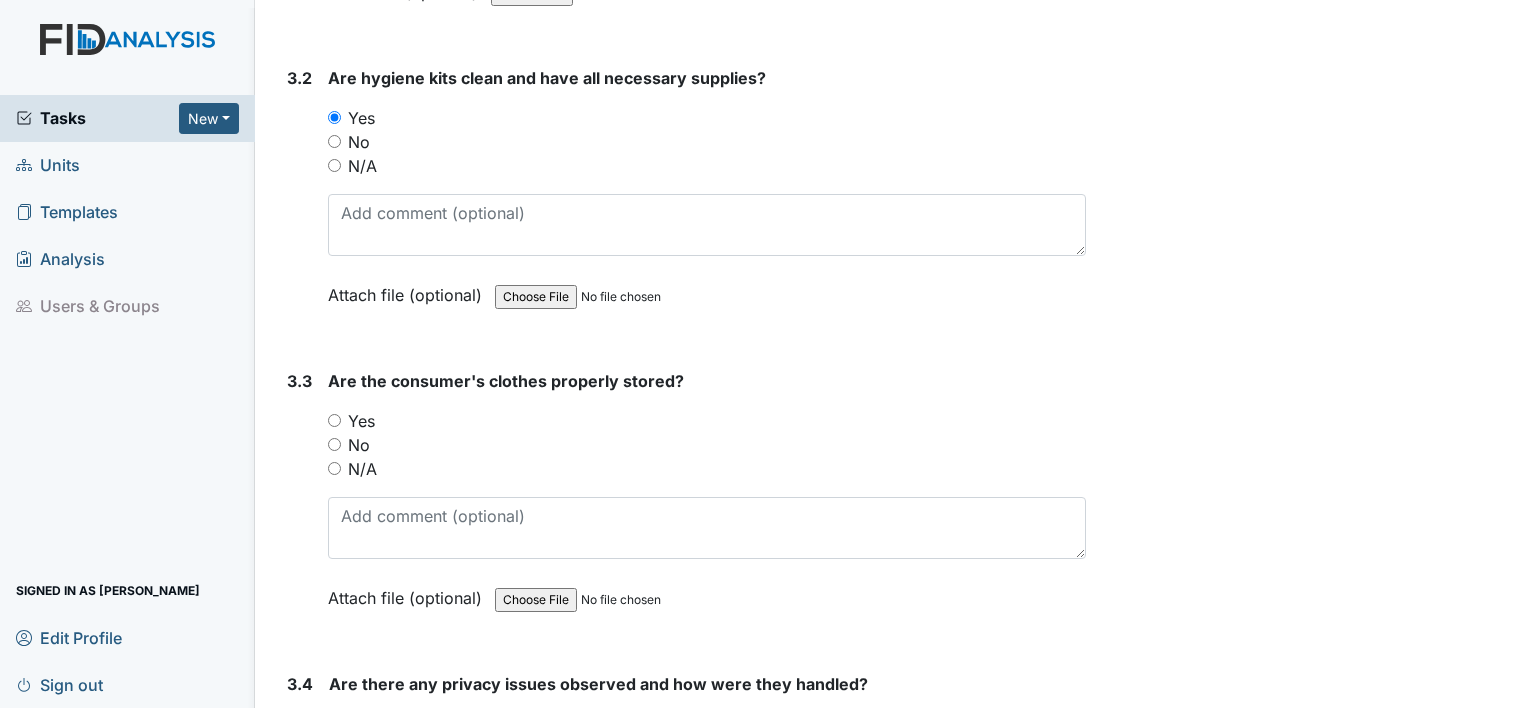 scroll, scrollTop: 7971, scrollLeft: 0, axis: vertical 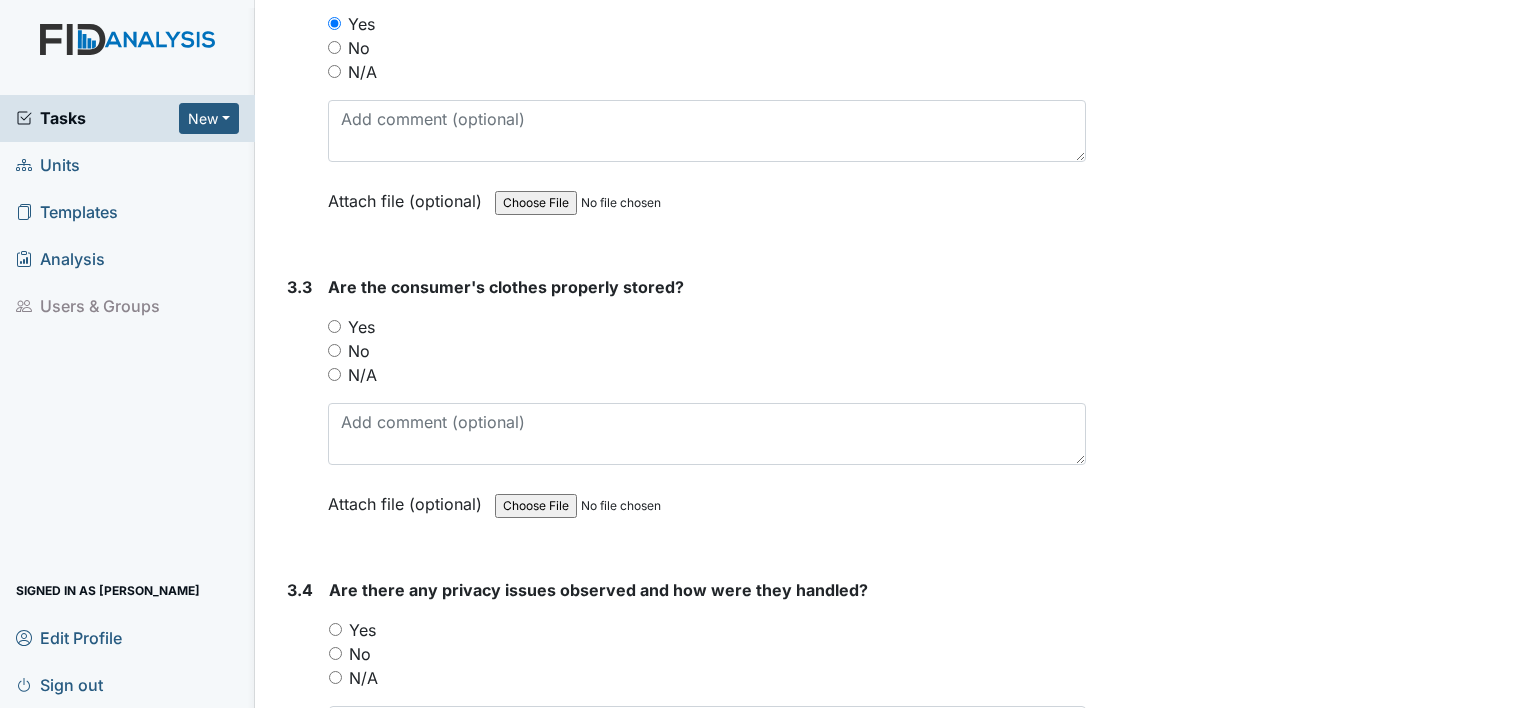 click on "Yes" at bounding box center [334, 326] 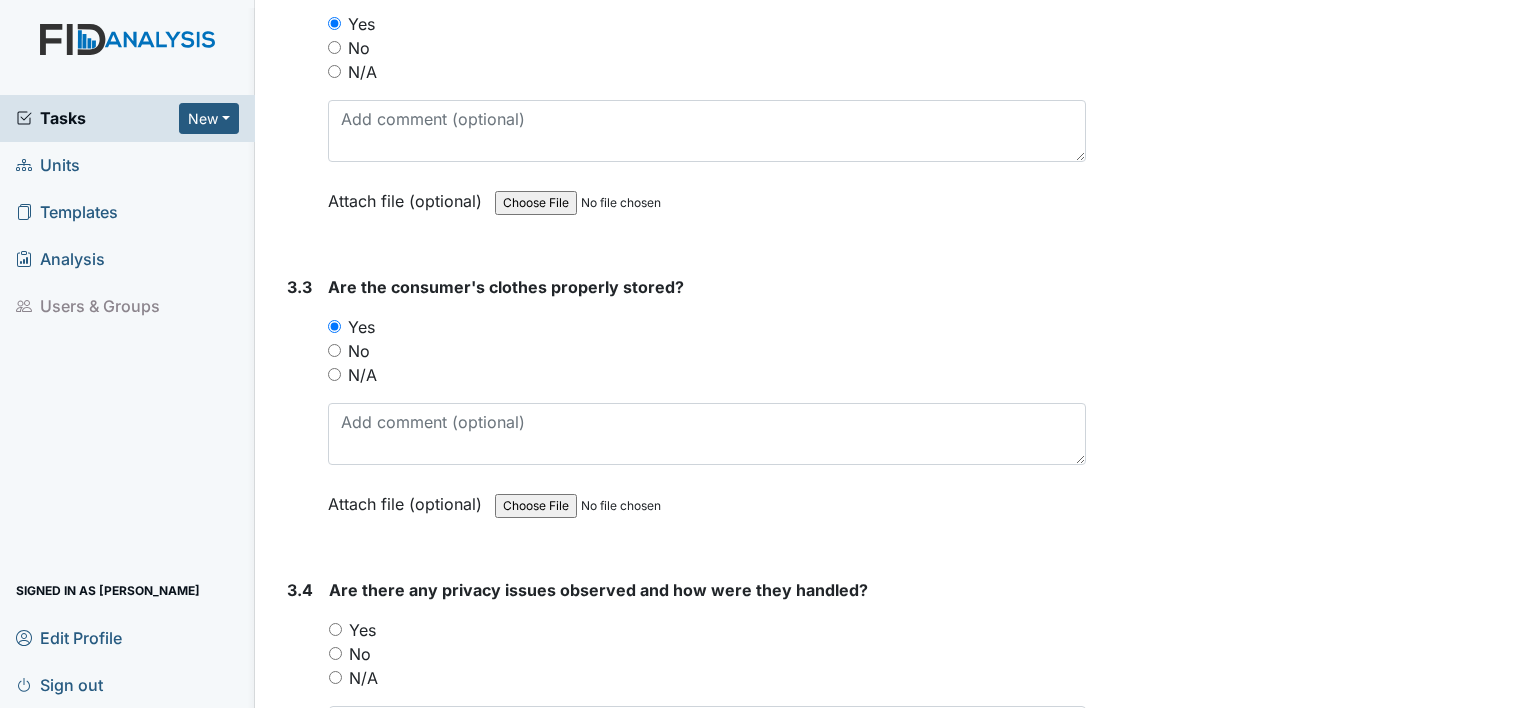 click on "No" at bounding box center (335, 653) 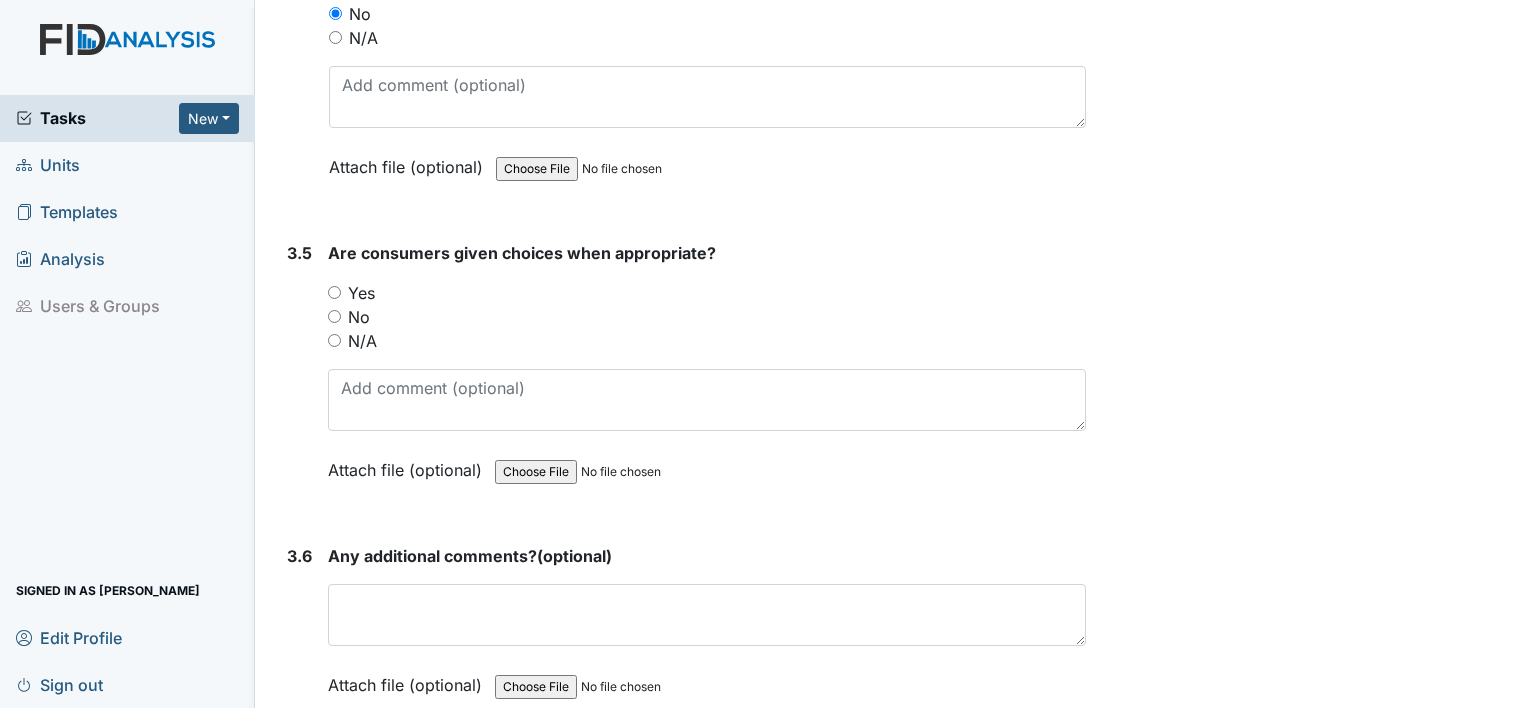 scroll, scrollTop: 8657, scrollLeft: 0, axis: vertical 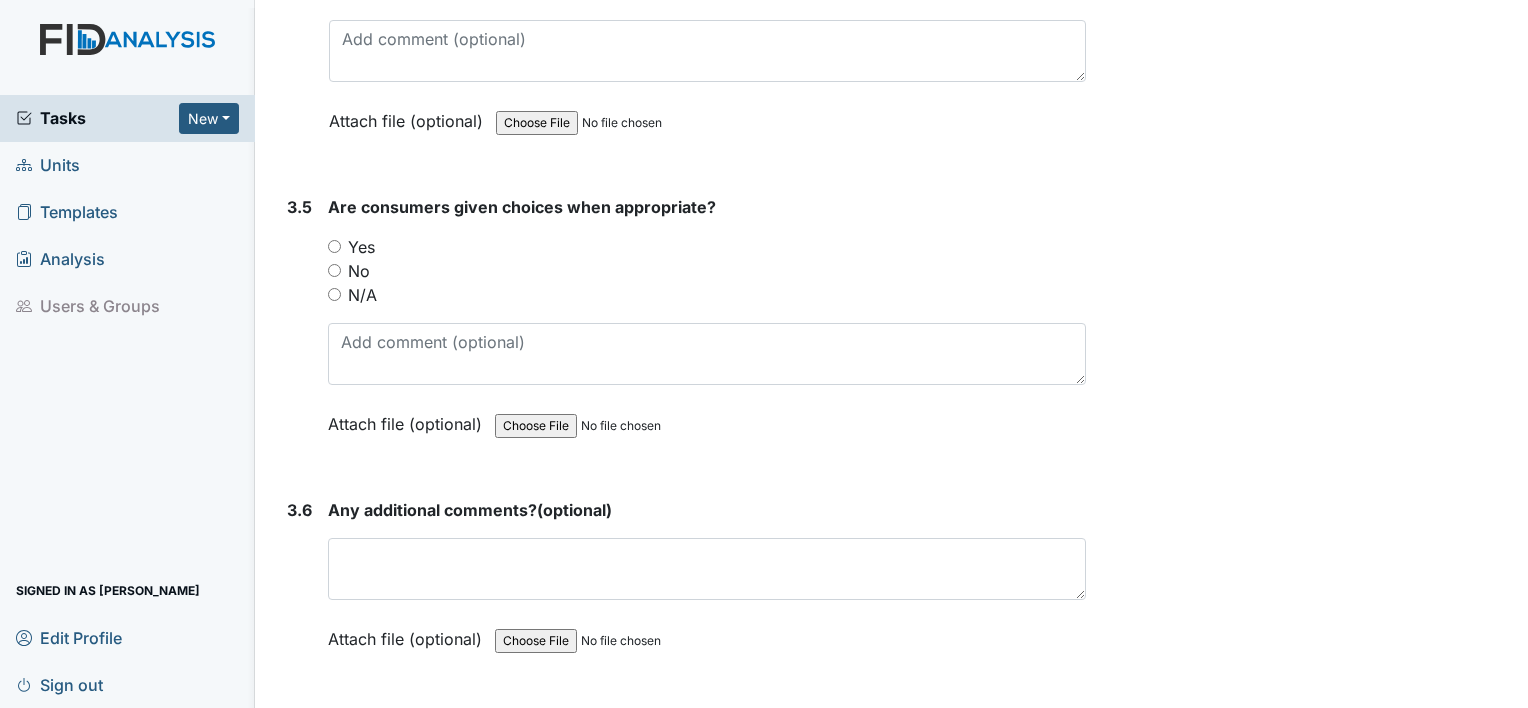 click on "Yes" at bounding box center [334, 246] 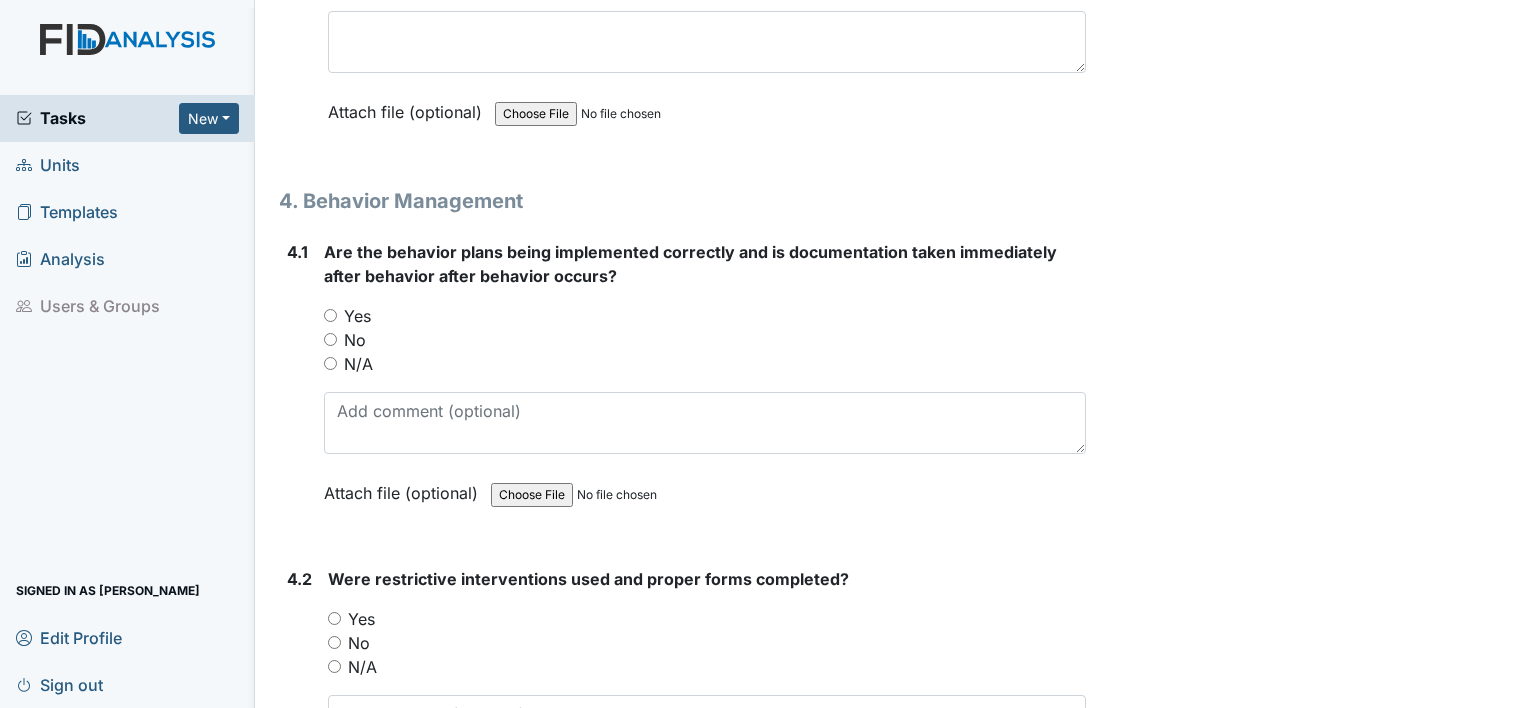 scroll, scrollTop: 9244, scrollLeft: 0, axis: vertical 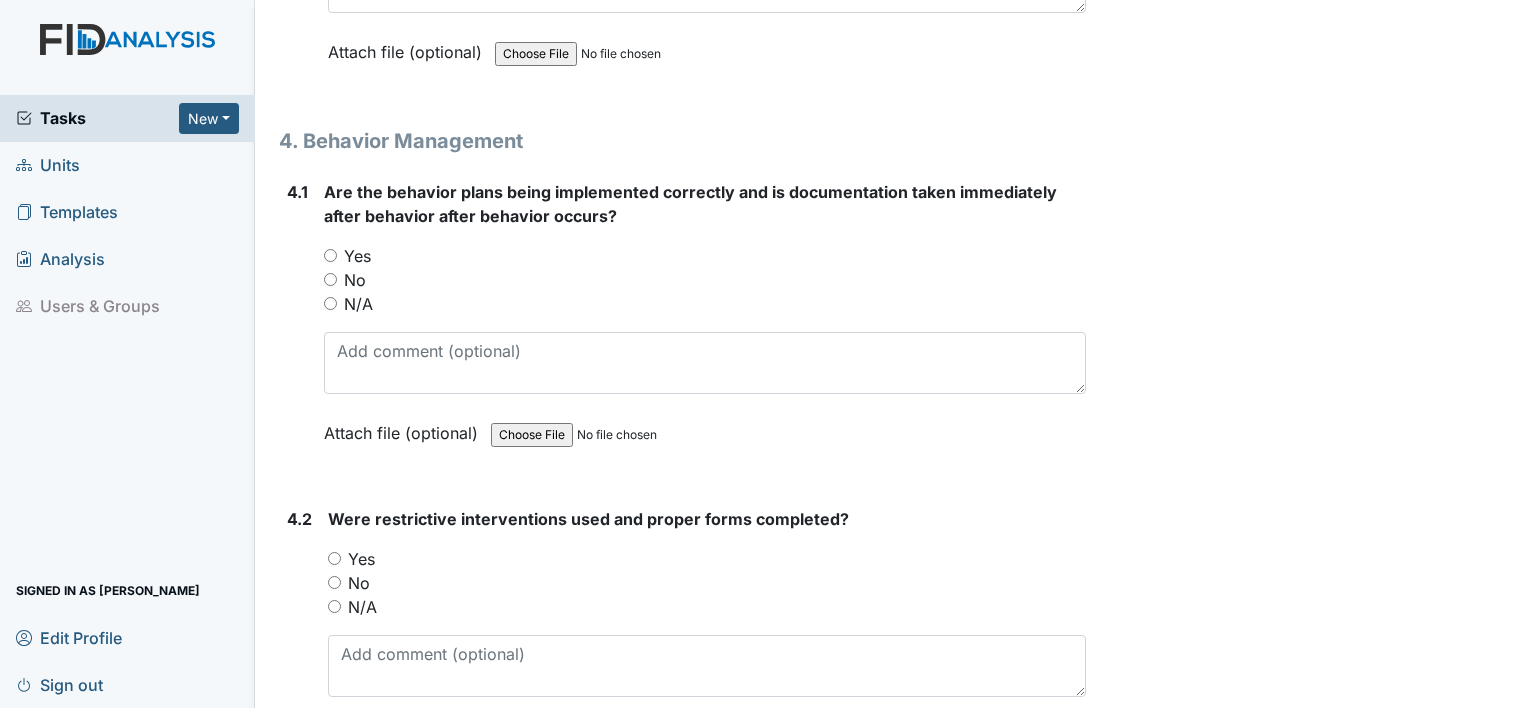 click on "N/A" at bounding box center [330, 303] 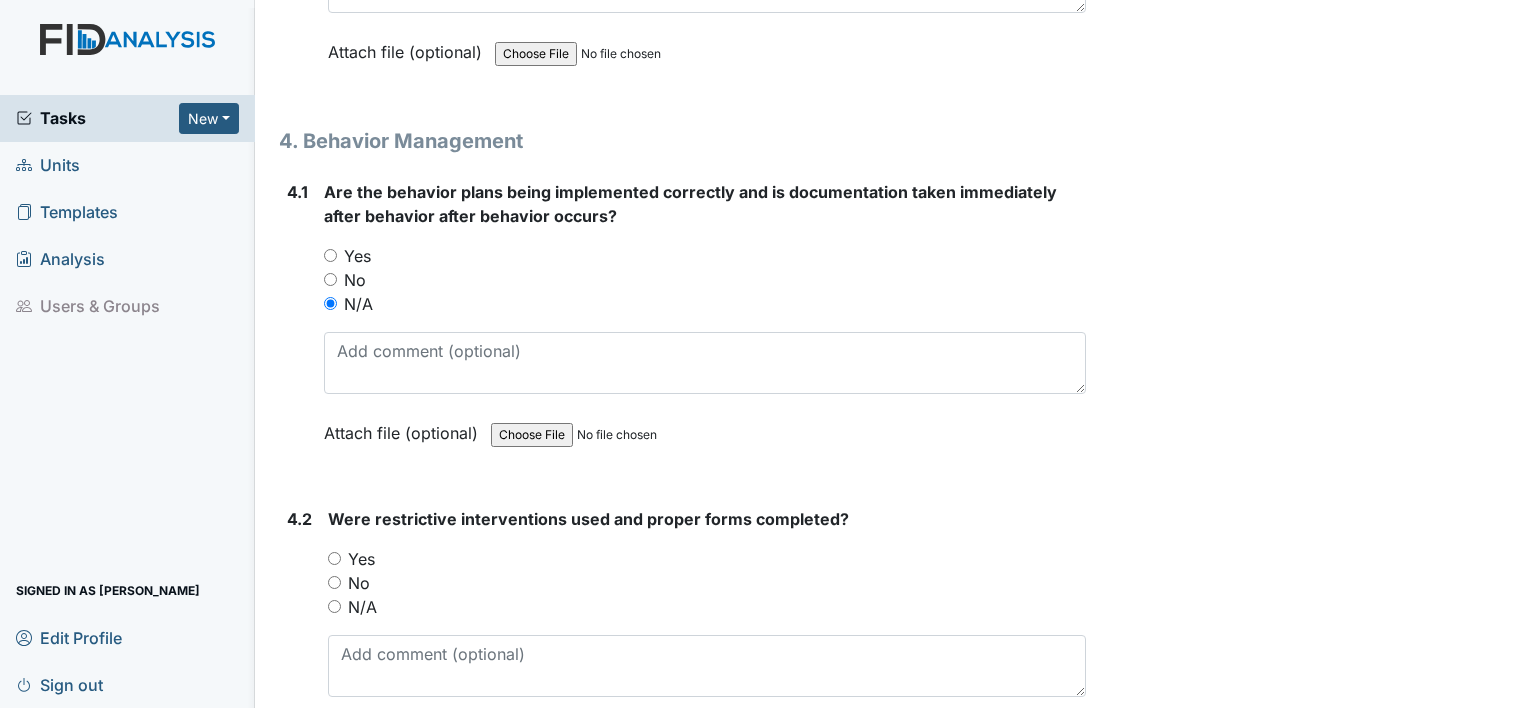 click on "N/A" at bounding box center [334, 606] 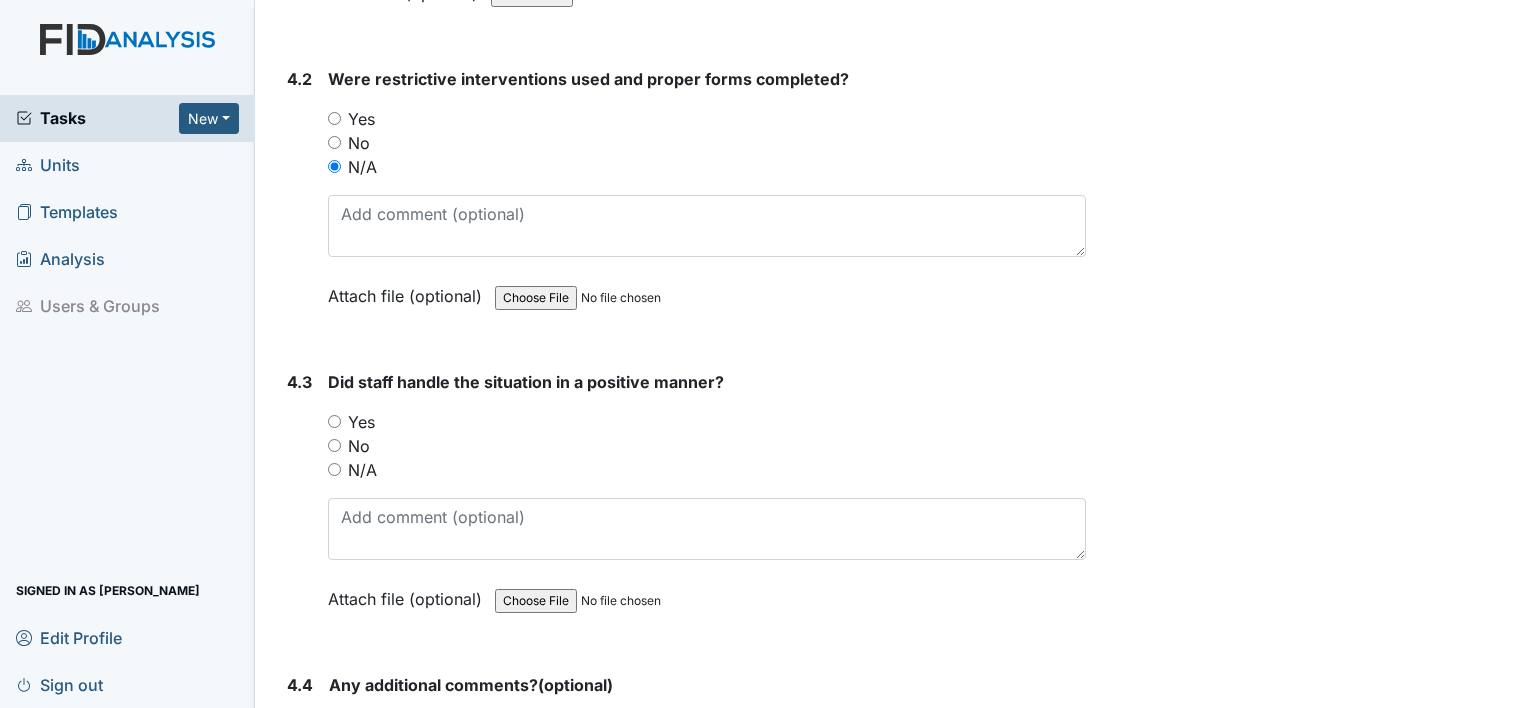 scroll, scrollTop: 9730, scrollLeft: 0, axis: vertical 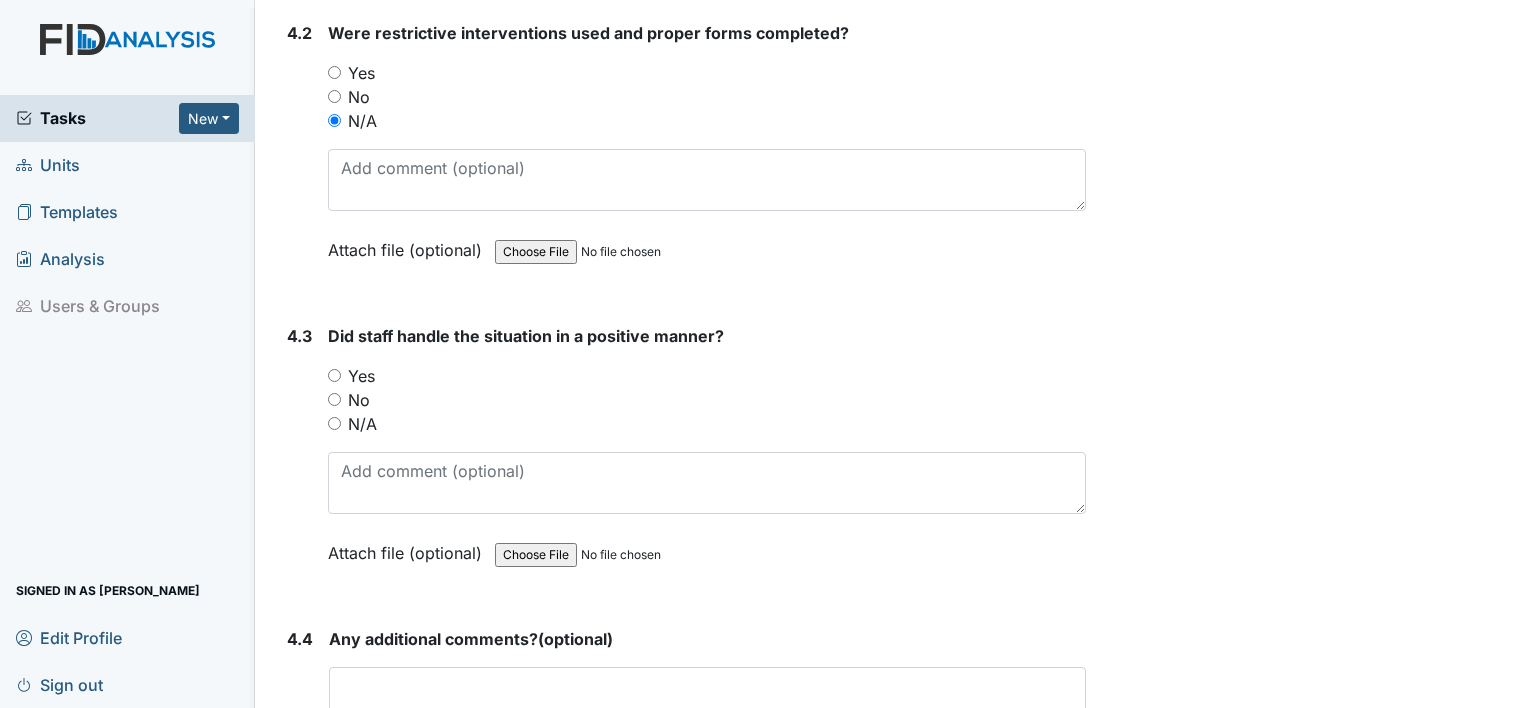 click on "N/A" at bounding box center [334, 423] 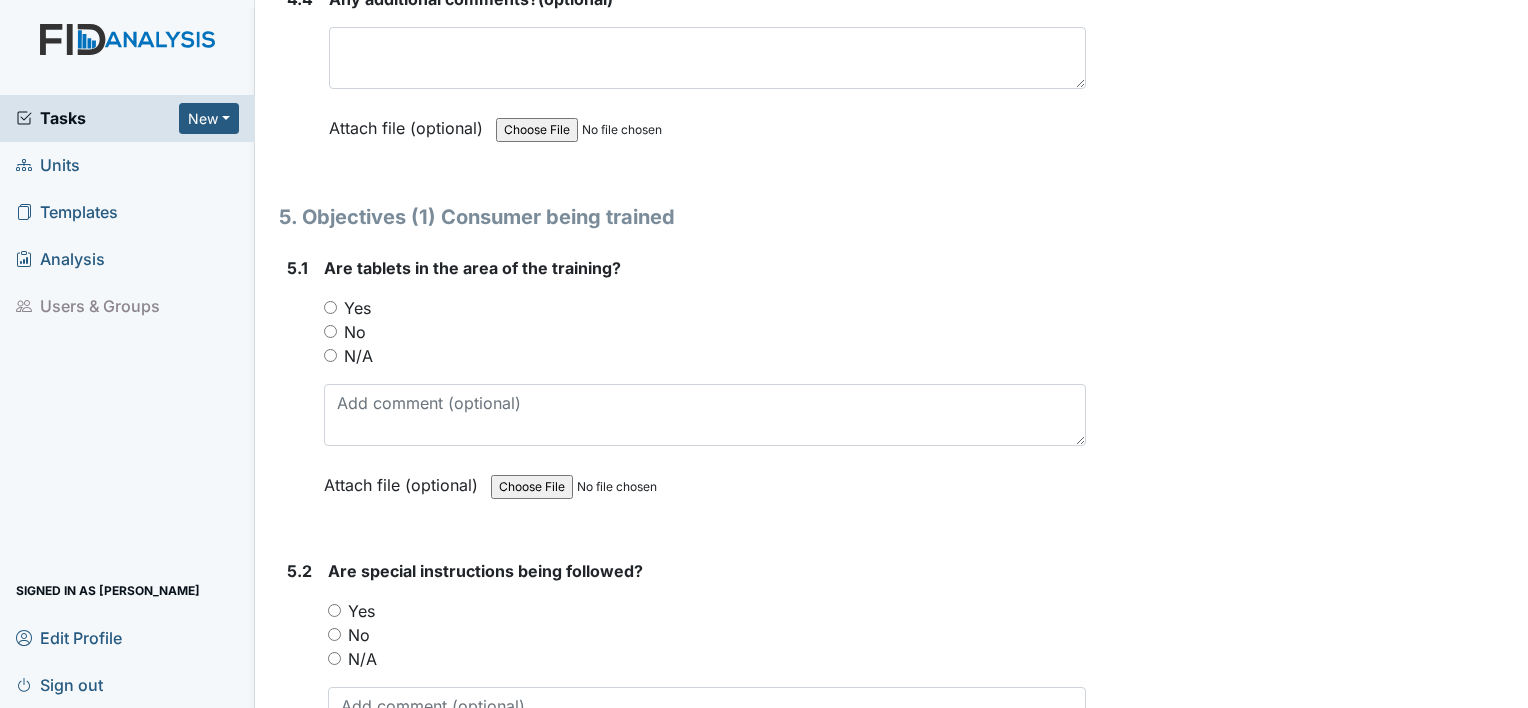 scroll, scrollTop: 10416, scrollLeft: 0, axis: vertical 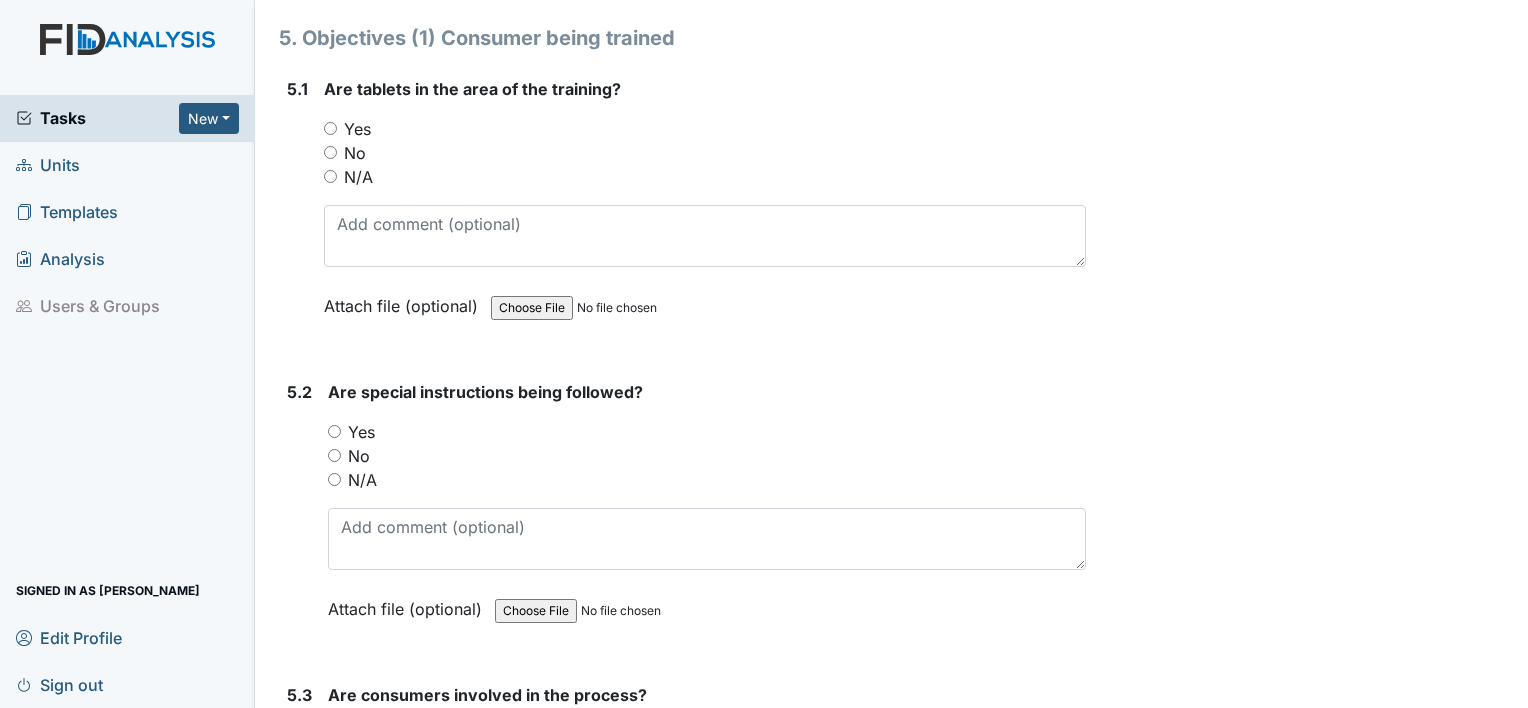 click on "N/A" at bounding box center [330, 176] 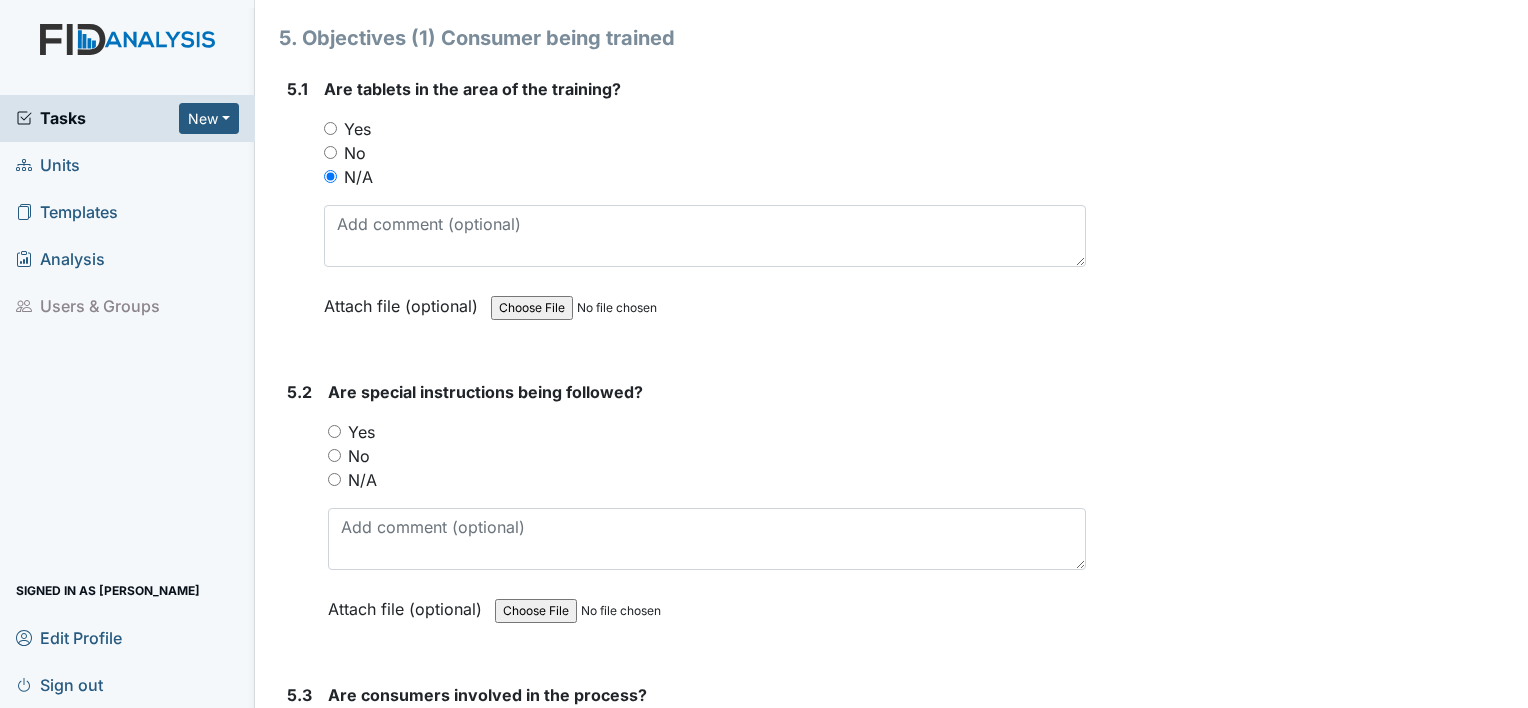 click on "N/A" at bounding box center (334, 479) 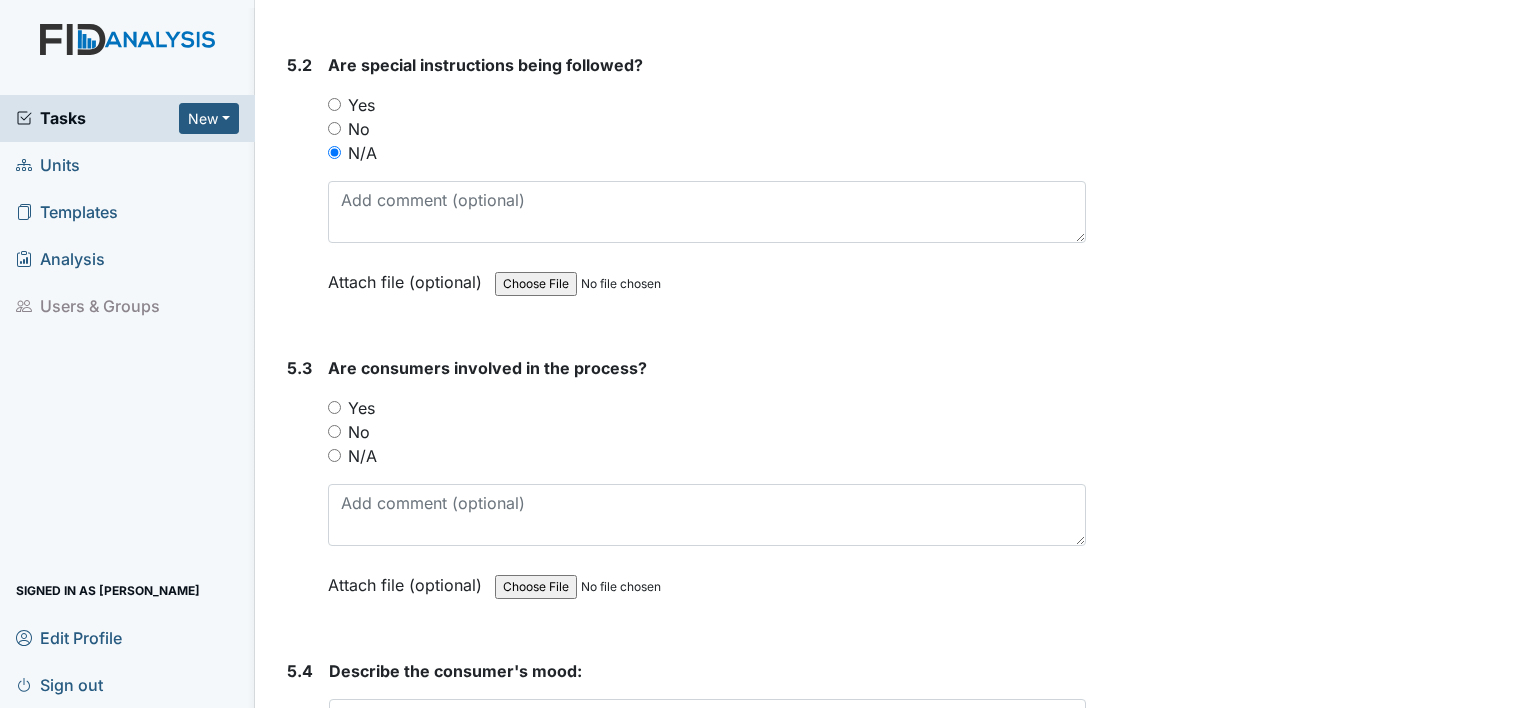 scroll, scrollTop: 10896, scrollLeft: 0, axis: vertical 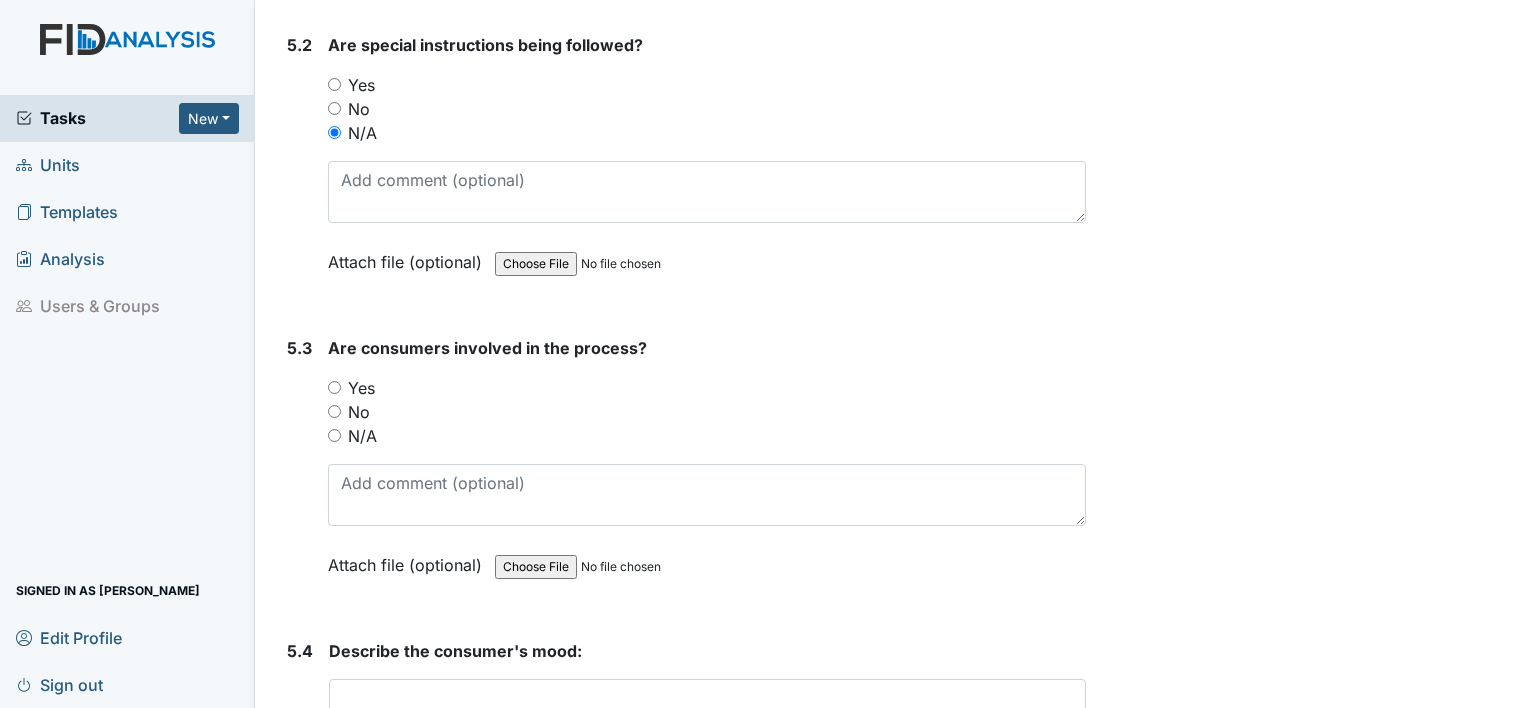 click on "N/A" at bounding box center (334, 435) 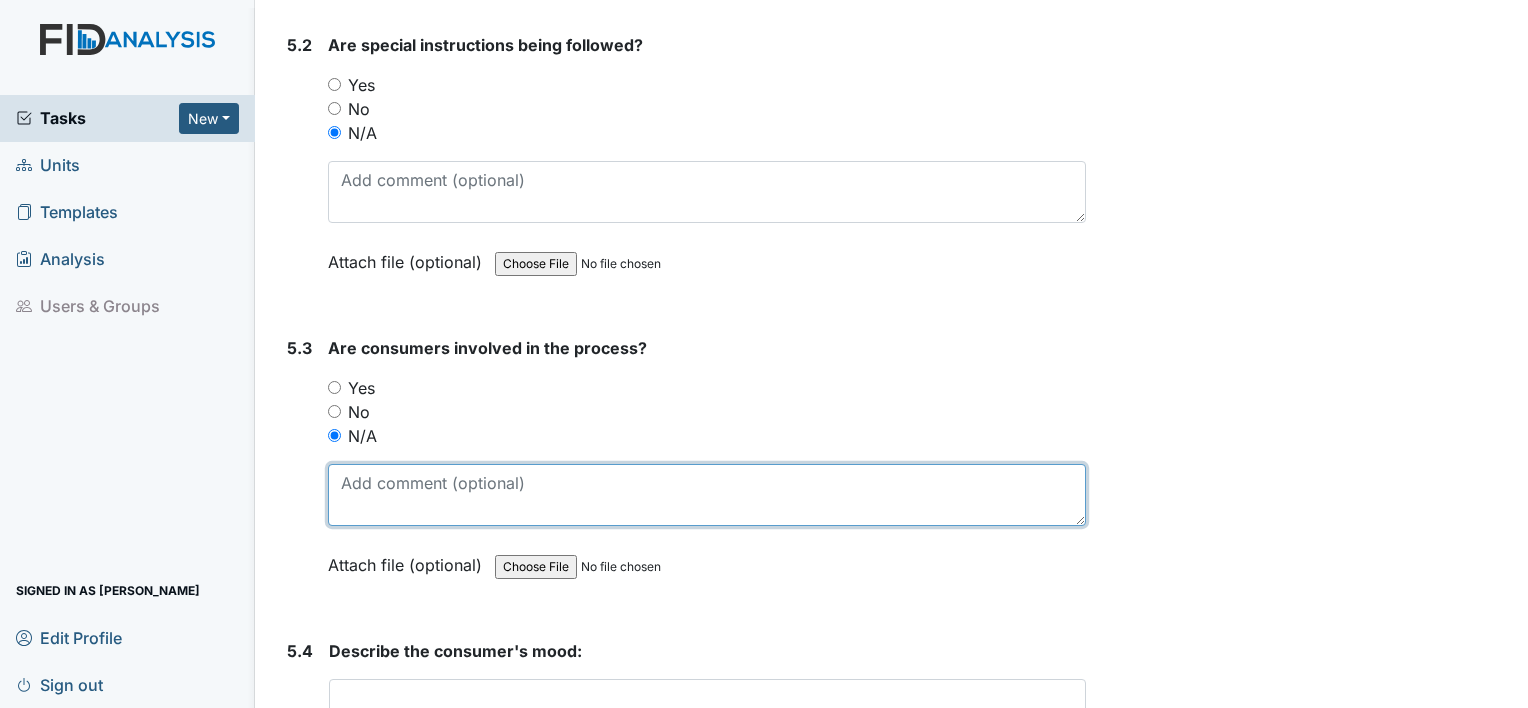 click at bounding box center (707, 495) 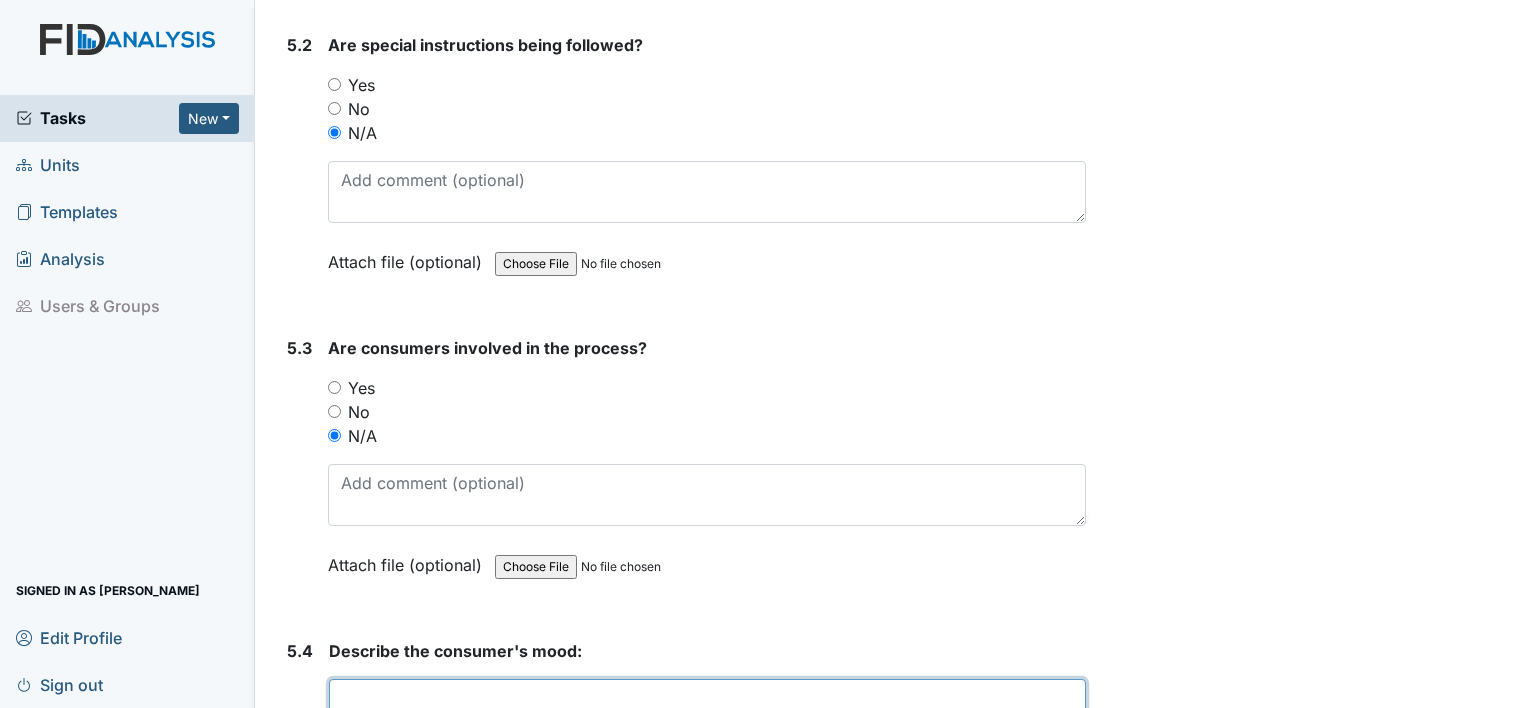 click at bounding box center (707, 710) 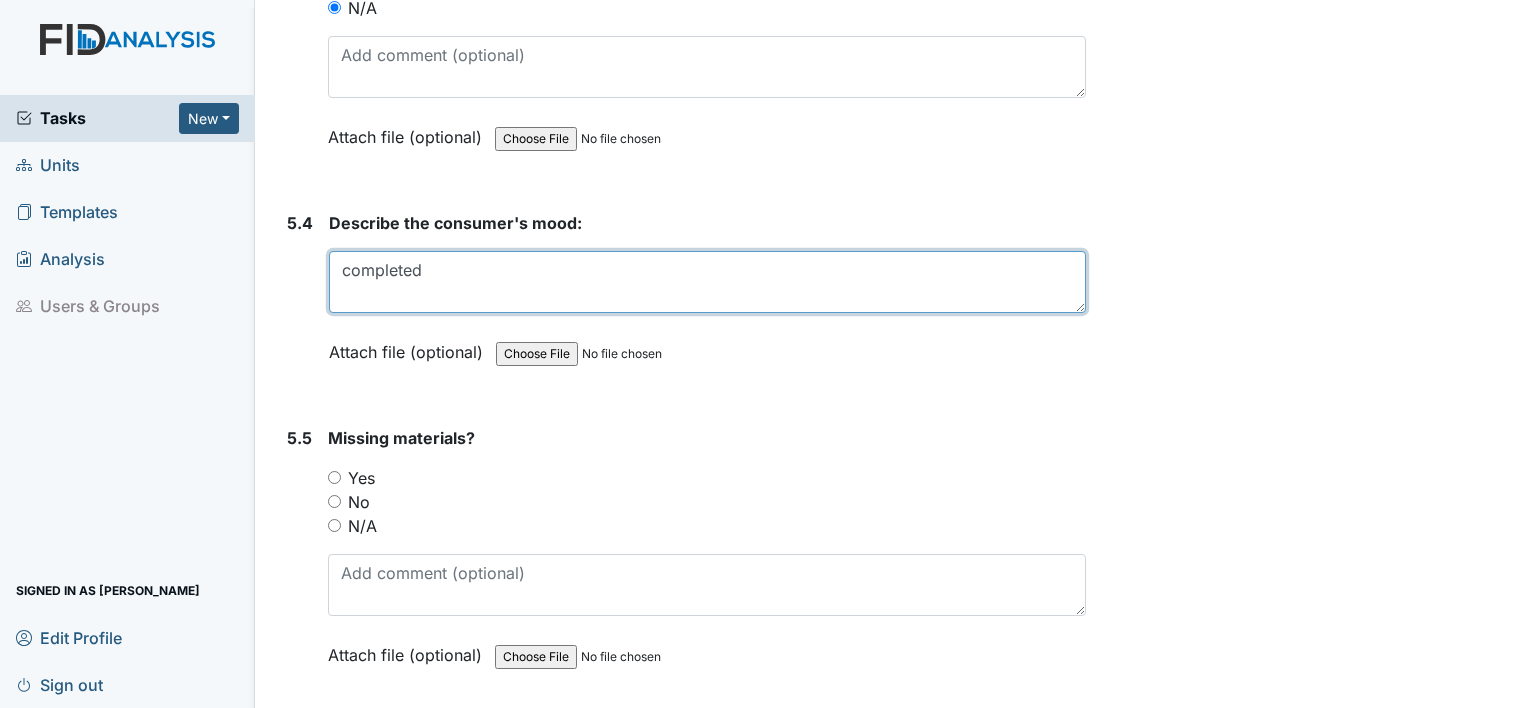 scroll, scrollTop: 11389, scrollLeft: 0, axis: vertical 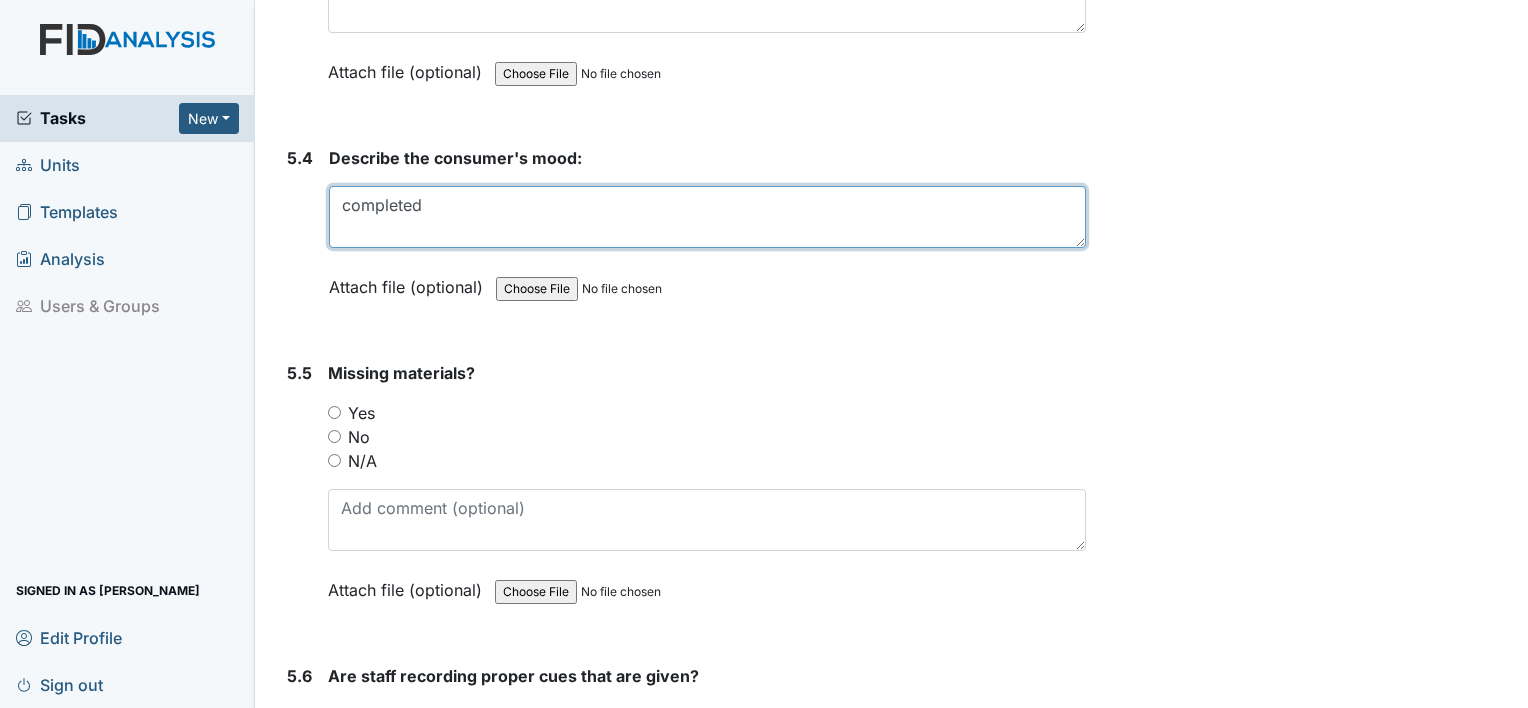 drag, startPoint x: 447, startPoint y: 179, endPoint x: 336, endPoint y: 173, distance: 111.16204 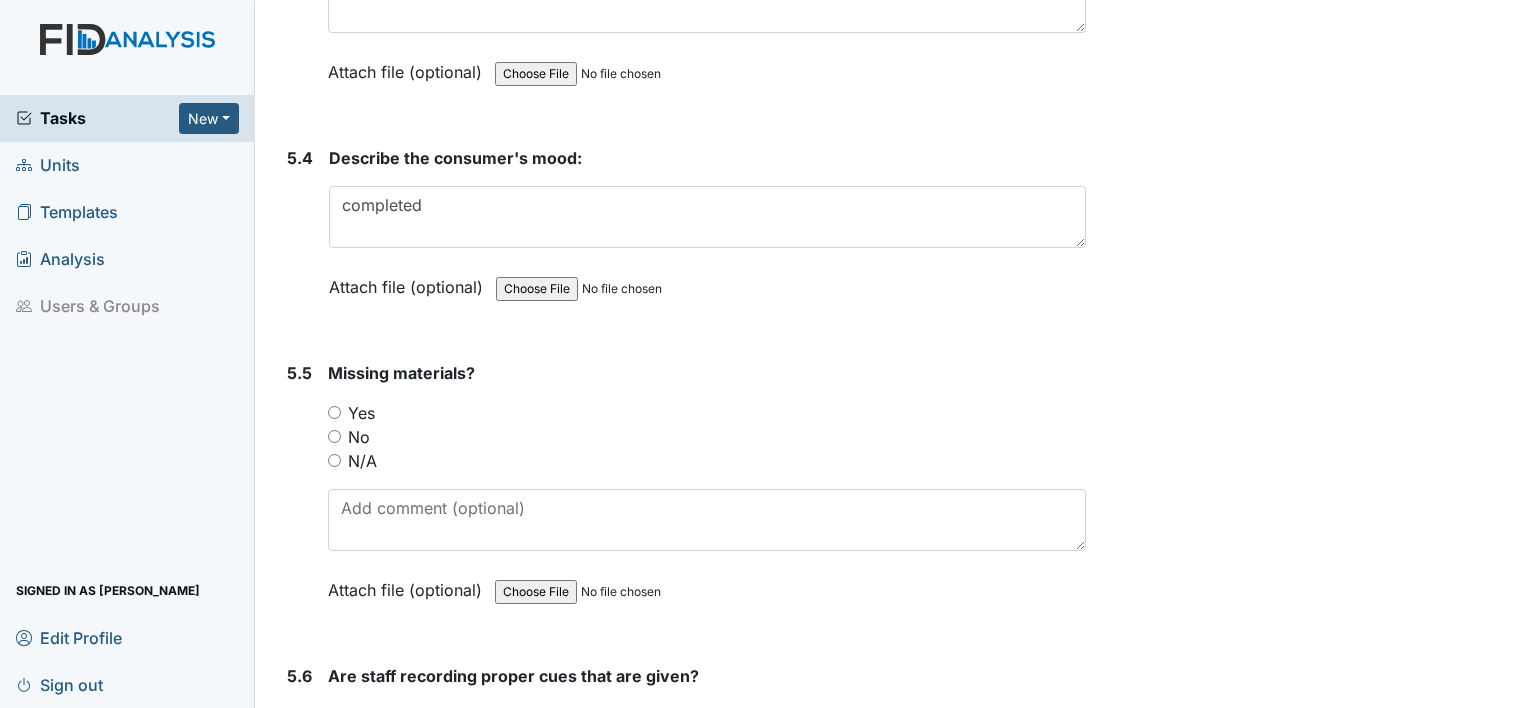 click on "N/A" at bounding box center (334, 460) 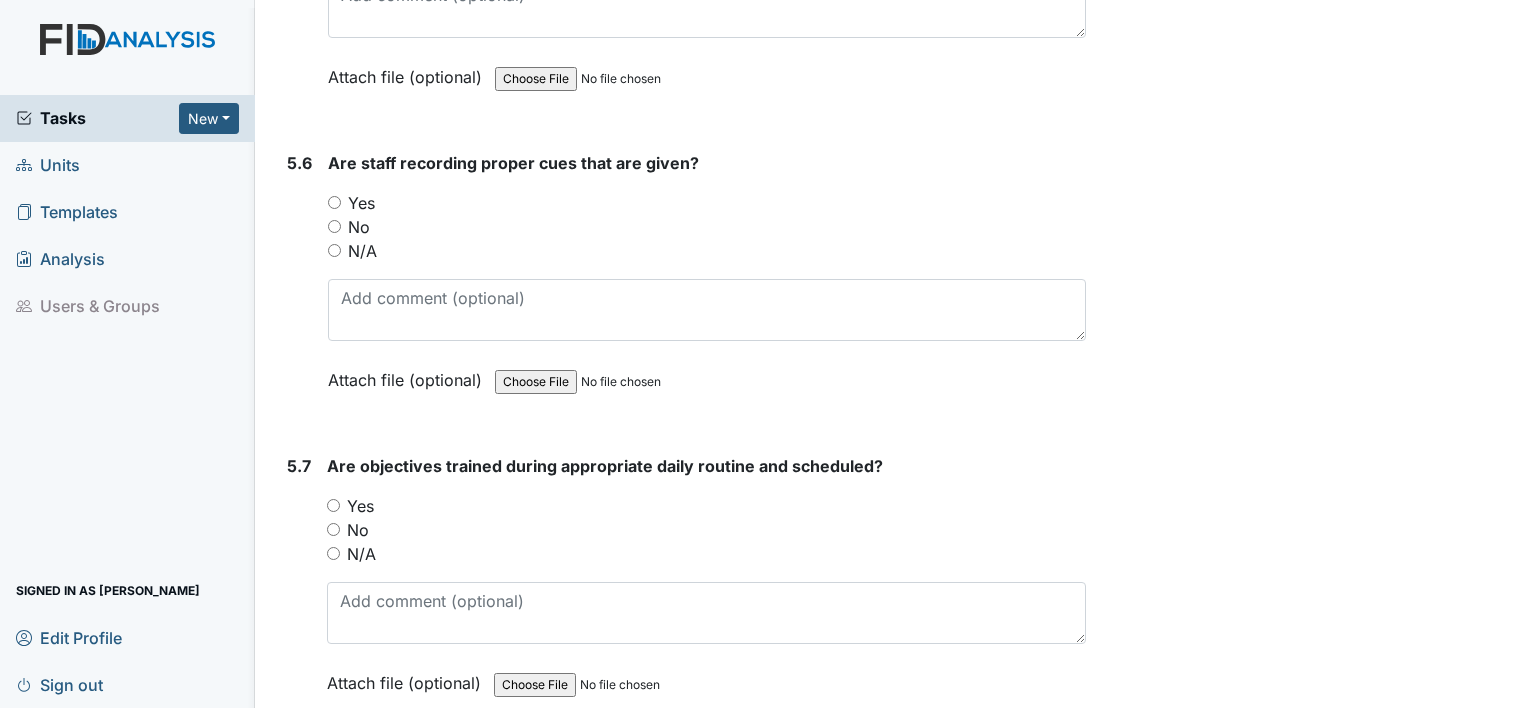 scroll, scrollTop: 11916, scrollLeft: 0, axis: vertical 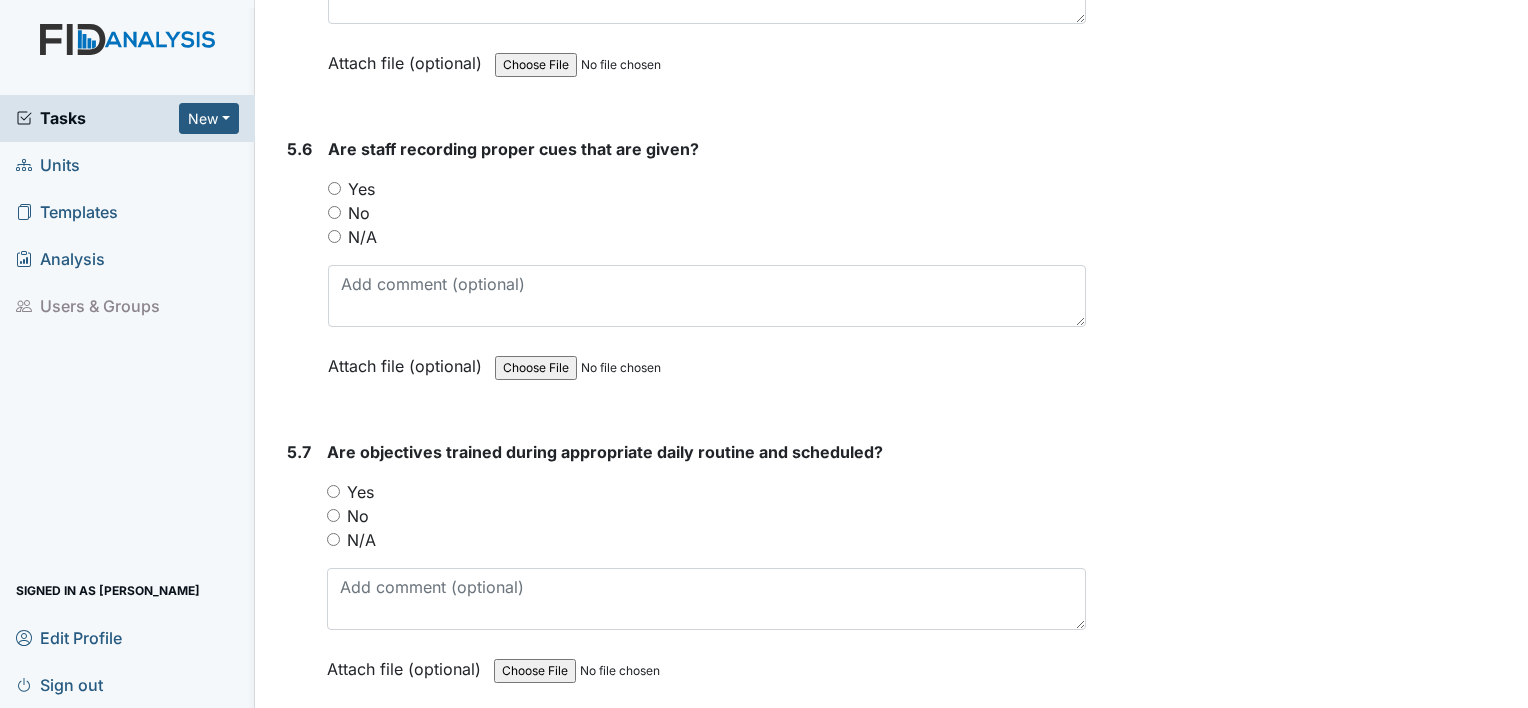 click on "N/A" at bounding box center [334, 236] 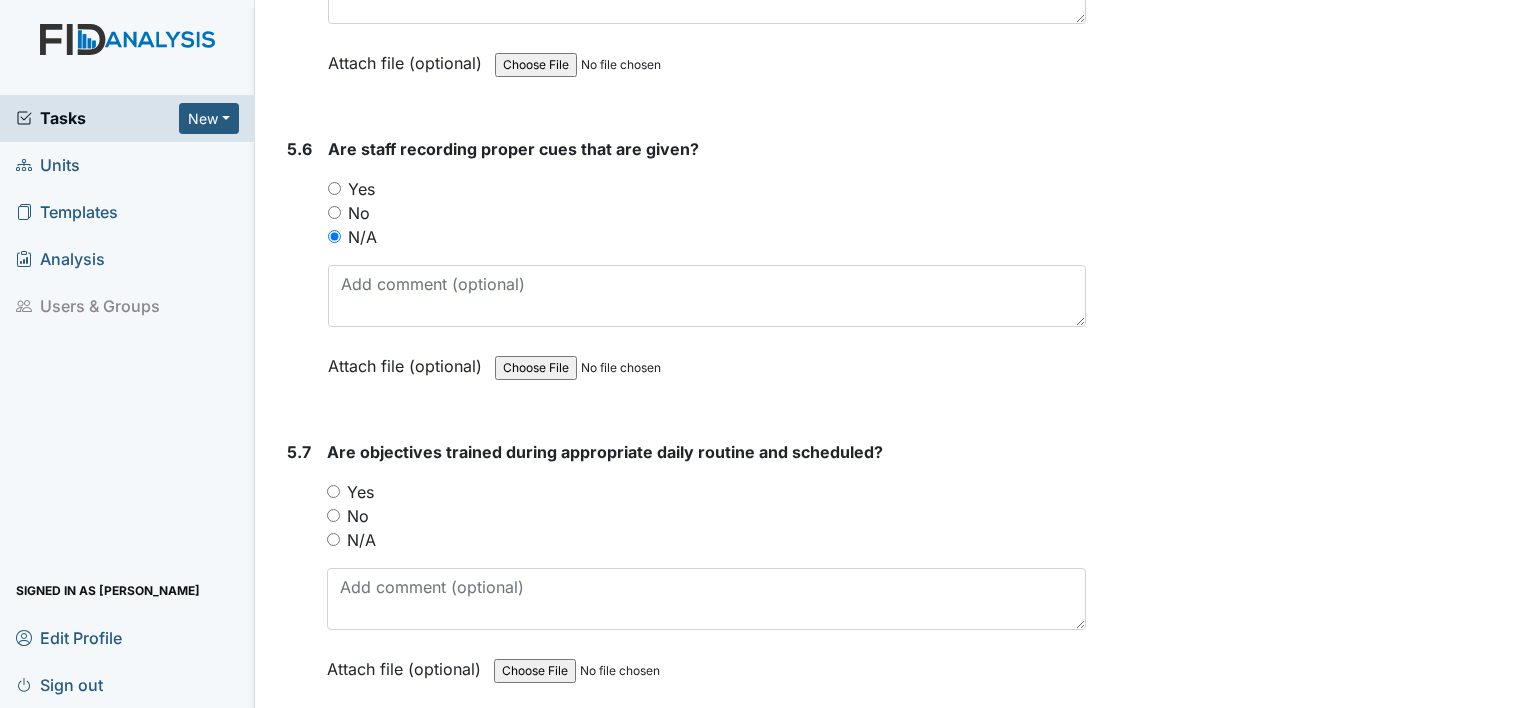 drag, startPoint x: 329, startPoint y: 498, endPoint x: 810, endPoint y: 677, distance: 513.22705 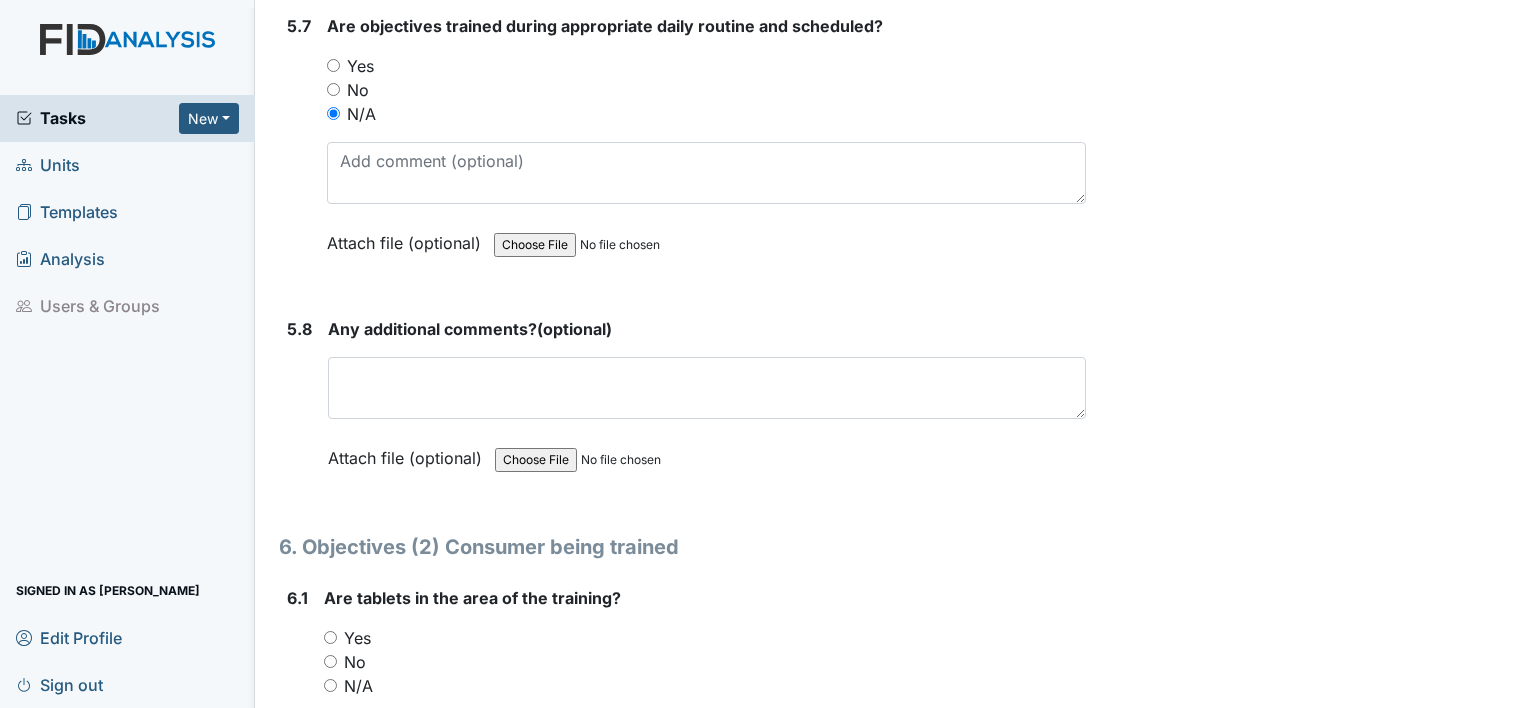 scroll, scrollTop: 12462, scrollLeft: 0, axis: vertical 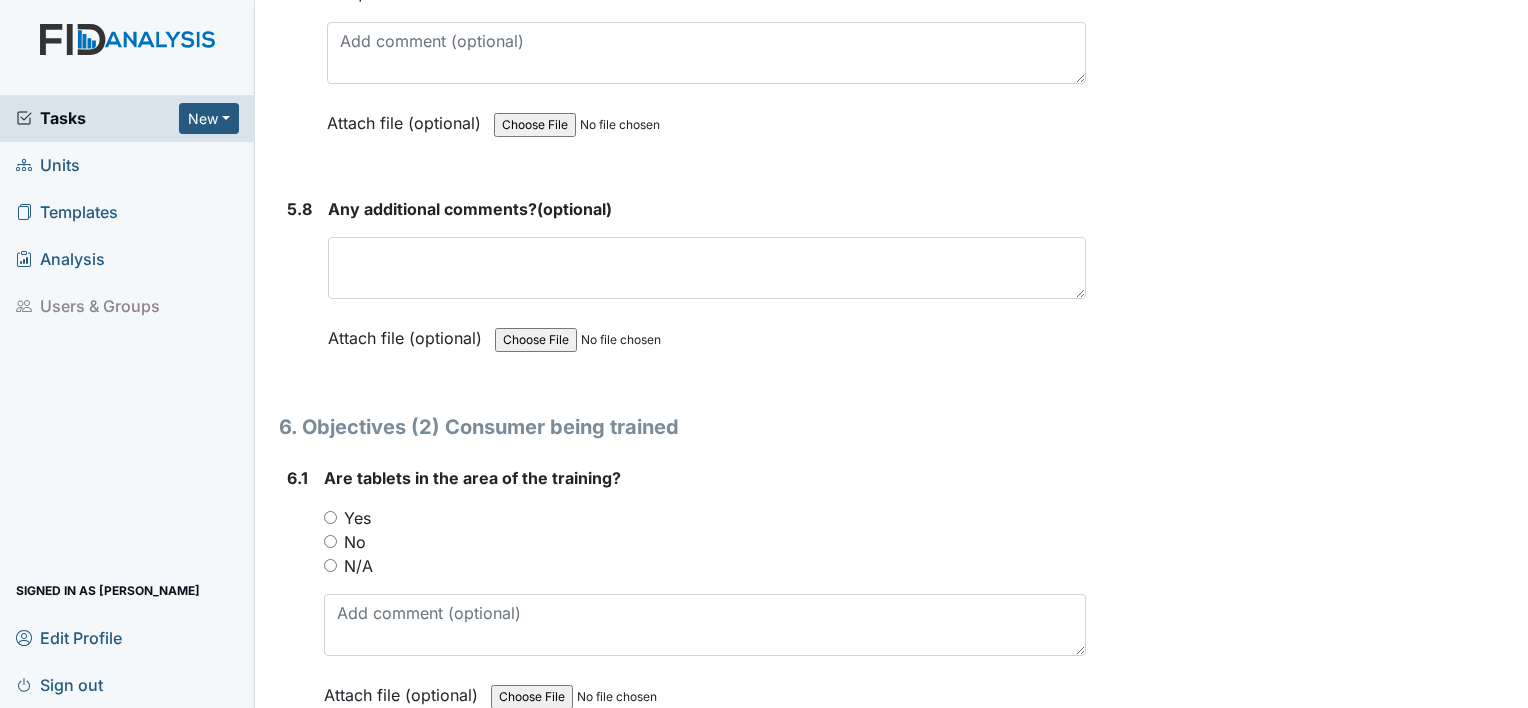 click on "N/A" at bounding box center [330, 565] 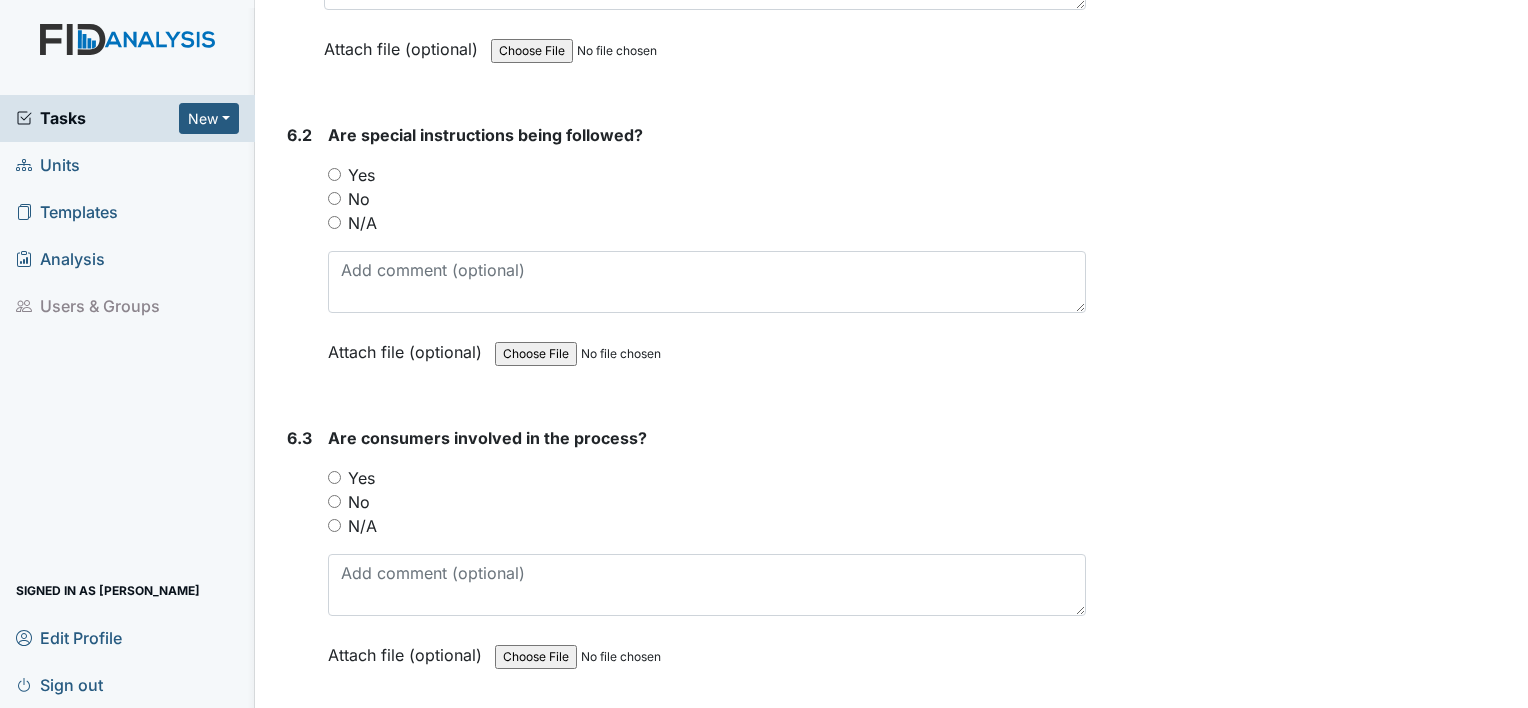 scroll, scrollTop: 13175, scrollLeft: 0, axis: vertical 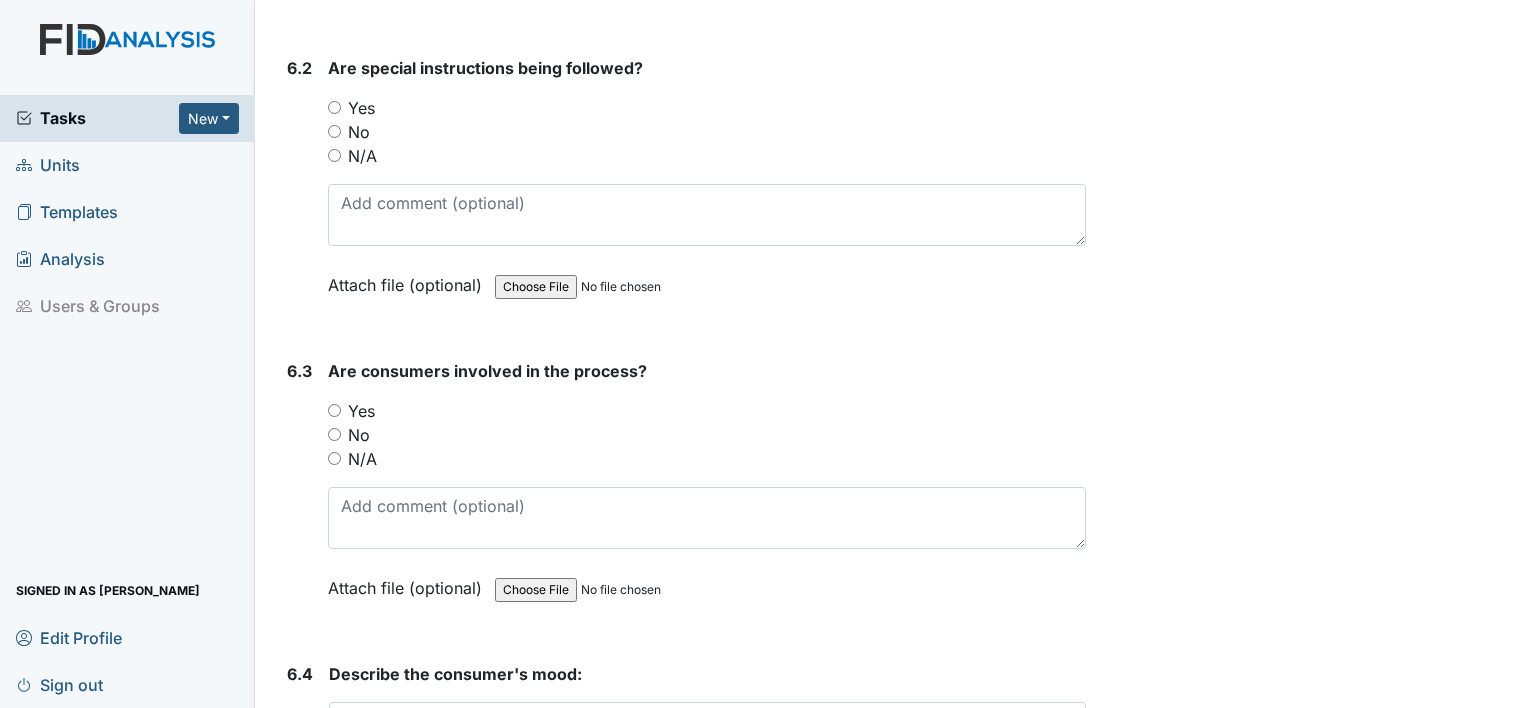 click on "N/A" at bounding box center (334, 155) 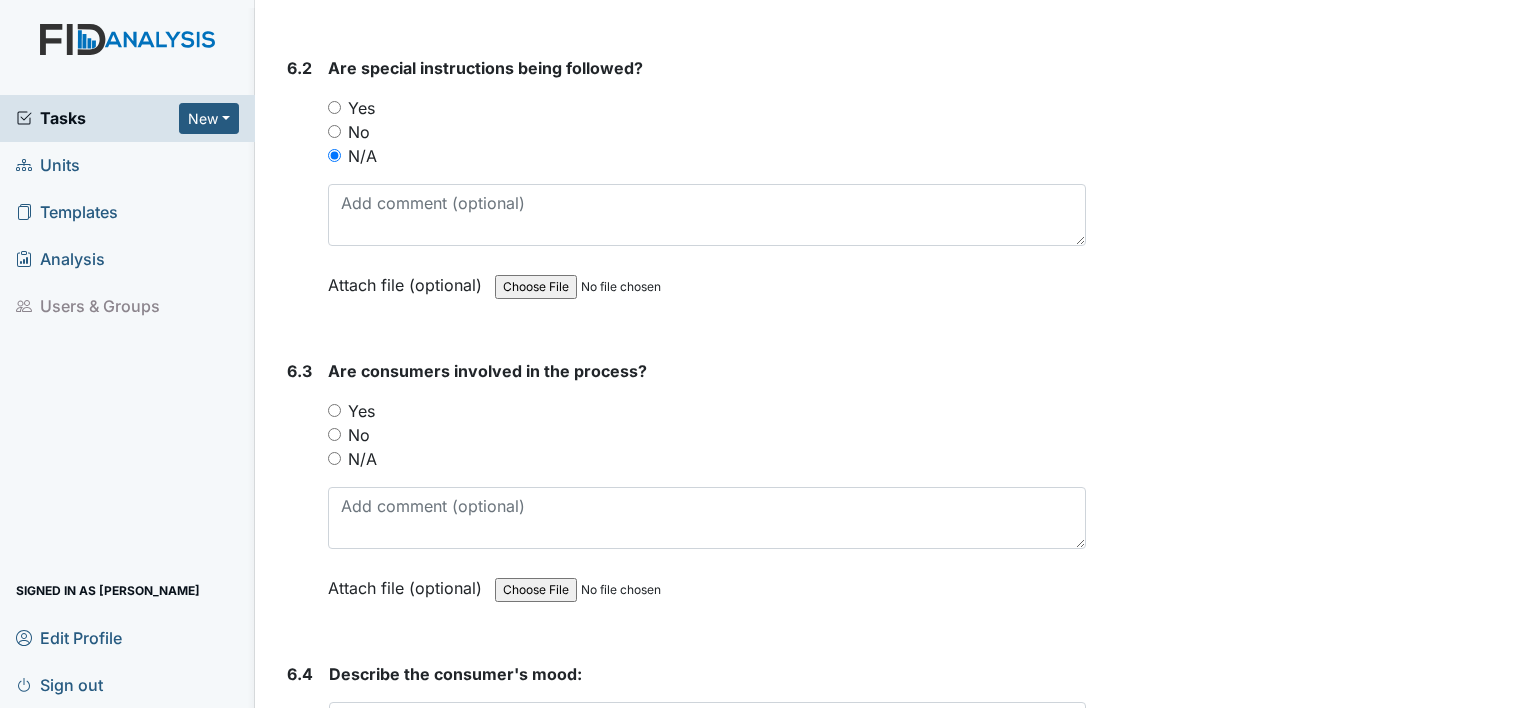 click on "N/A" at bounding box center [334, 458] 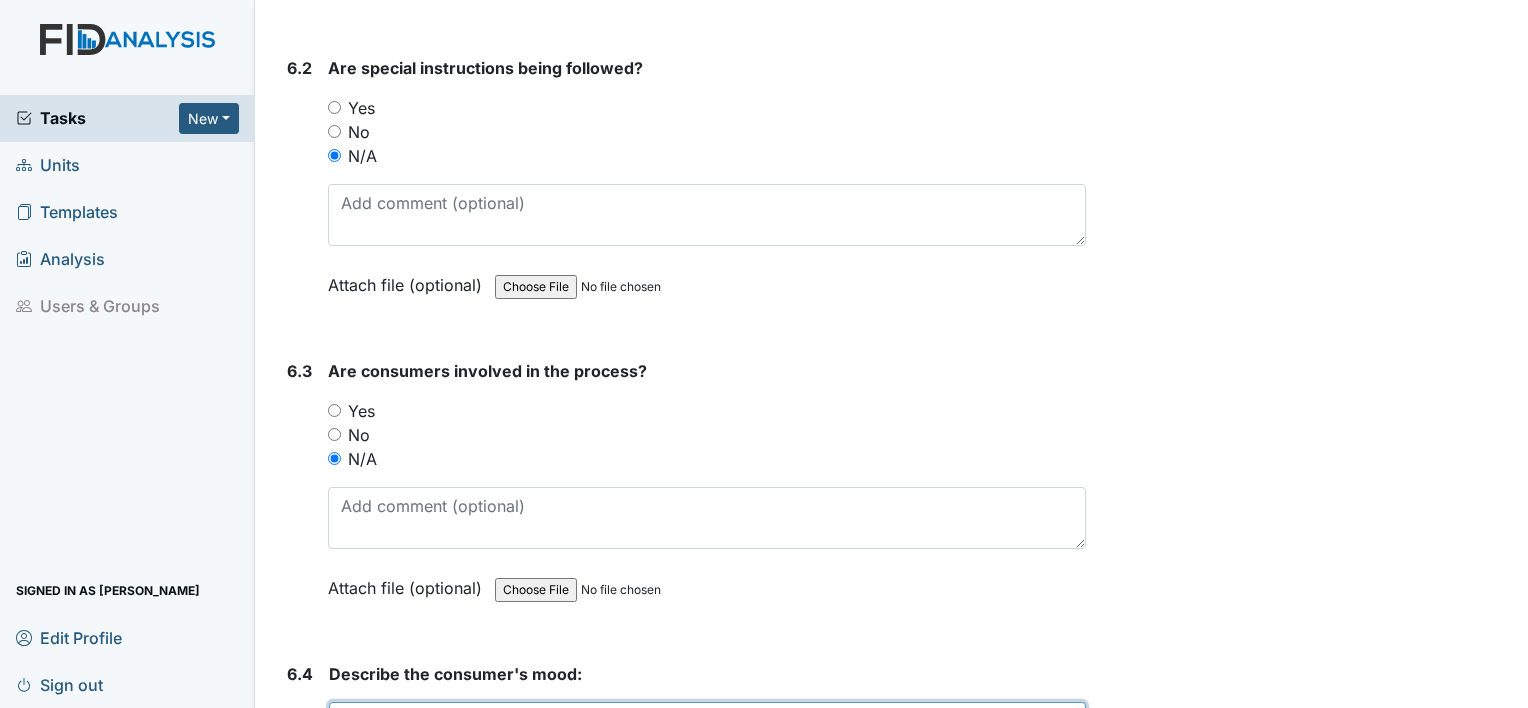 click at bounding box center [707, 733] 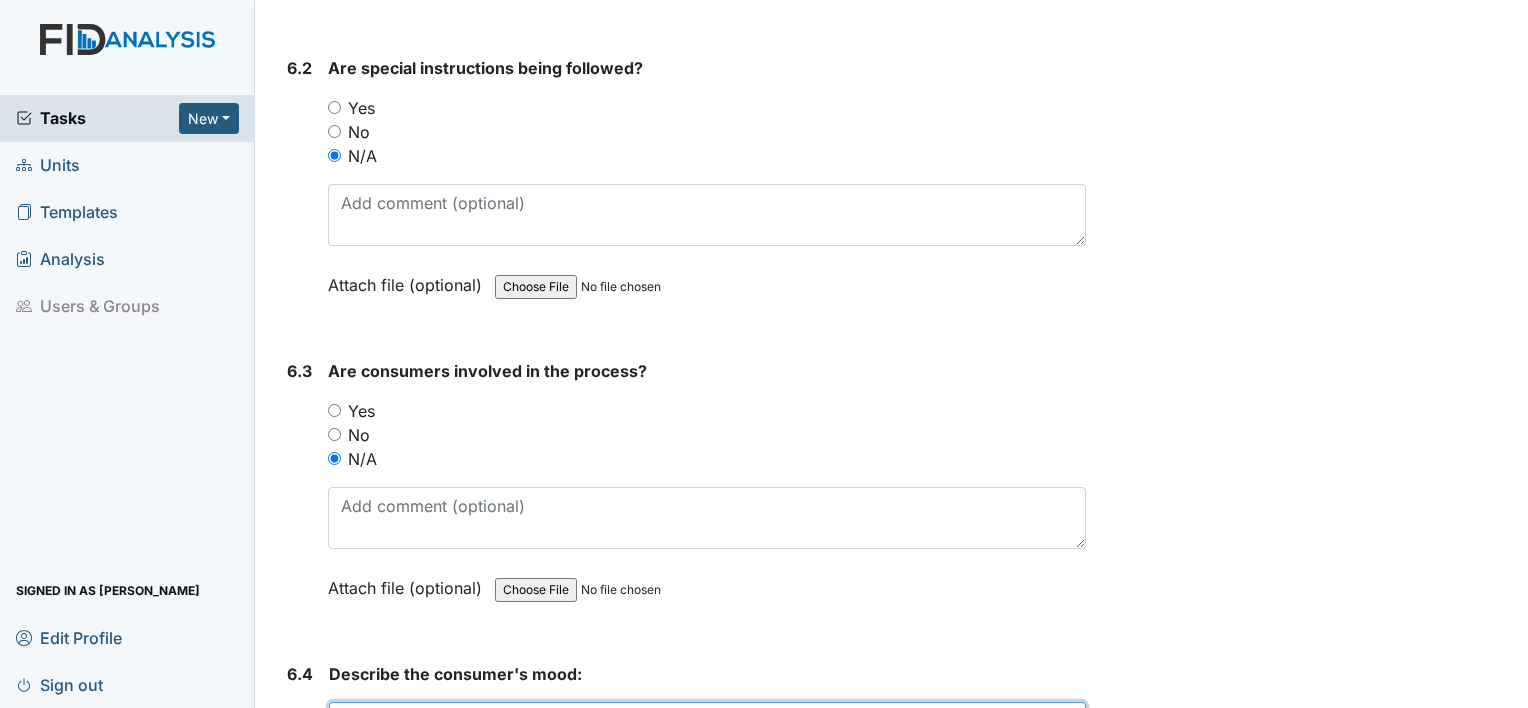 paste on "completed" 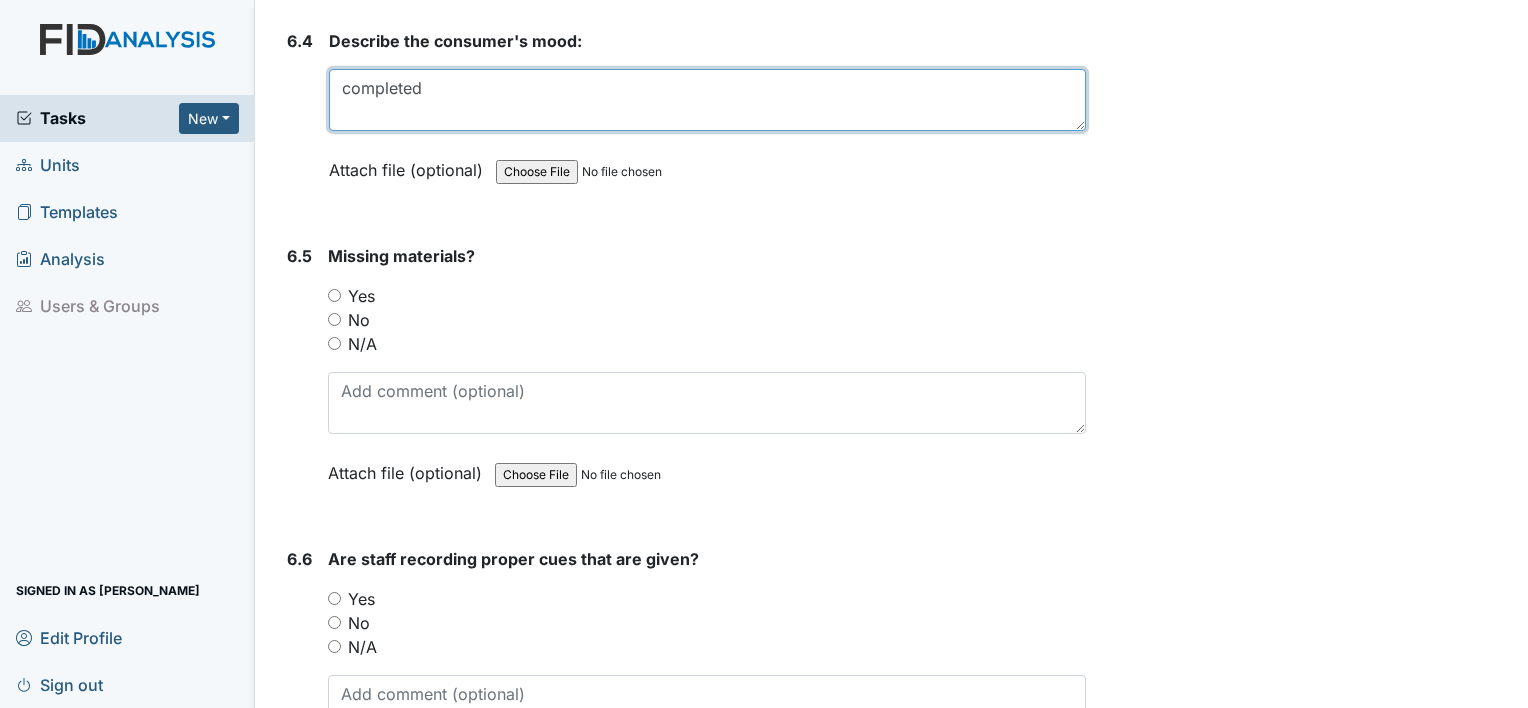 scroll, scrollTop: 13915, scrollLeft: 0, axis: vertical 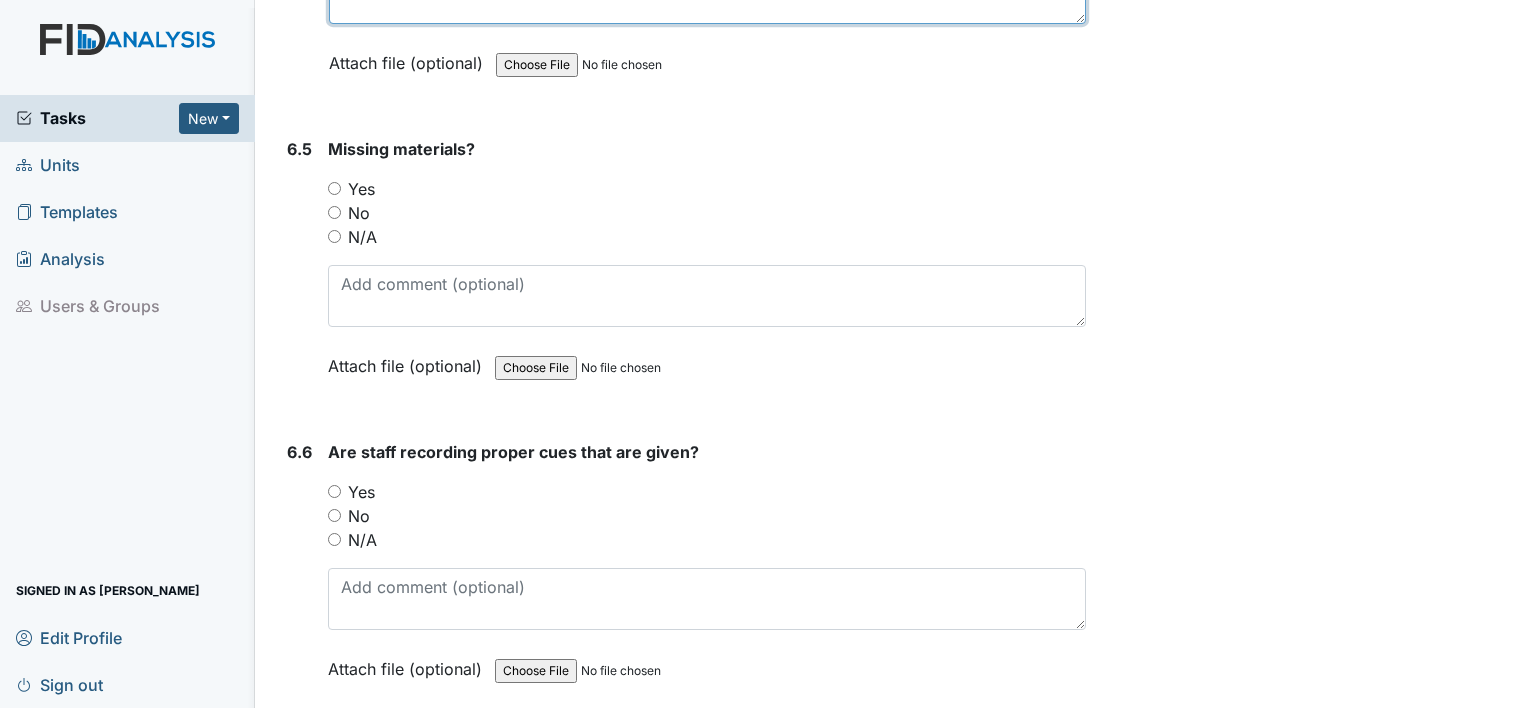type on "completed" 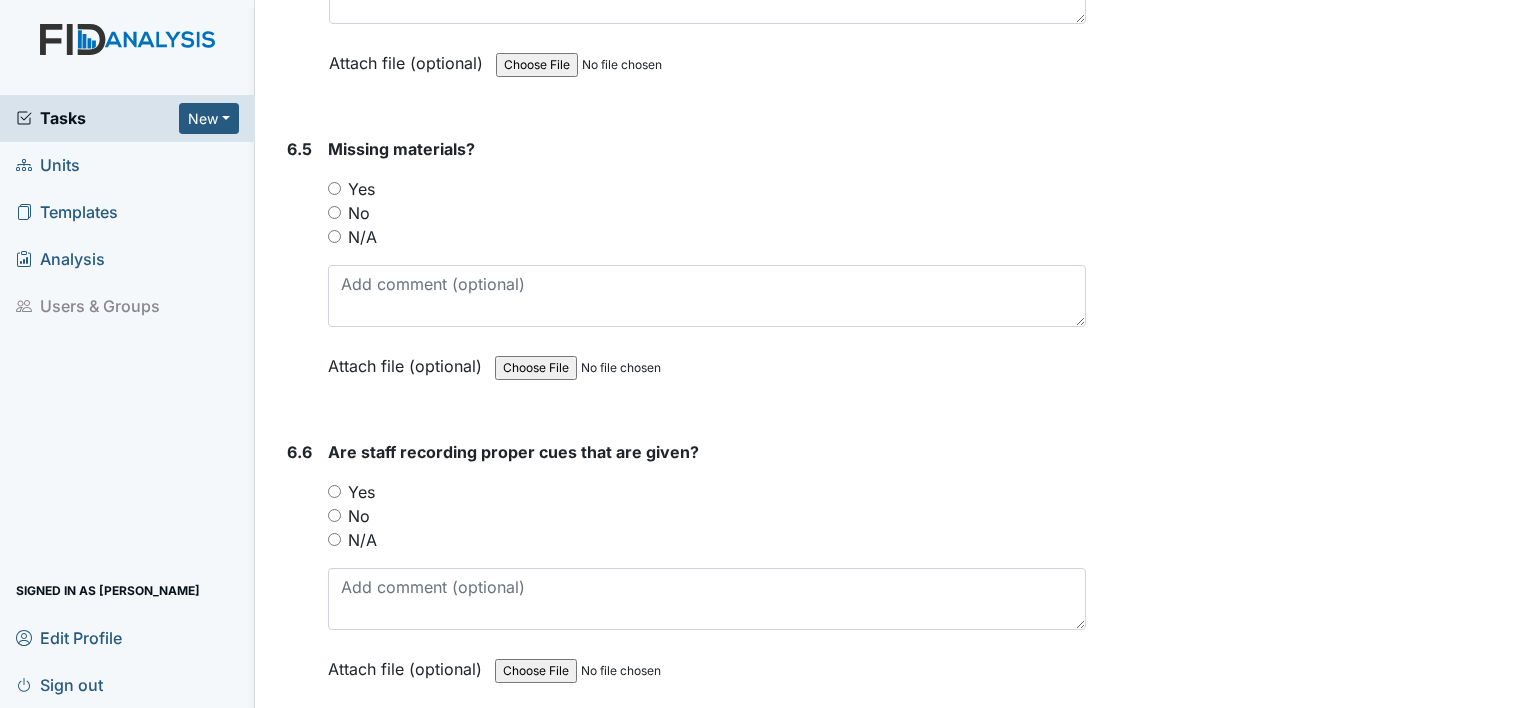 click on "N/A" at bounding box center (334, 236) 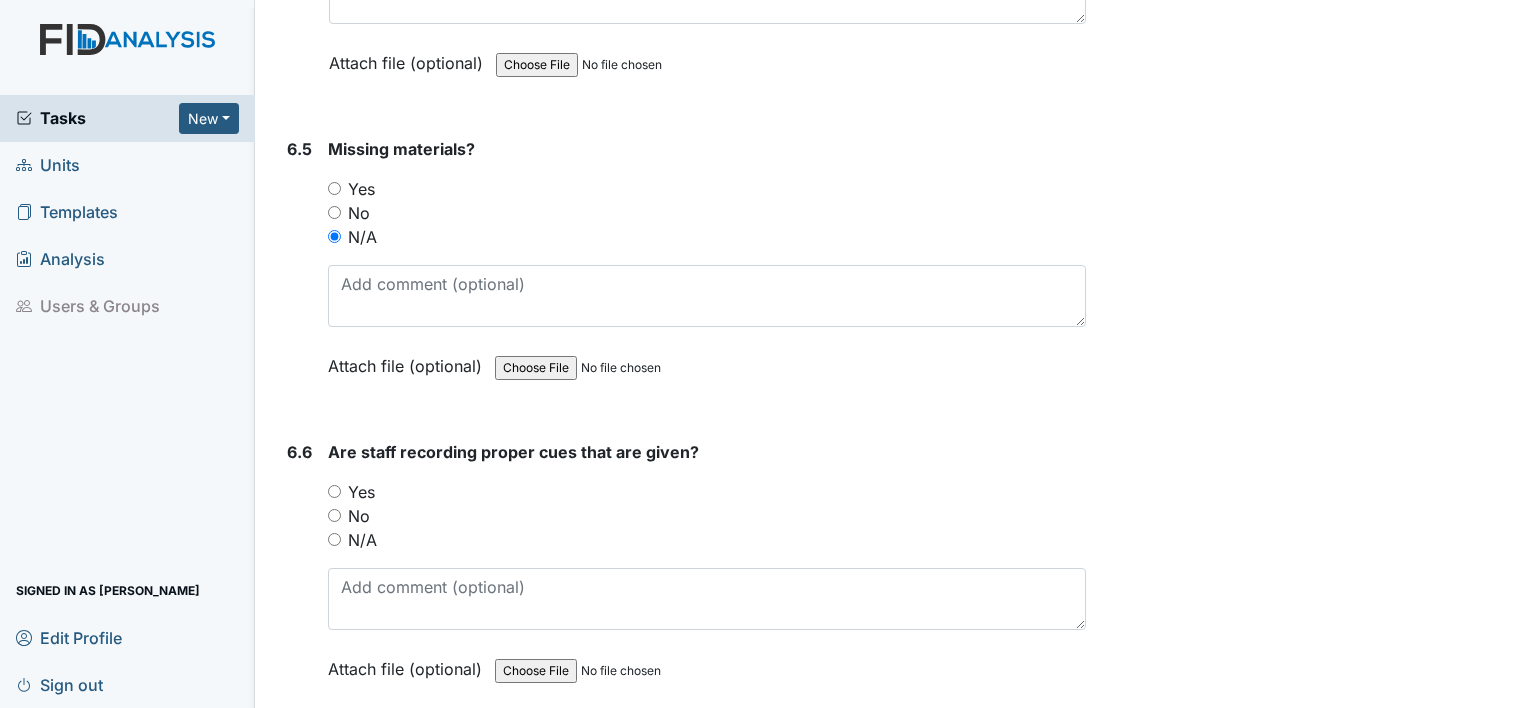 click on "N/A" at bounding box center (334, 539) 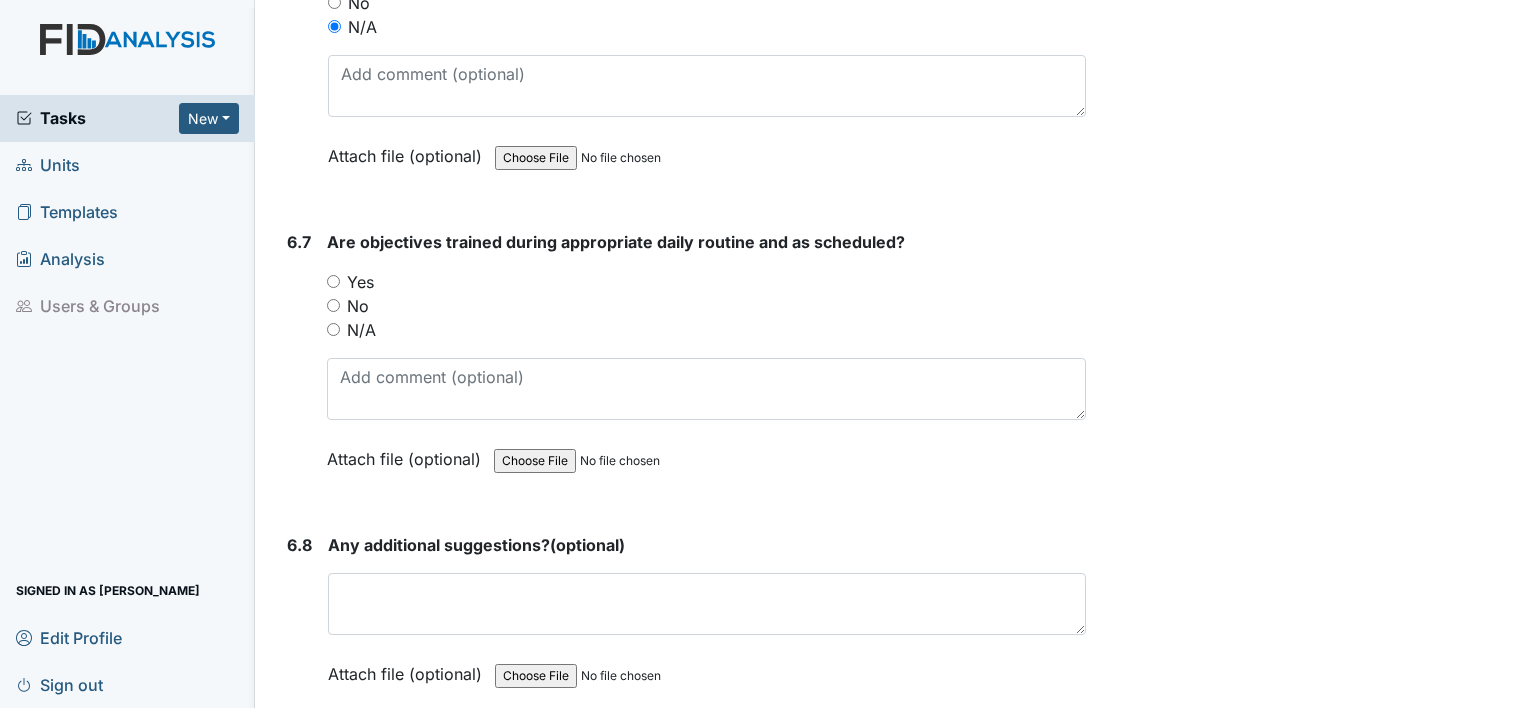 scroll, scrollTop: 14468, scrollLeft: 0, axis: vertical 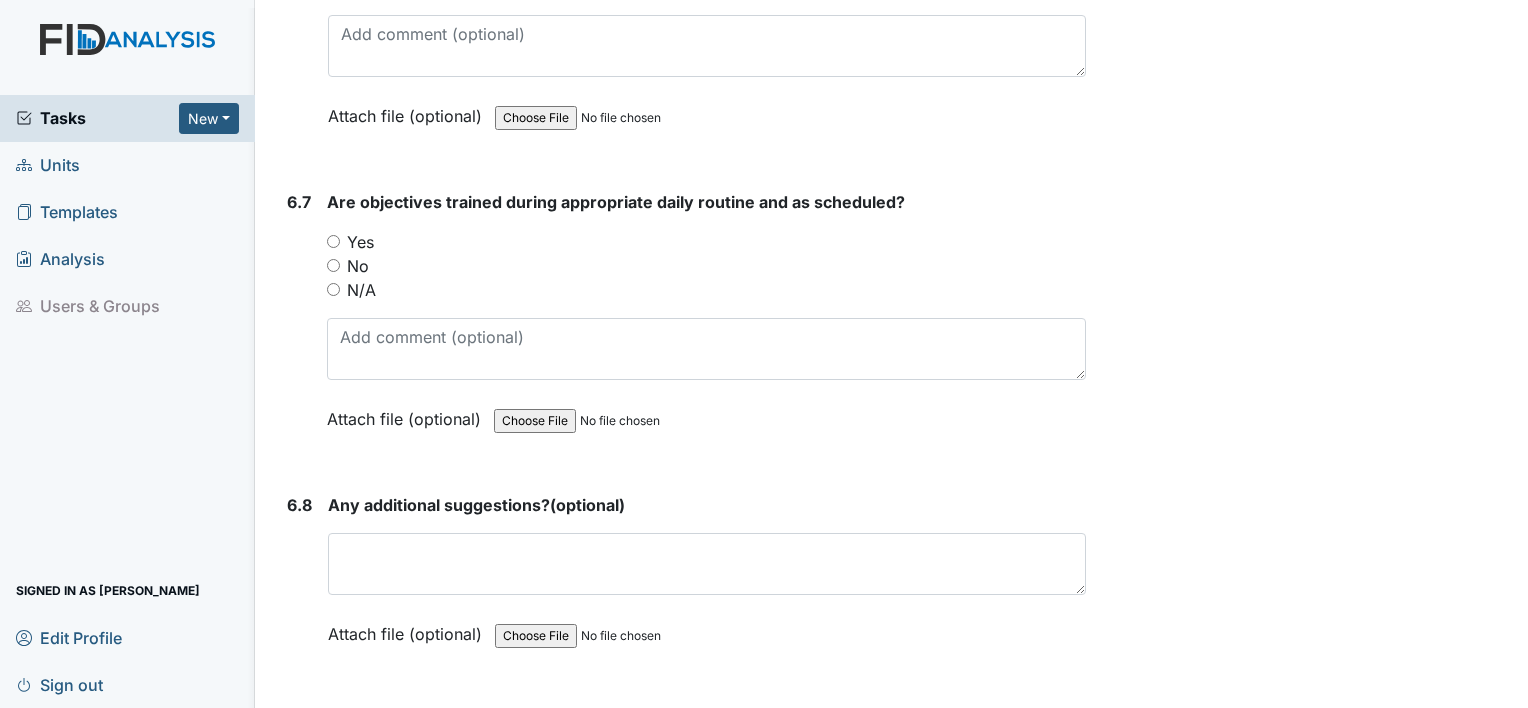 click on "Yes" at bounding box center (333, 241) 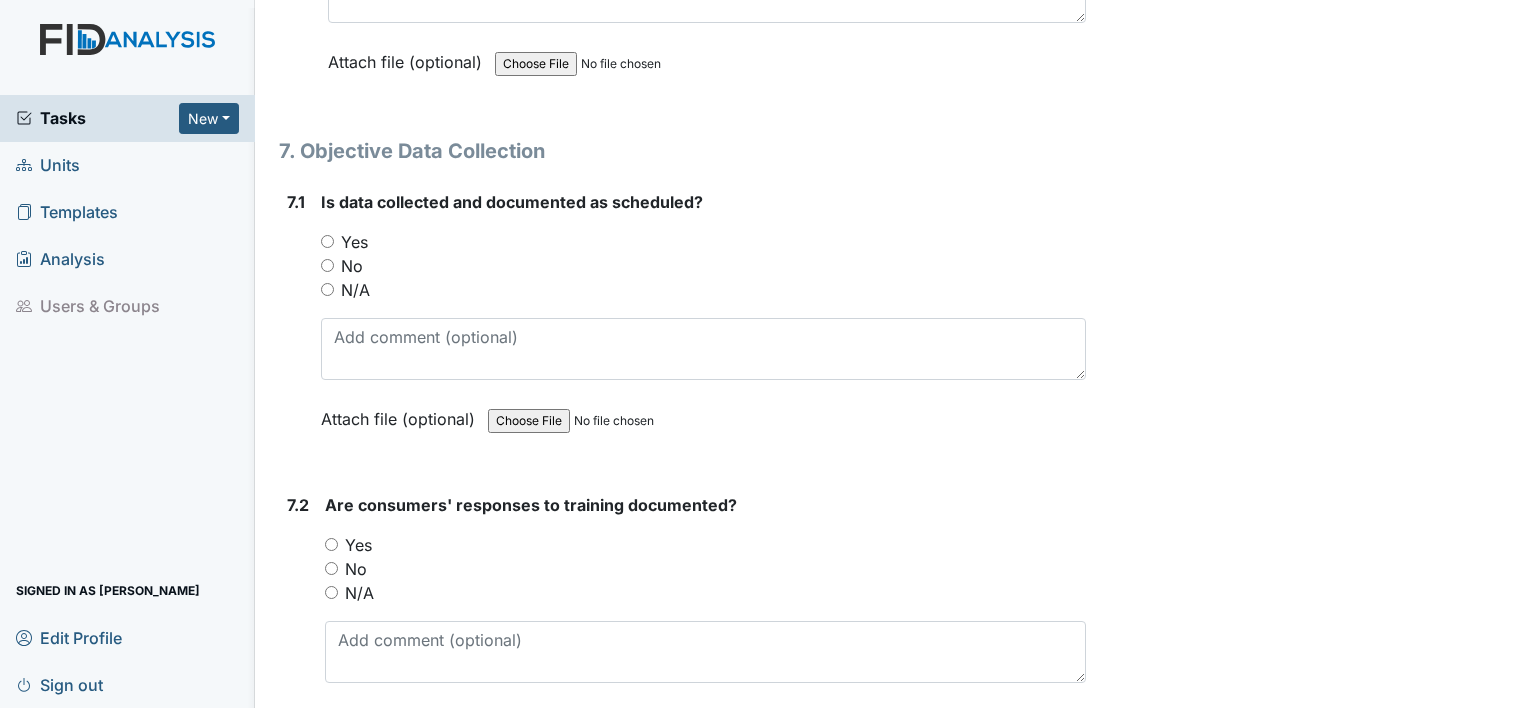 scroll, scrollTop: 15114, scrollLeft: 0, axis: vertical 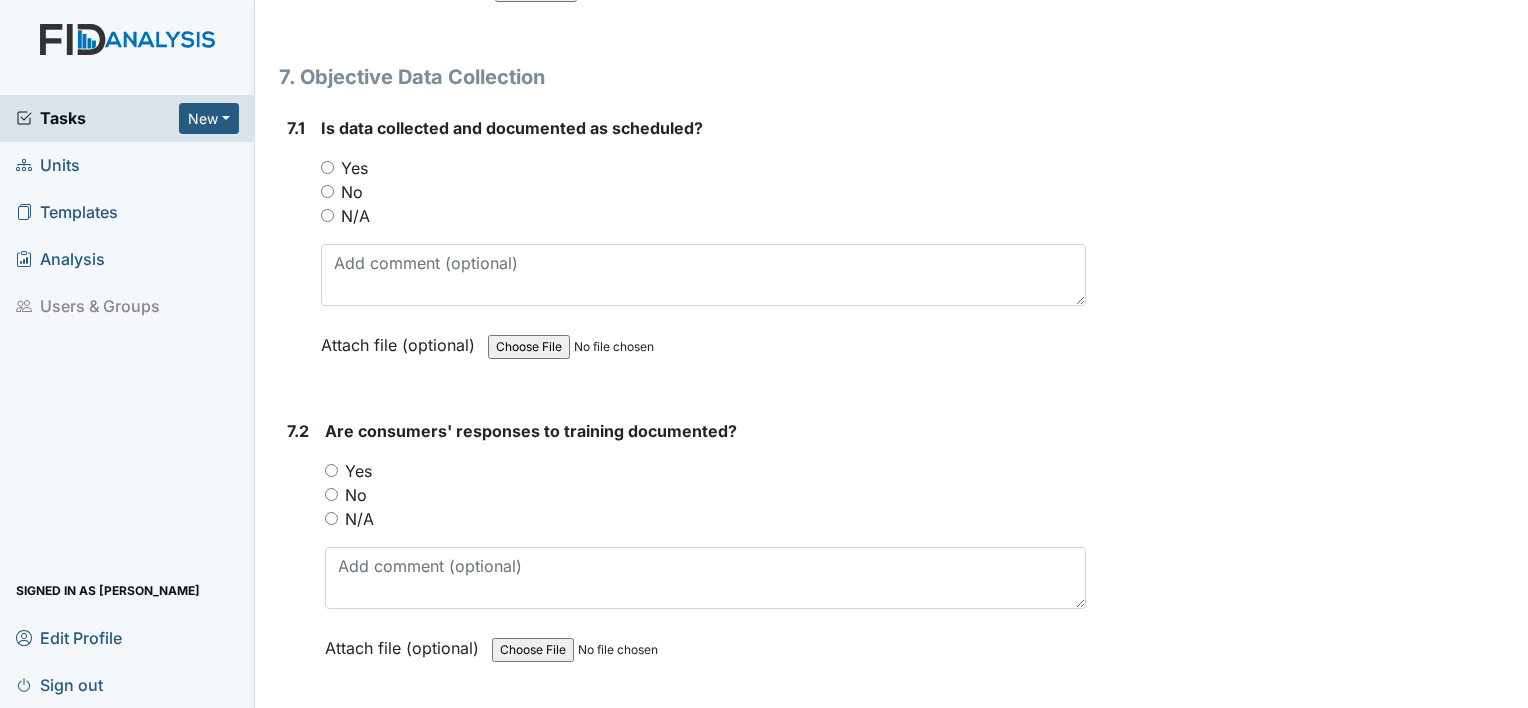 click on "N/A" at bounding box center (327, 215) 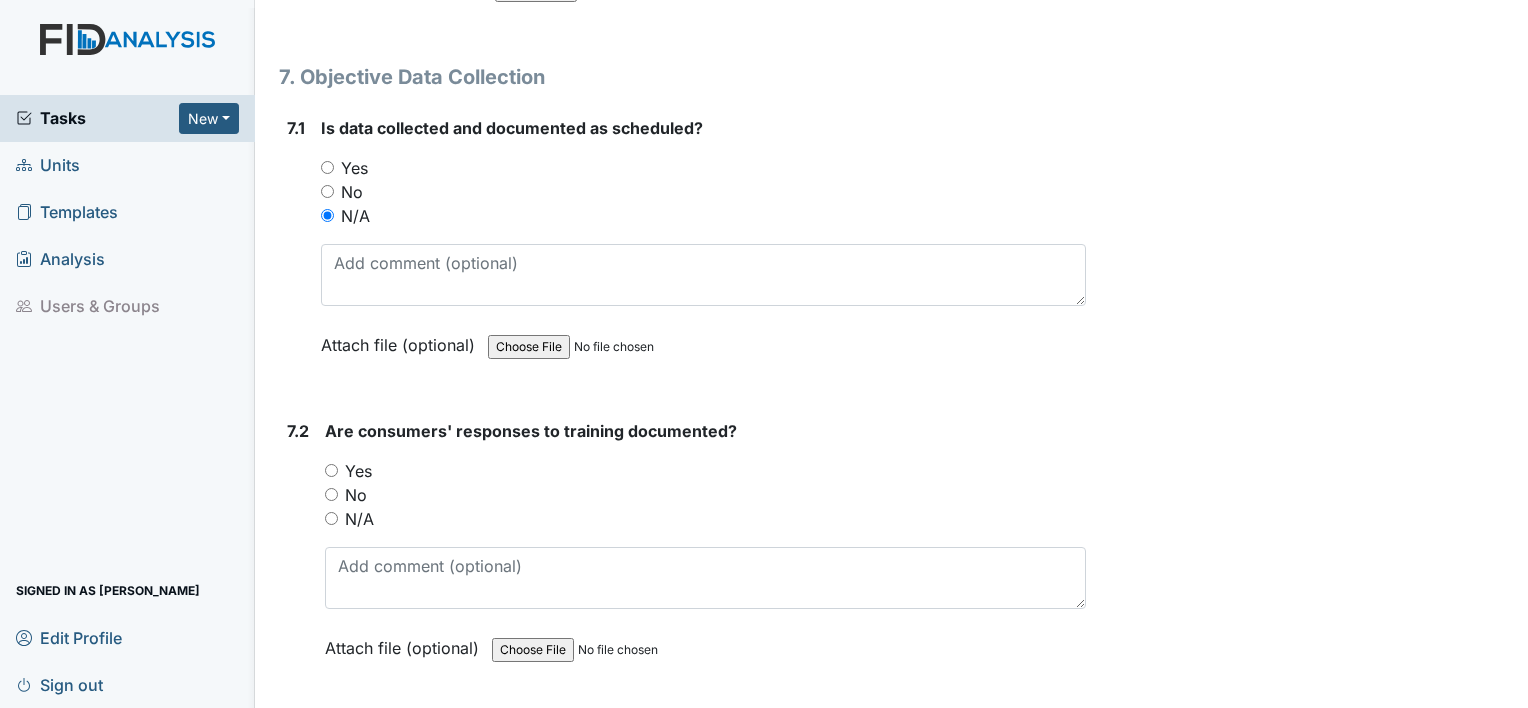 click on "N/A" at bounding box center [331, 518] 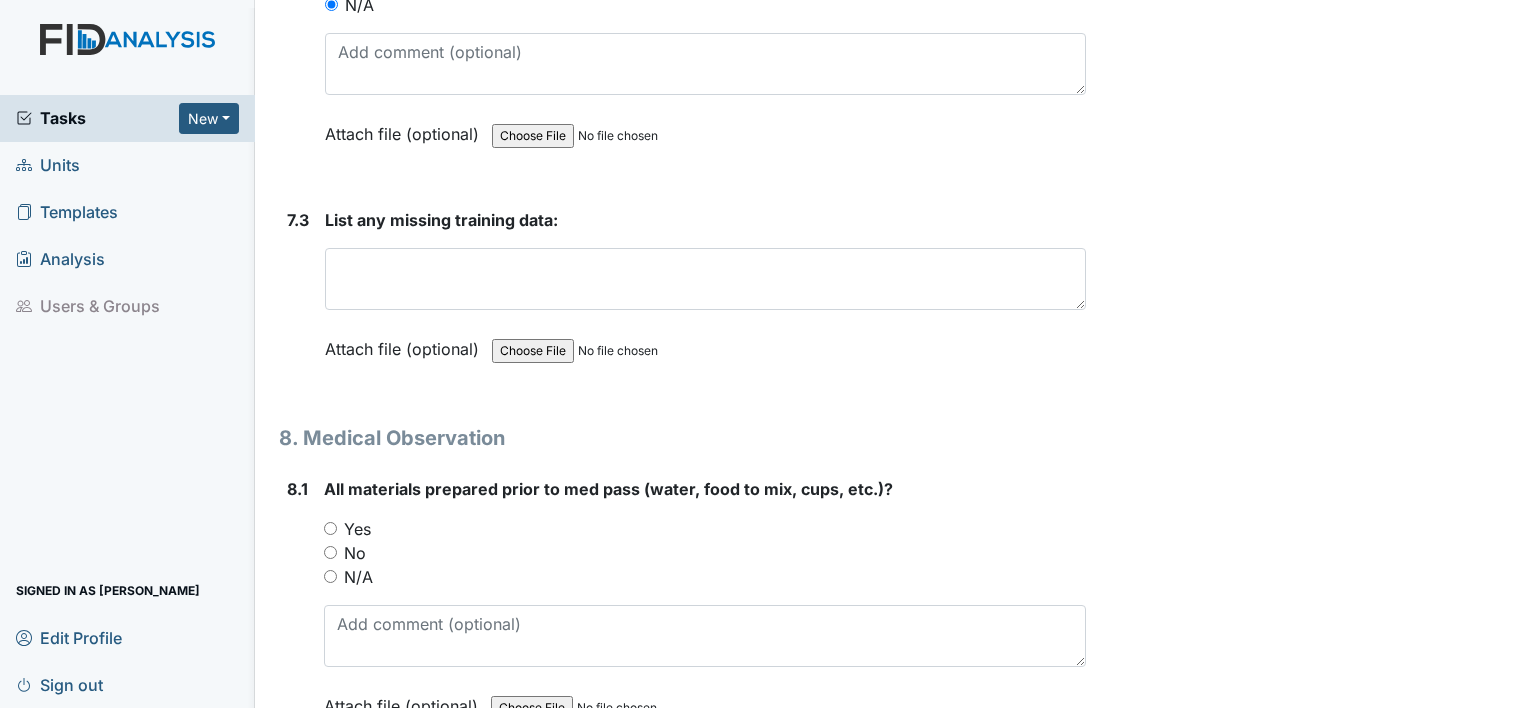 scroll, scrollTop: 15634, scrollLeft: 0, axis: vertical 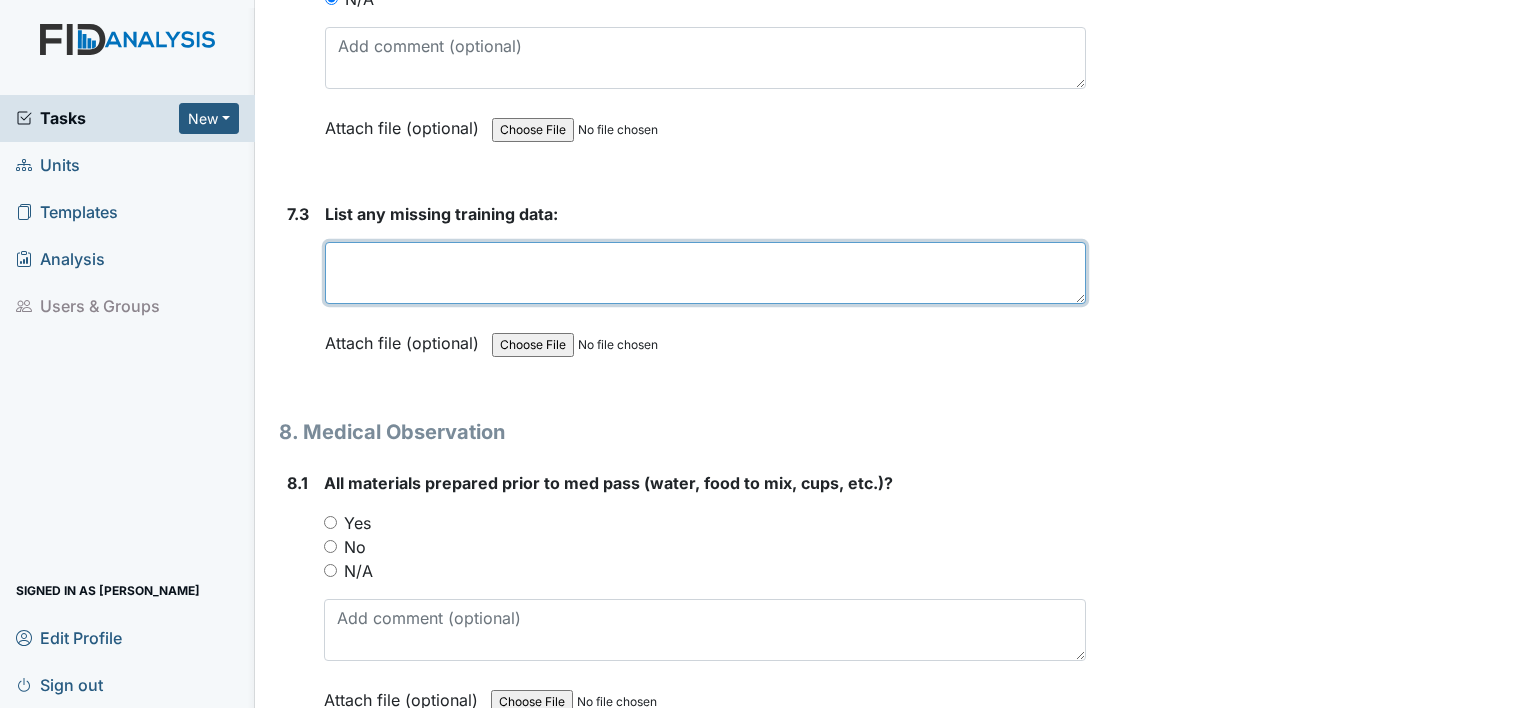 click at bounding box center [705, 273] 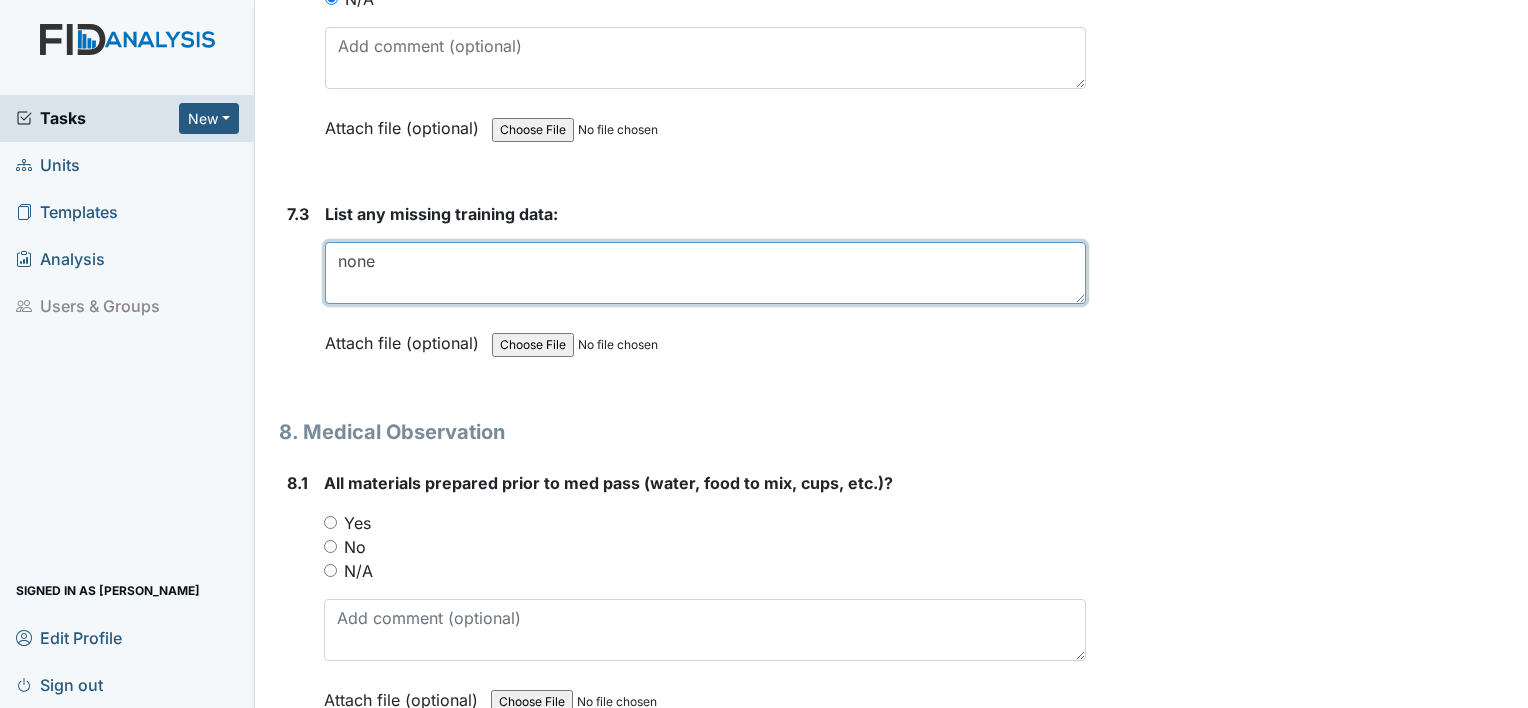 type on "none" 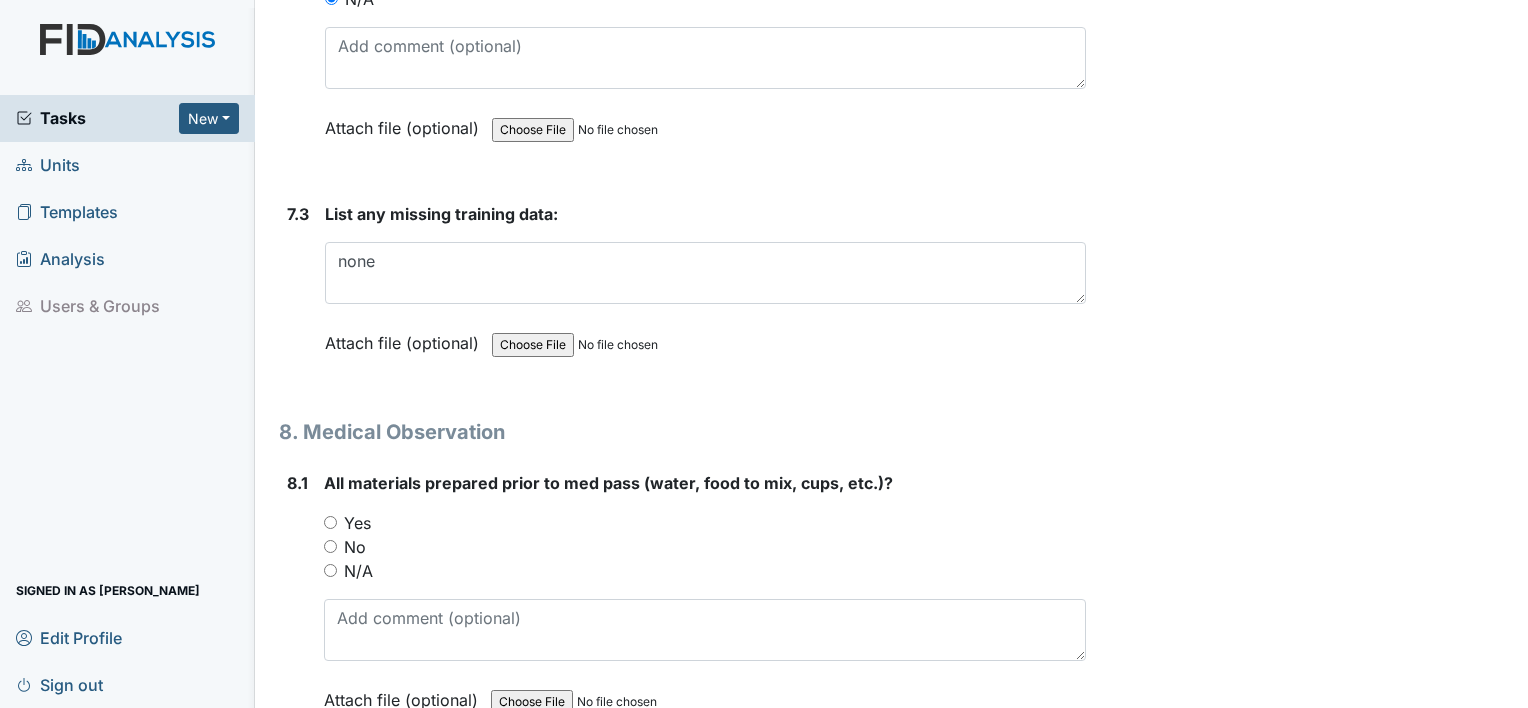 click on "Yes" at bounding box center [330, 522] 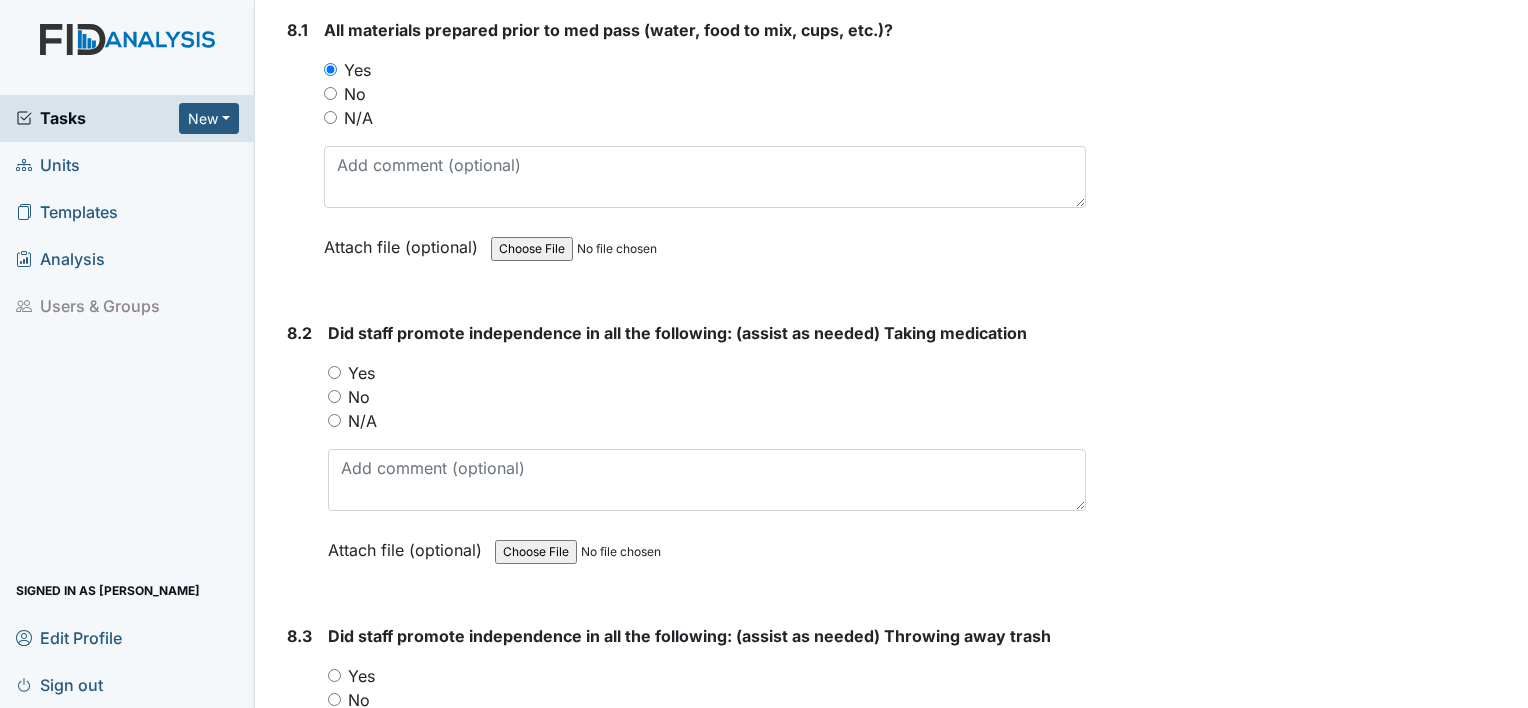 scroll, scrollTop: 16220, scrollLeft: 0, axis: vertical 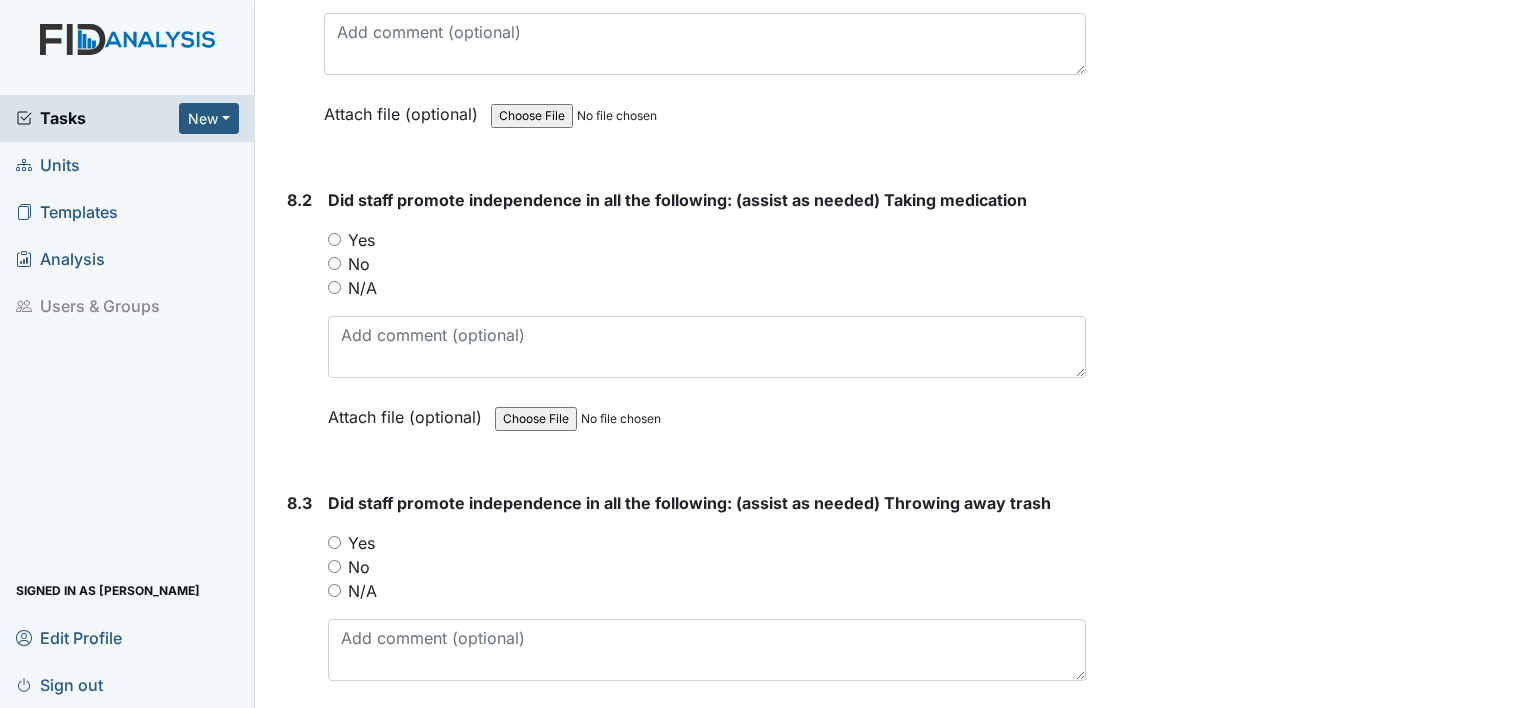 click on "Yes" at bounding box center (334, 239) 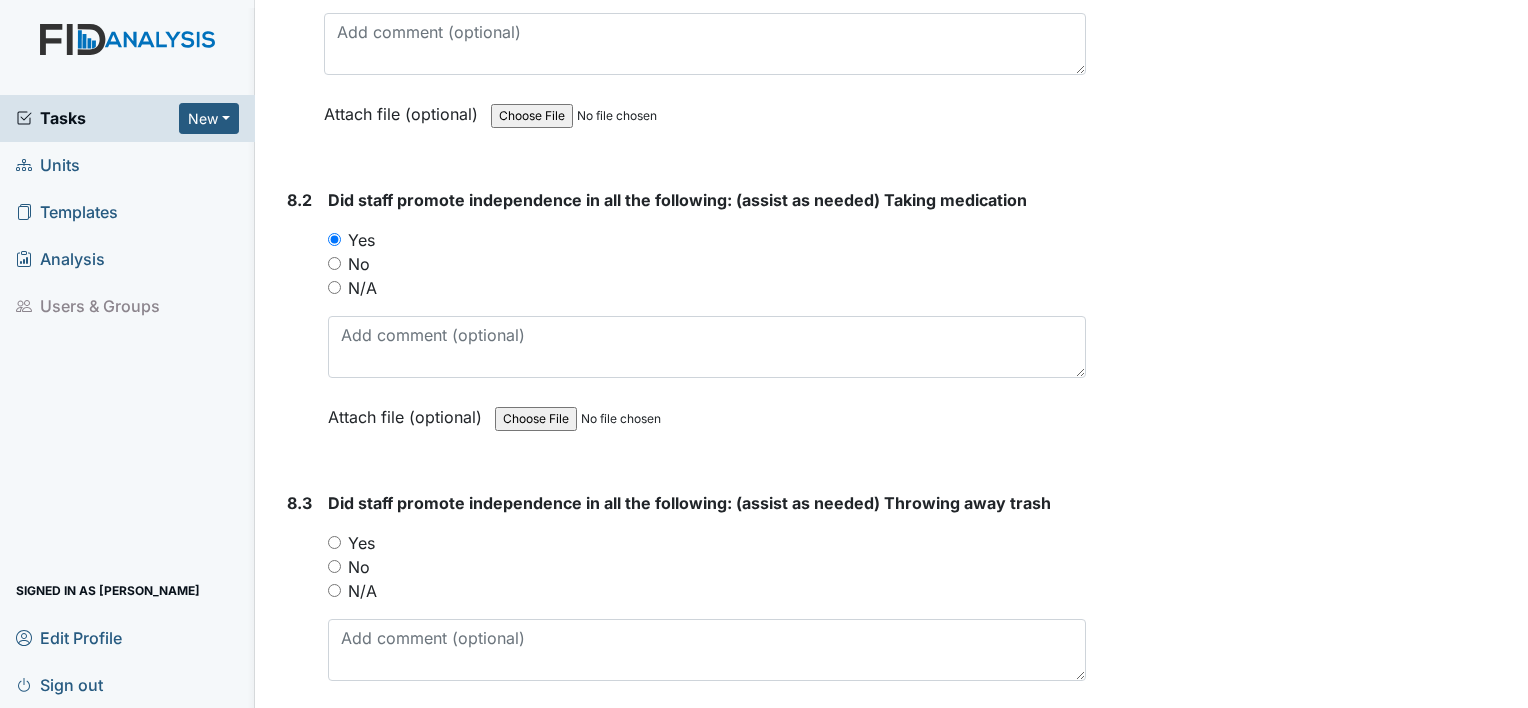 click on "Yes" at bounding box center (334, 542) 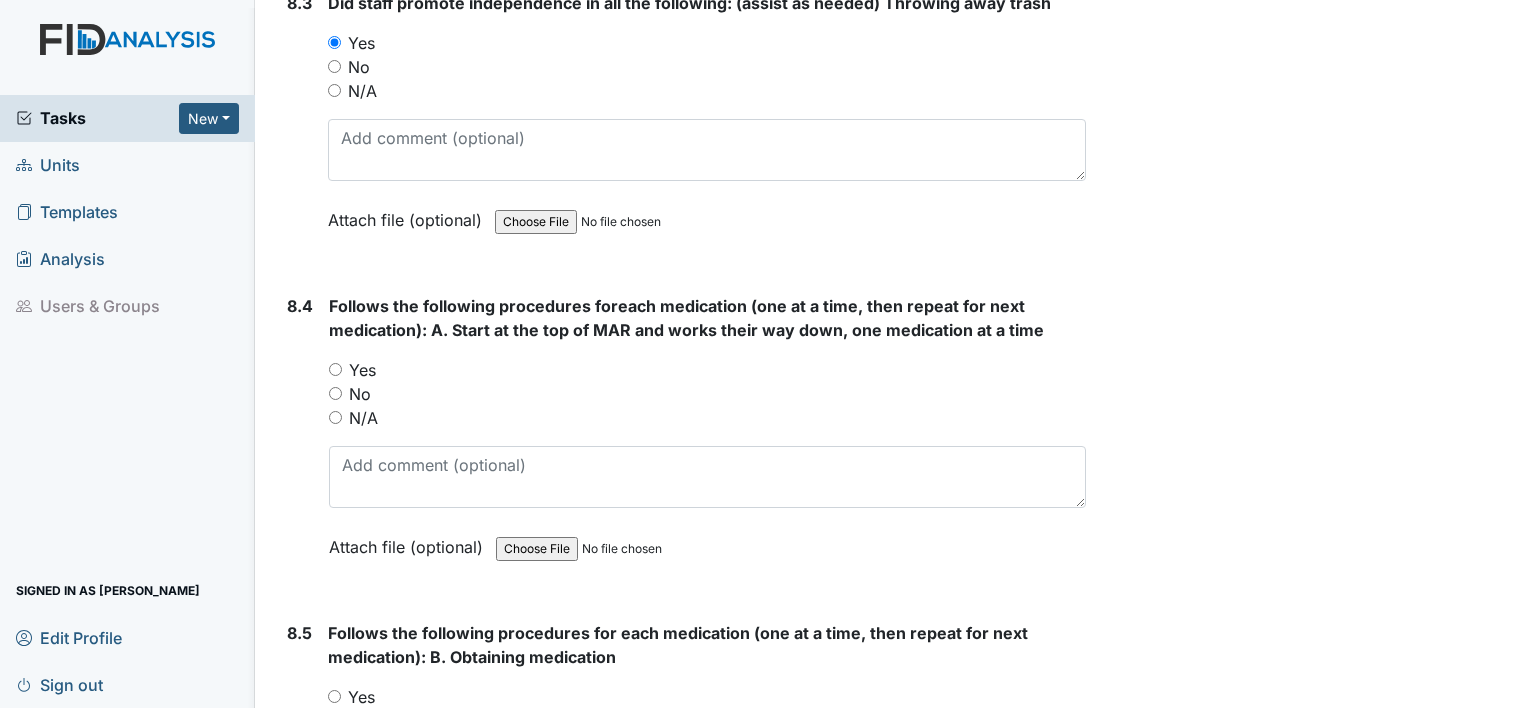scroll, scrollTop: 16833, scrollLeft: 0, axis: vertical 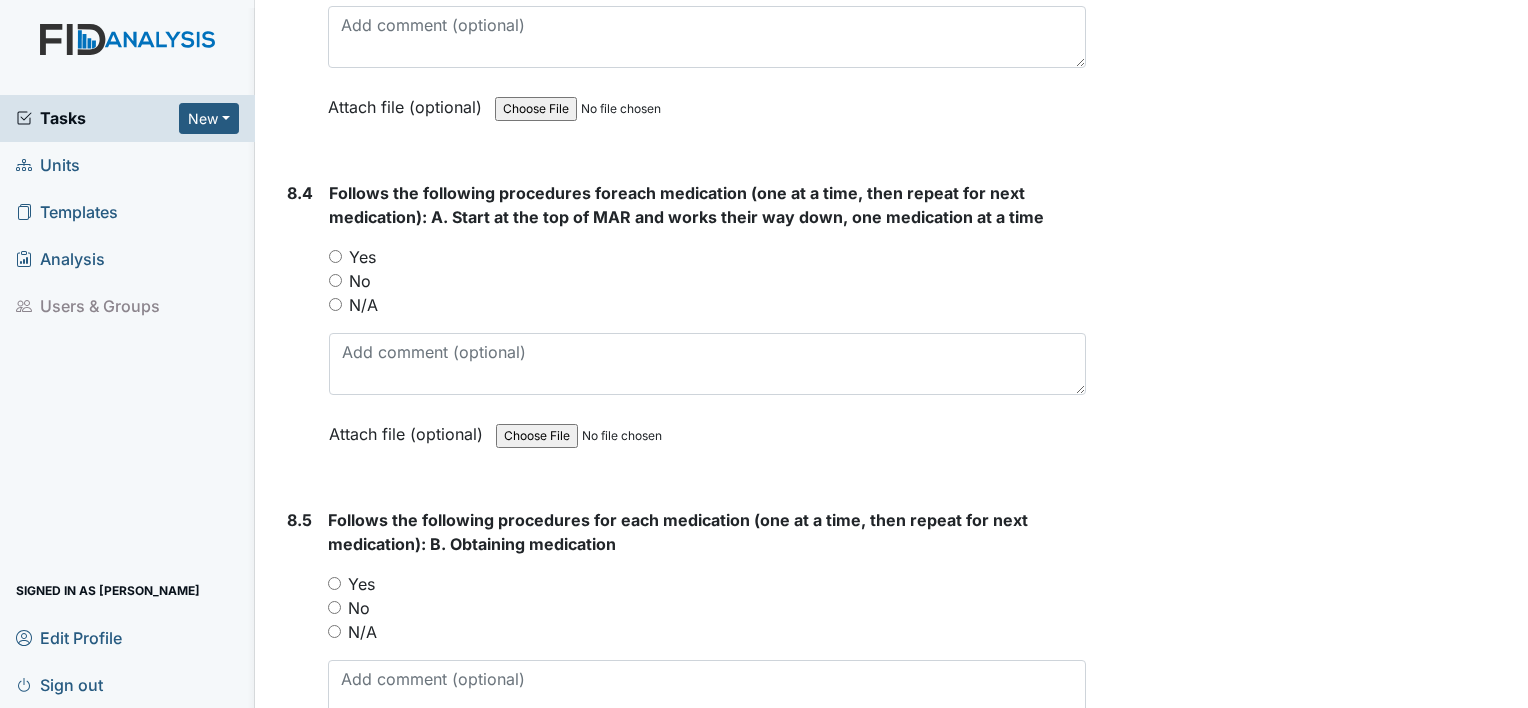 click on "Yes" at bounding box center (335, 256) 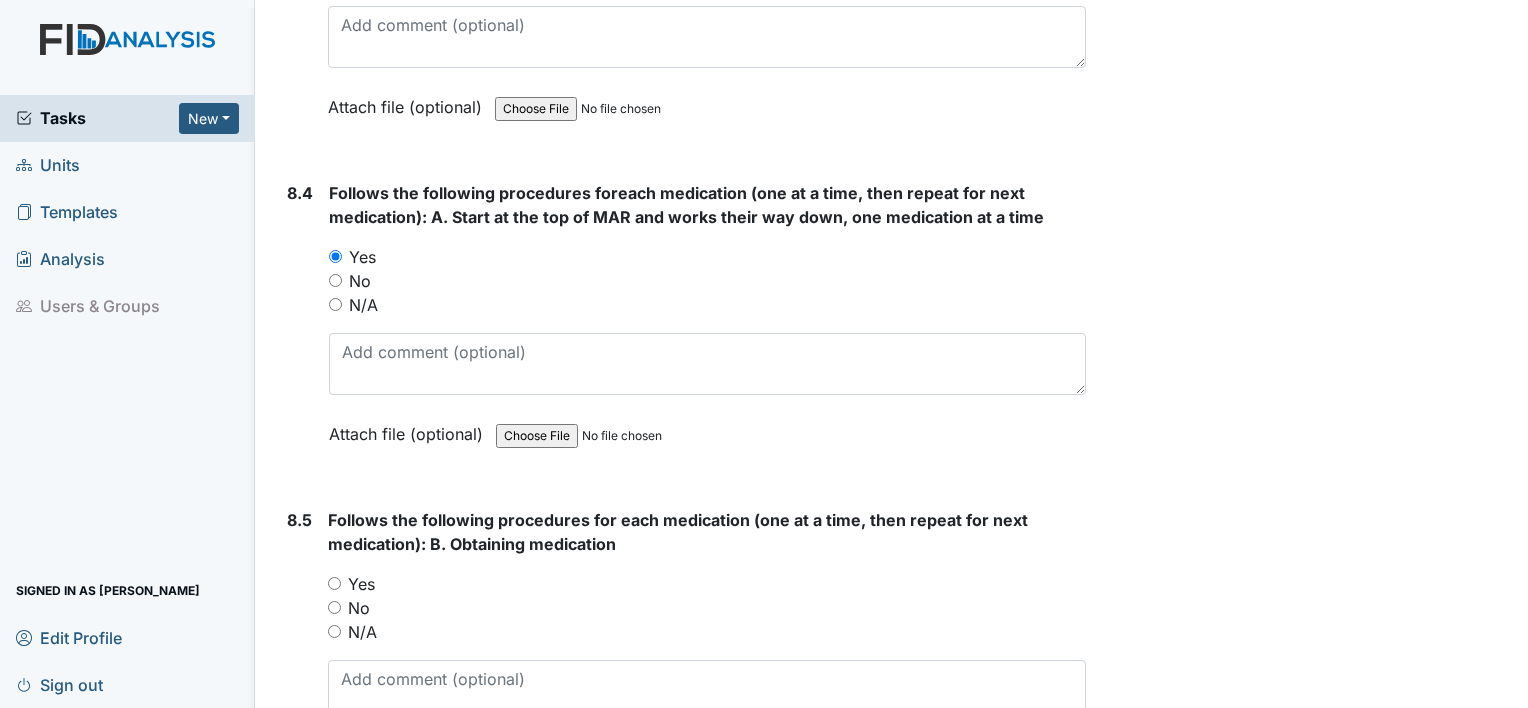 click on "Yes" at bounding box center (334, 583) 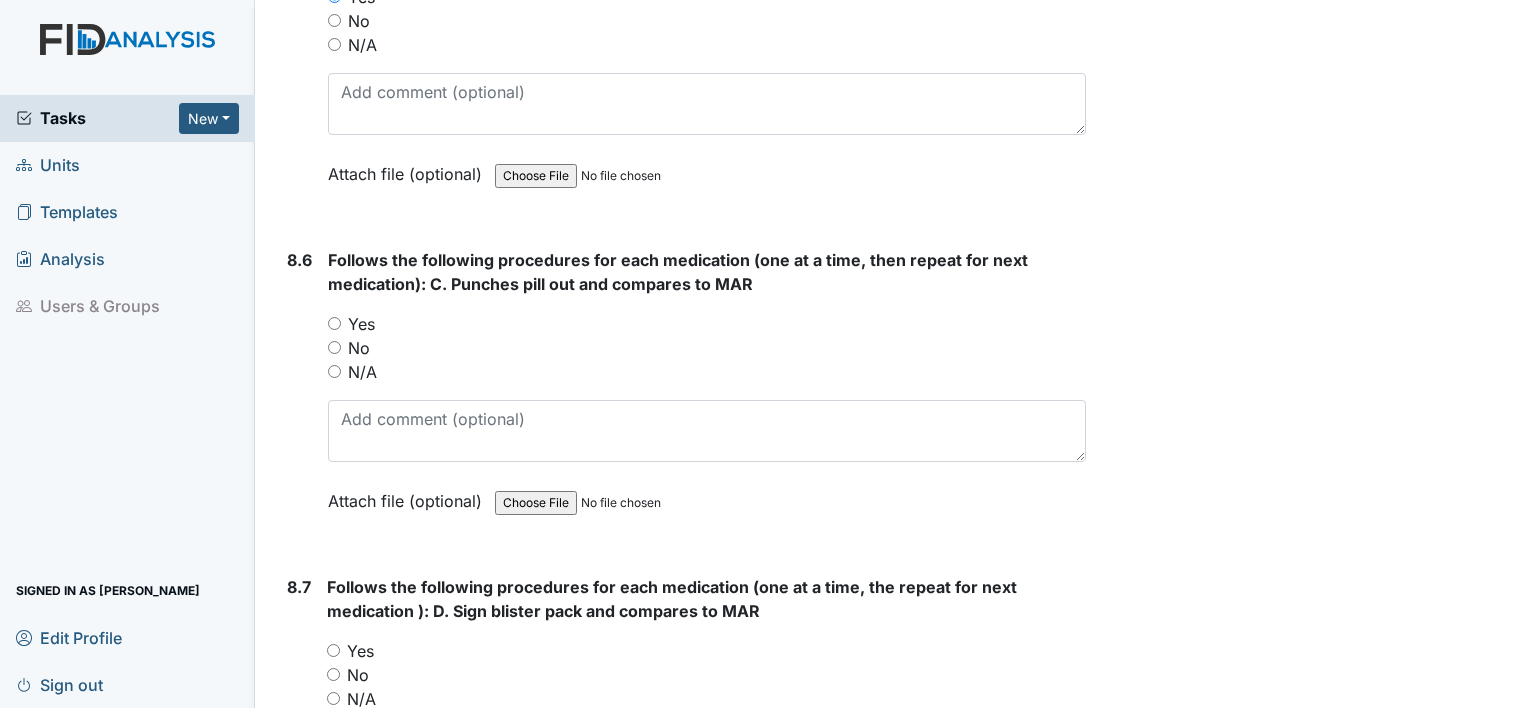 scroll, scrollTop: 17526, scrollLeft: 0, axis: vertical 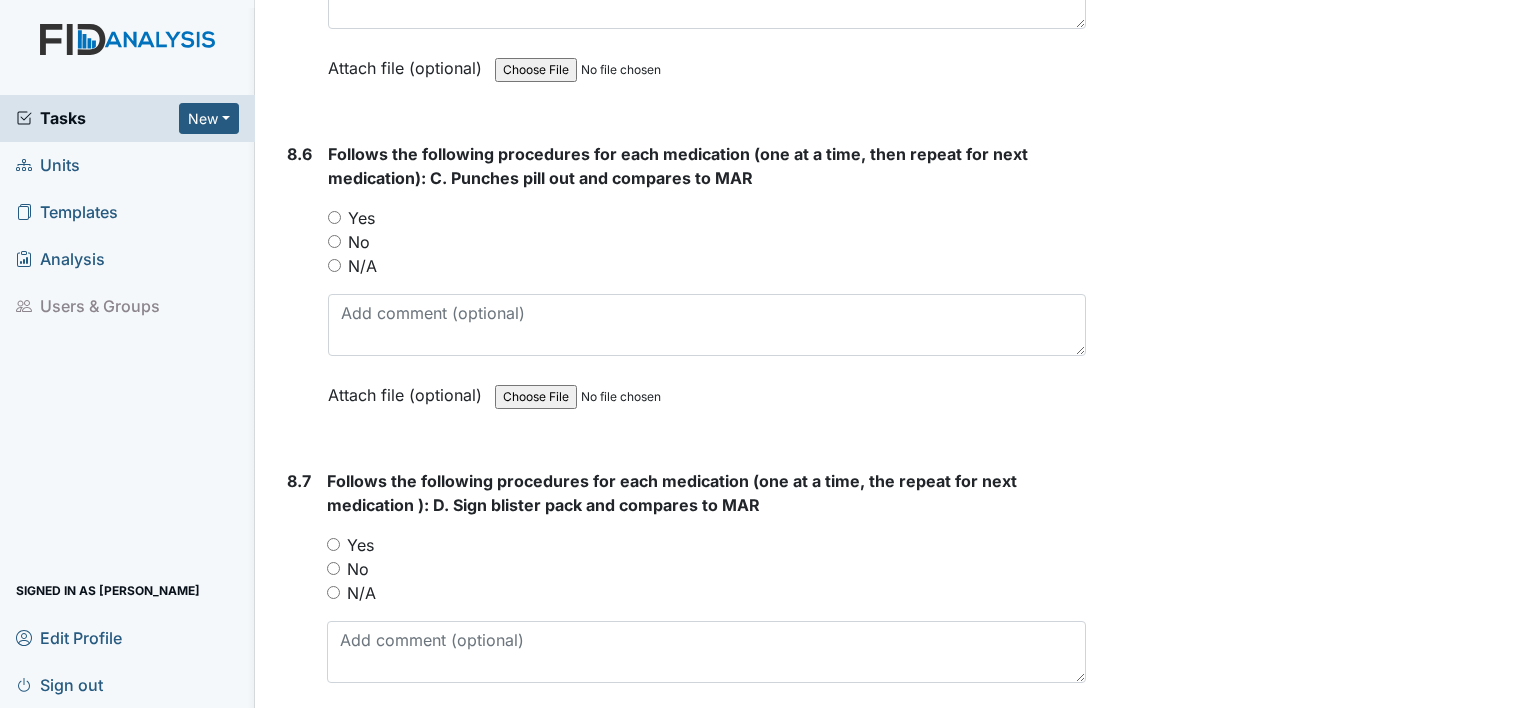 click on "Yes" at bounding box center (334, 217) 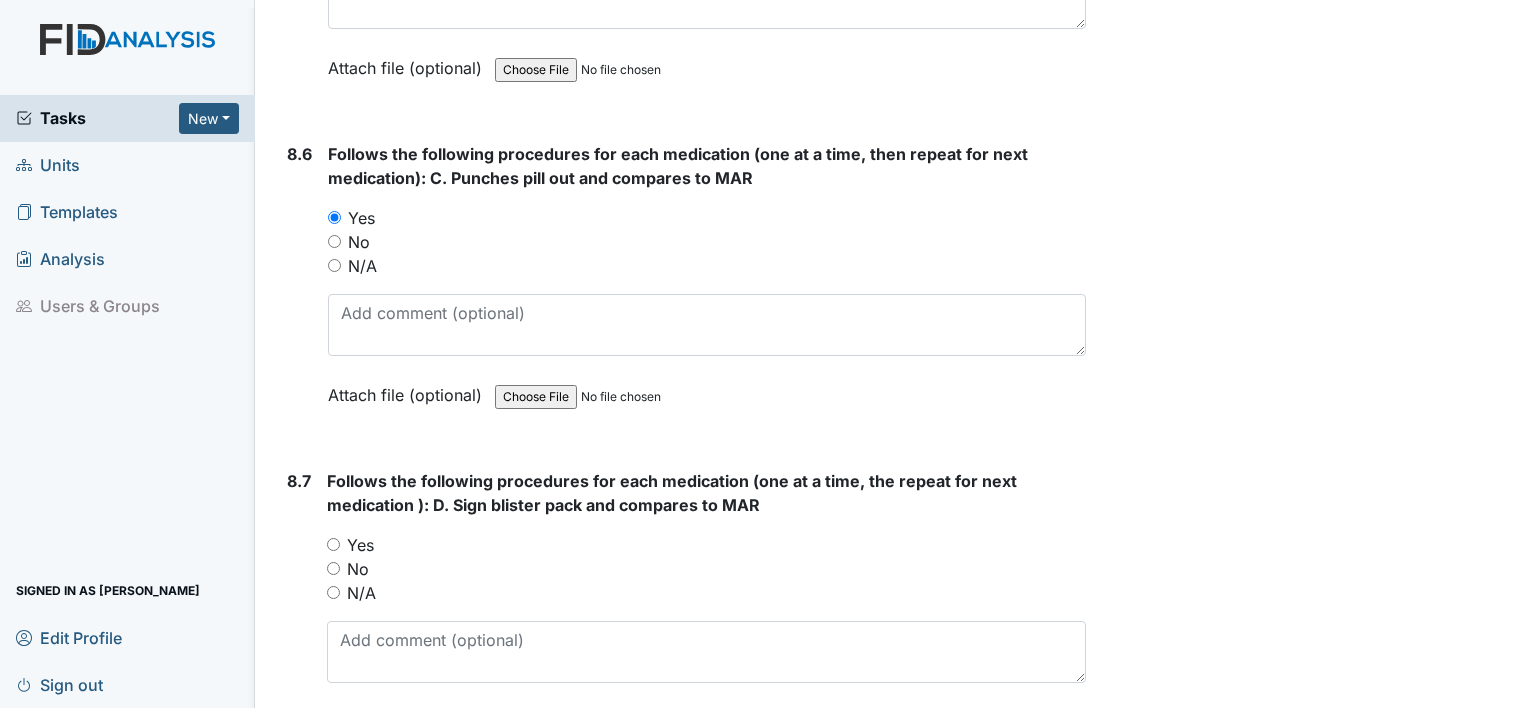 click on "Yes" at bounding box center [333, 544] 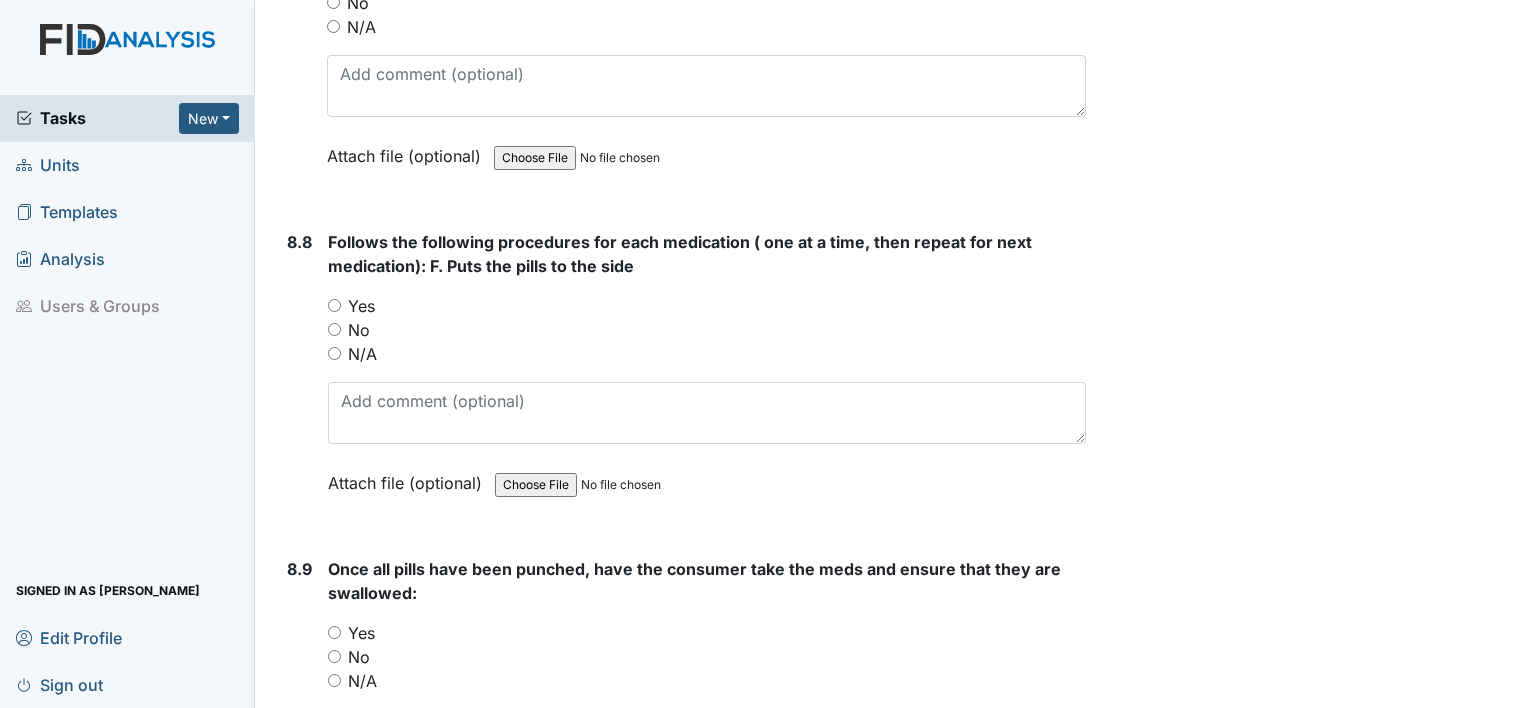 scroll, scrollTop: 18206, scrollLeft: 0, axis: vertical 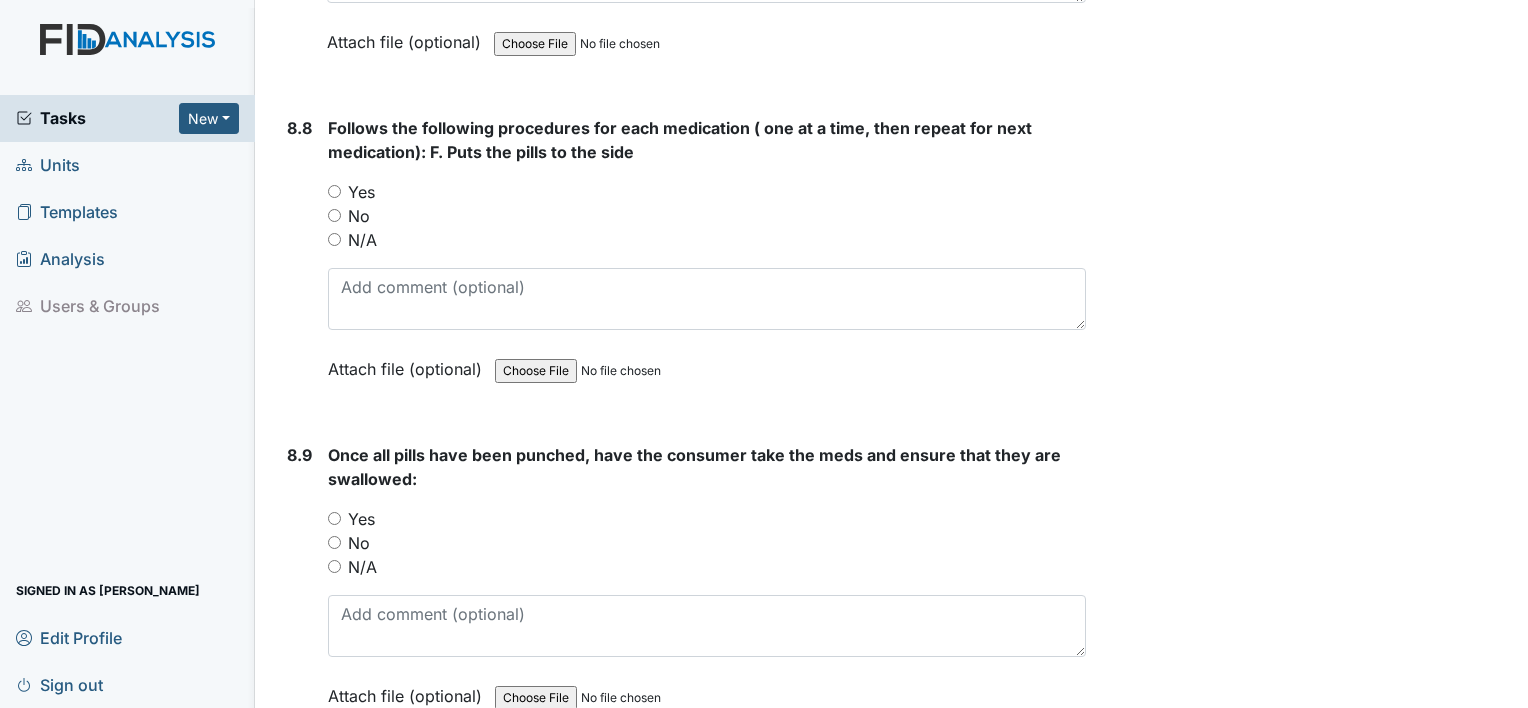 click on "Yes" at bounding box center (334, 191) 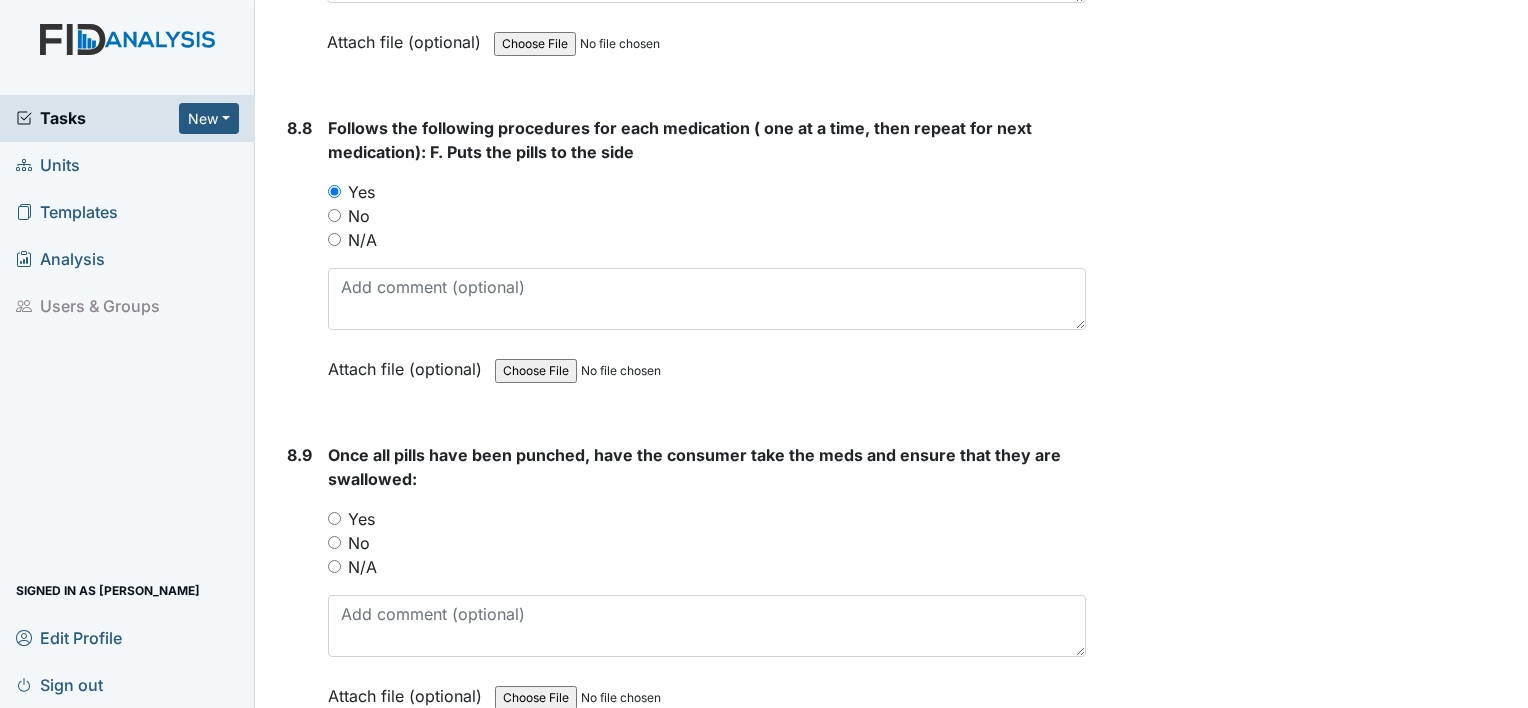 click on "Yes" at bounding box center [334, 518] 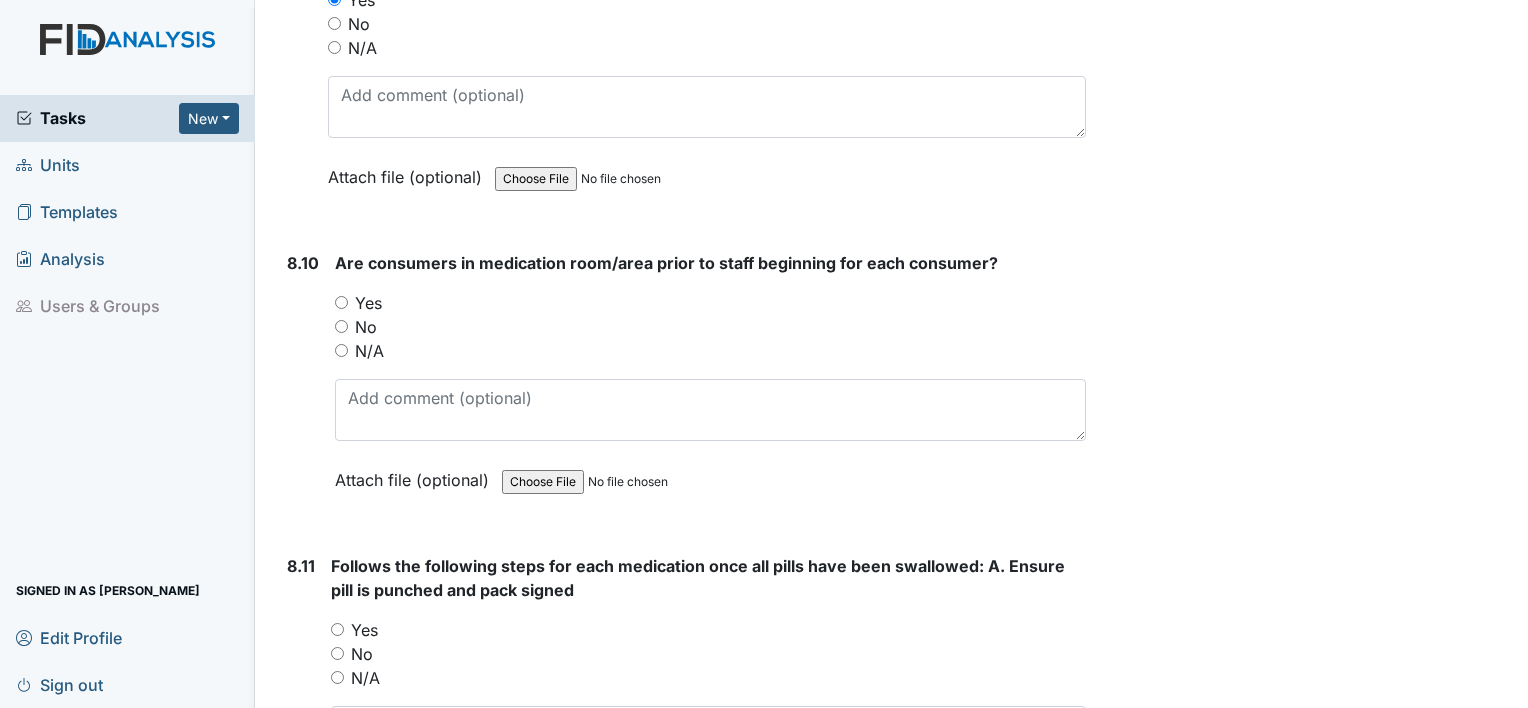 scroll, scrollTop: 18819, scrollLeft: 0, axis: vertical 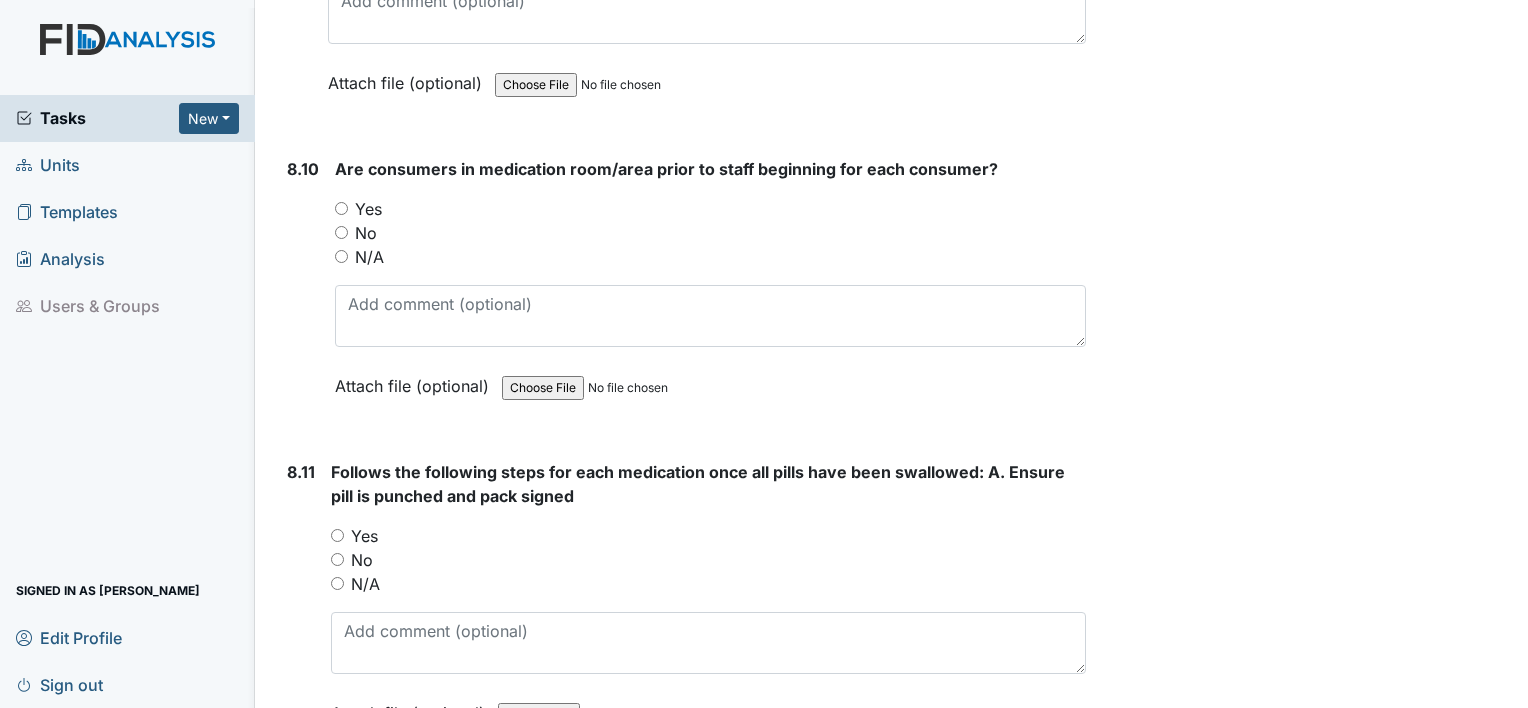 click on "Yes" at bounding box center (341, 208) 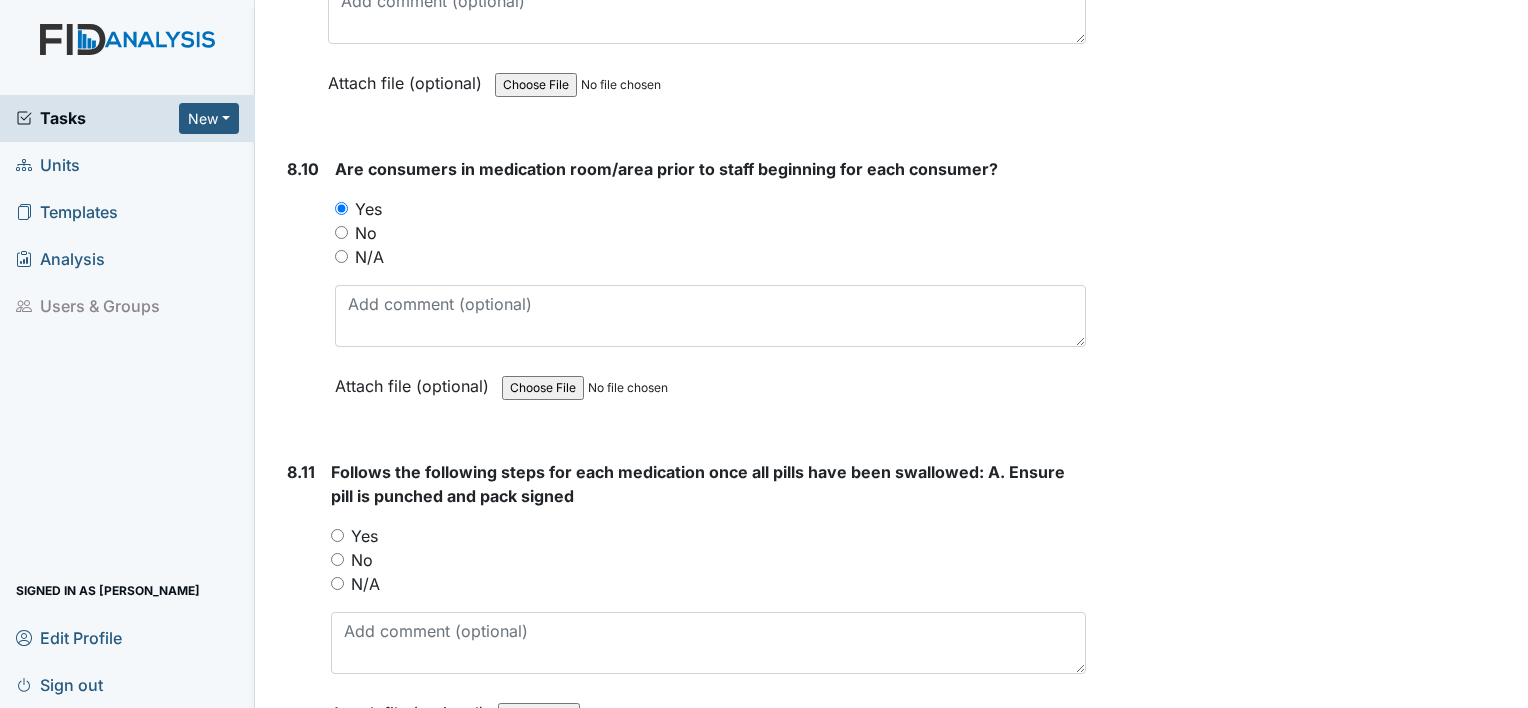 click on "Yes" at bounding box center [337, 535] 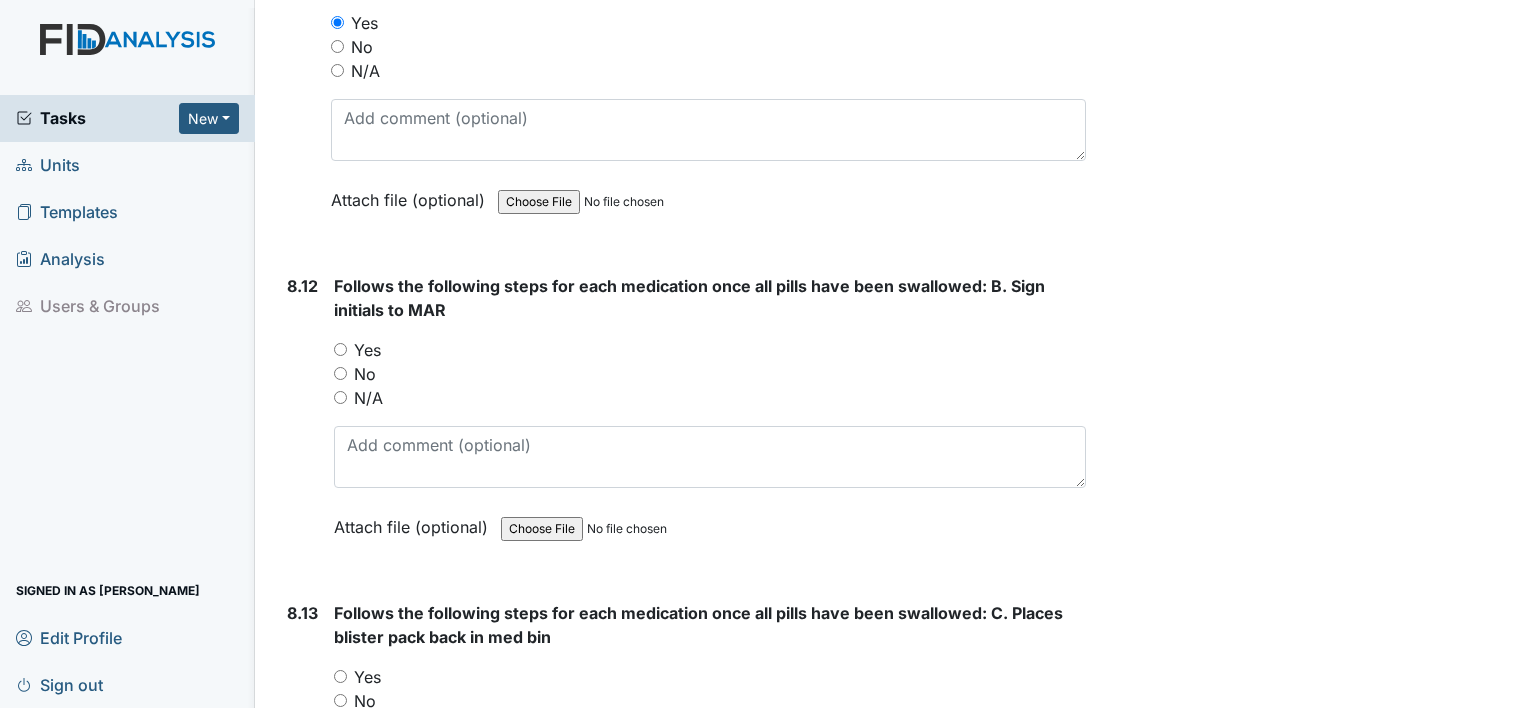scroll, scrollTop: 19425, scrollLeft: 0, axis: vertical 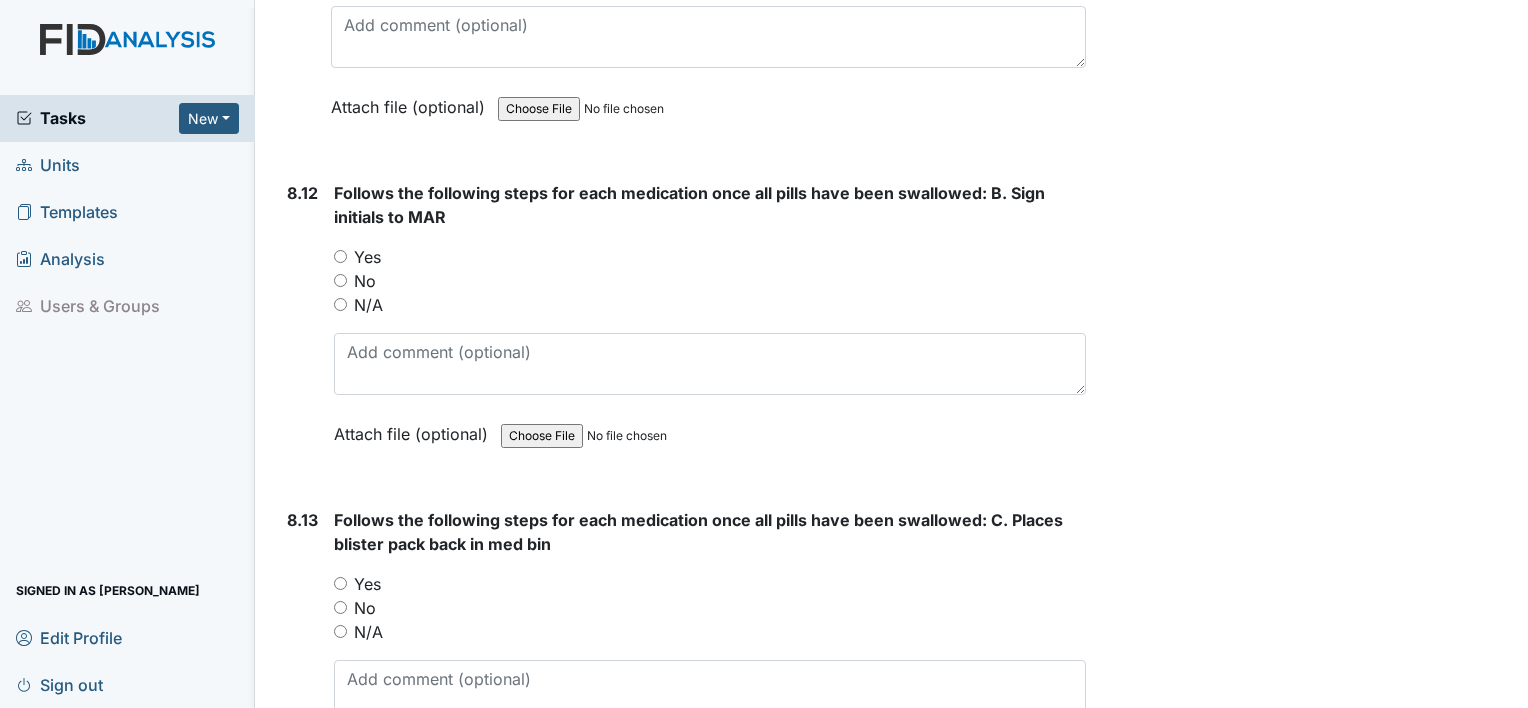 click on "Yes" at bounding box center (340, 256) 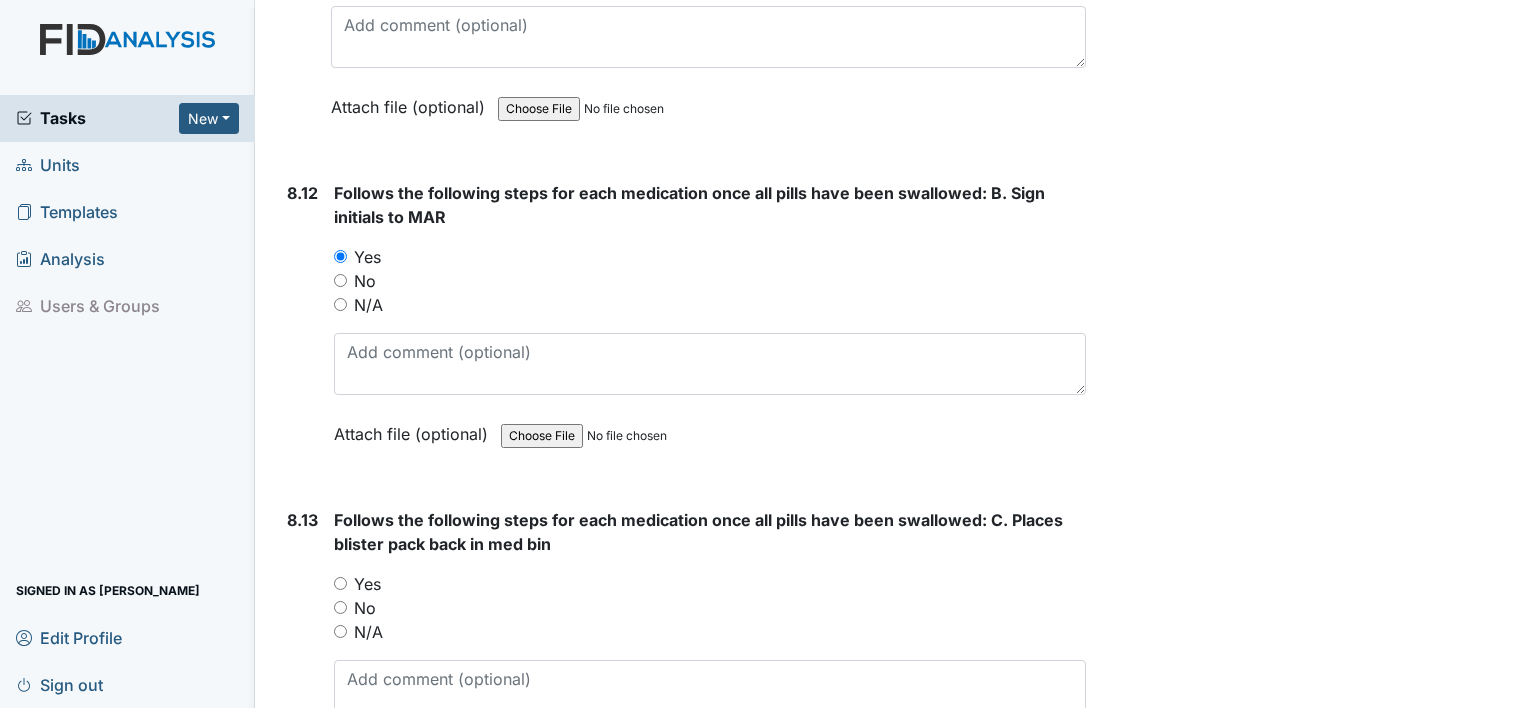 click on "Yes" at bounding box center [340, 583] 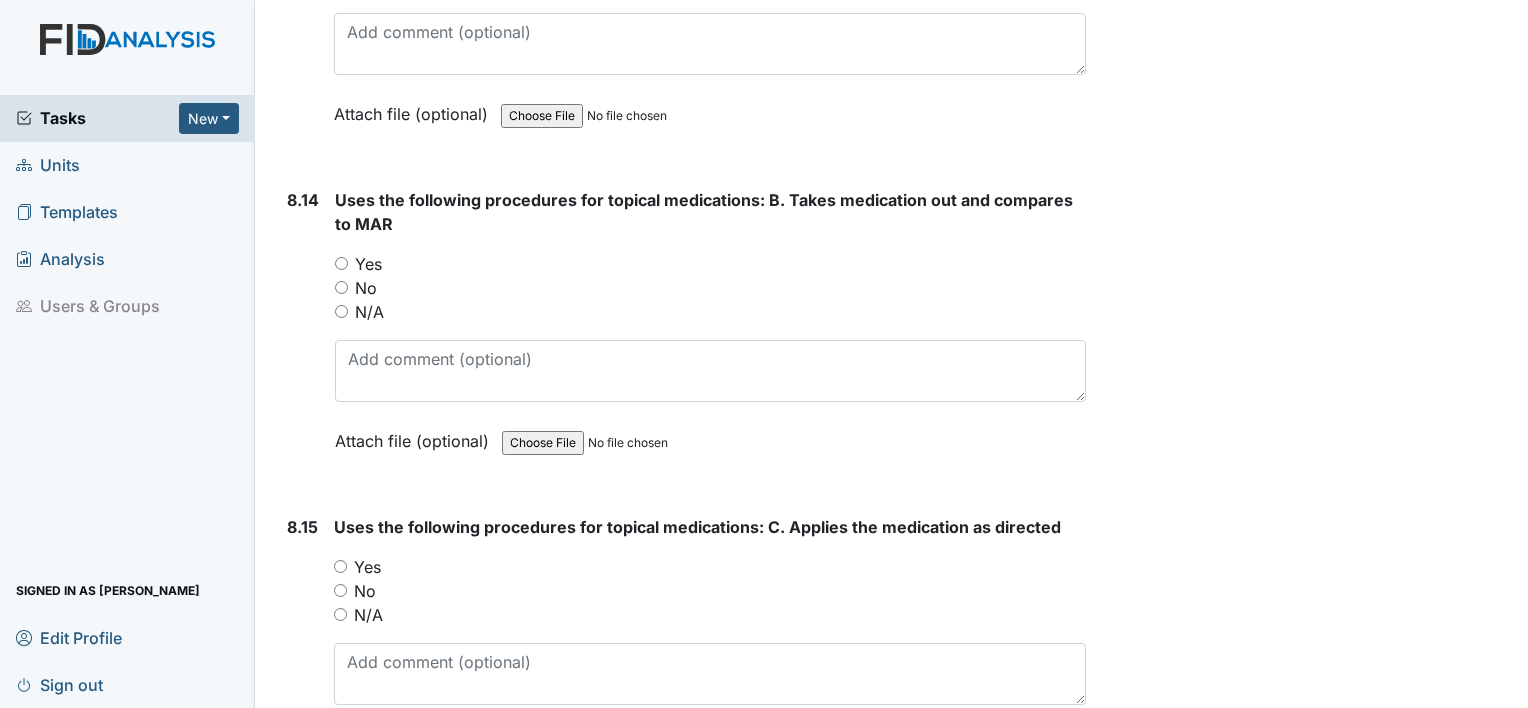 scroll, scrollTop: 20145, scrollLeft: 0, axis: vertical 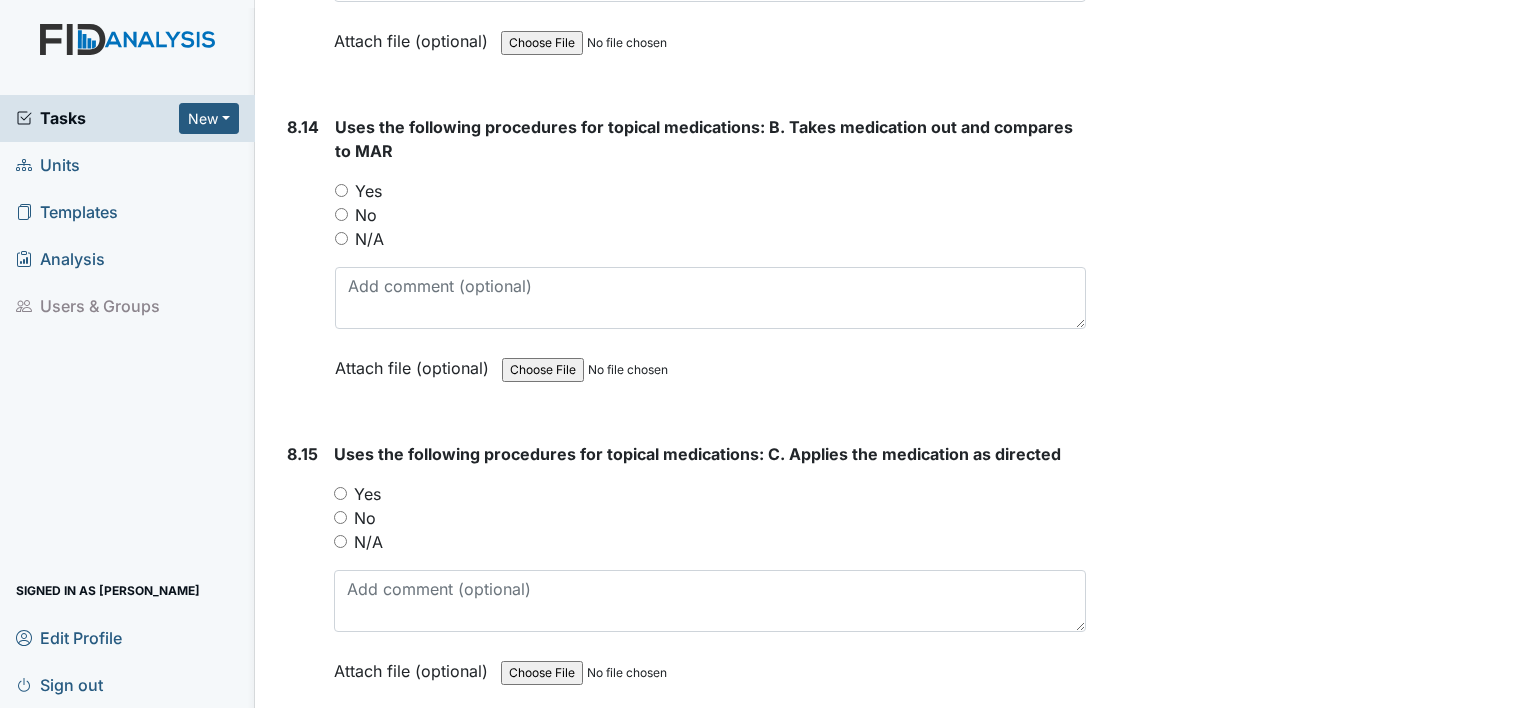 click on "N/A" at bounding box center [341, 238] 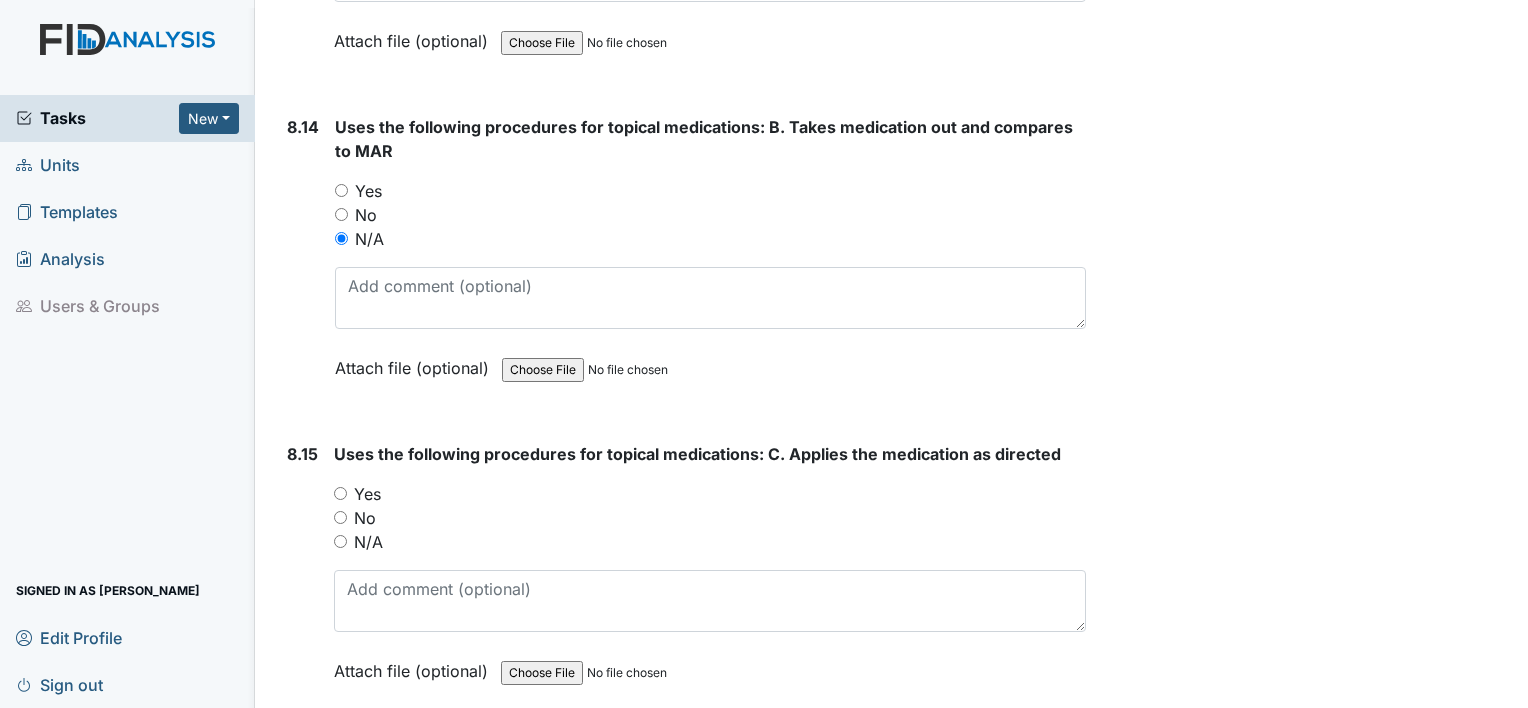click on "N/A" at bounding box center [340, 541] 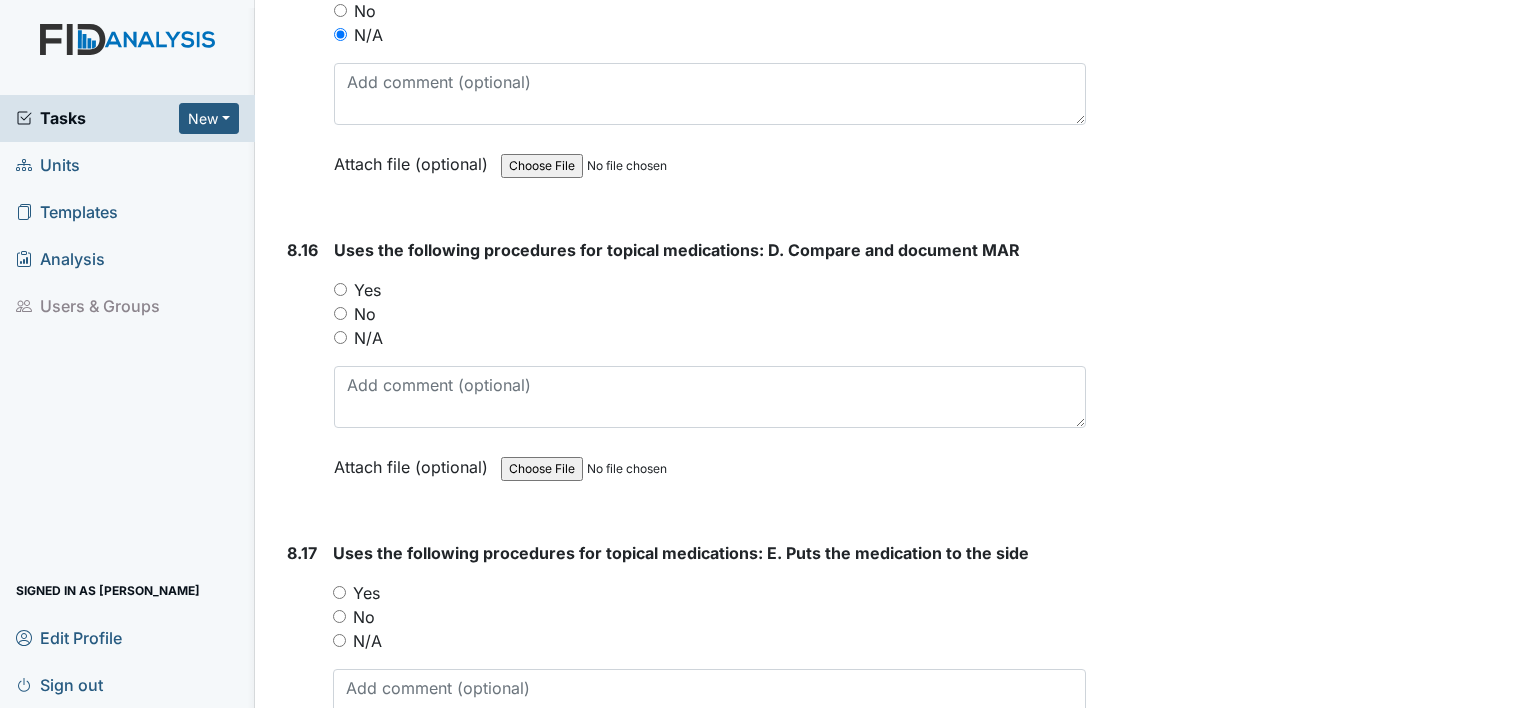 scroll, scrollTop: 20672, scrollLeft: 0, axis: vertical 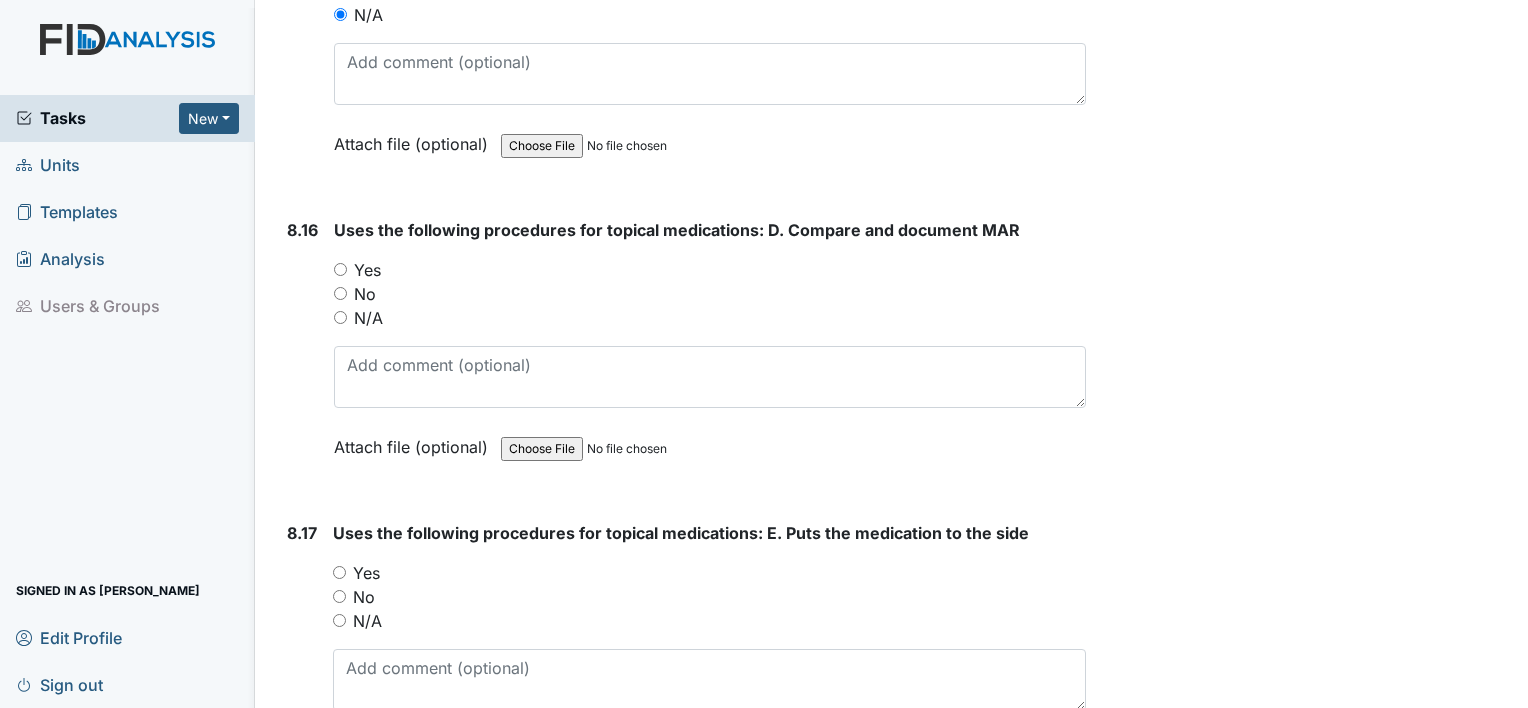 click on "N/A" at bounding box center (340, 317) 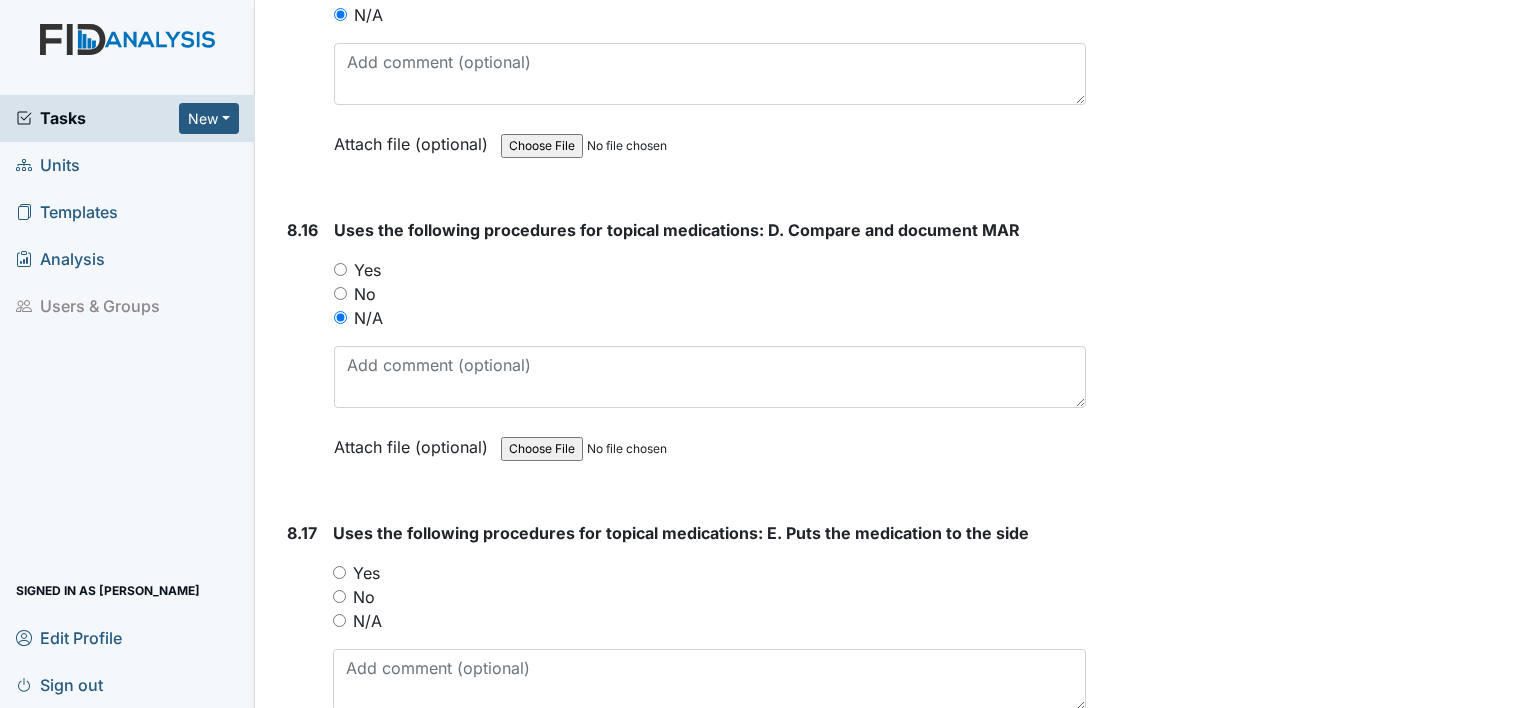 click on "N/A" at bounding box center [339, 620] 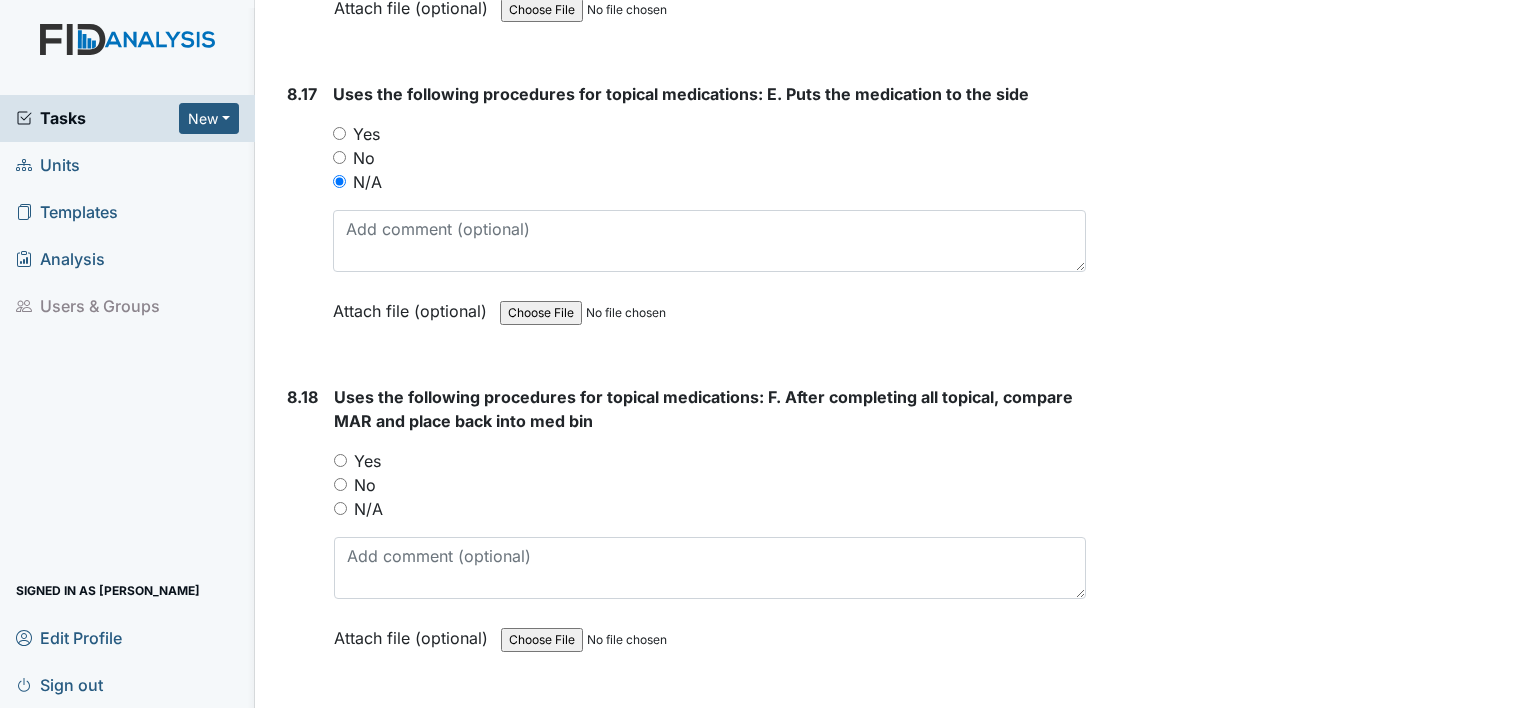 scroll, scrollTop: 21244, scrollLeft: 0, axis: vertical 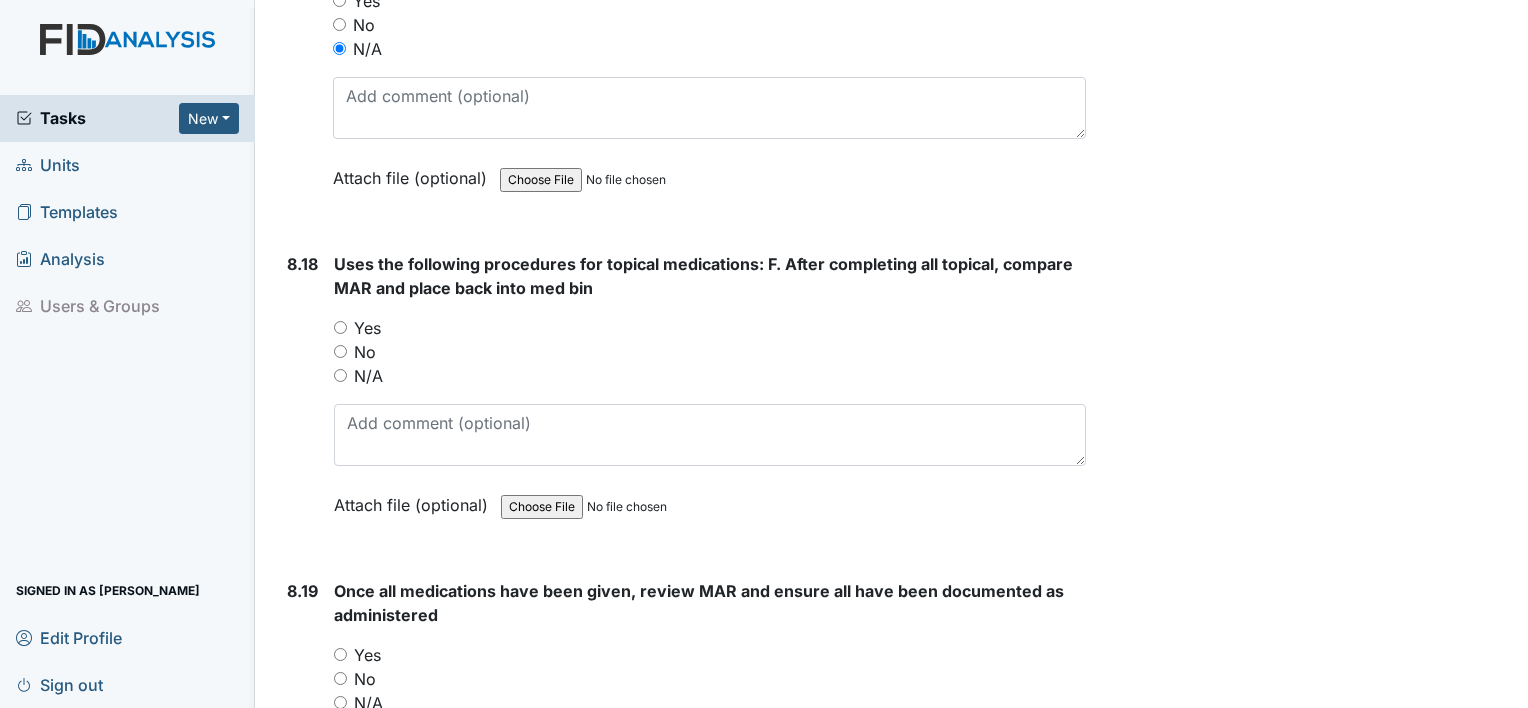 click on "N/A" at bounding box center (340, 375) 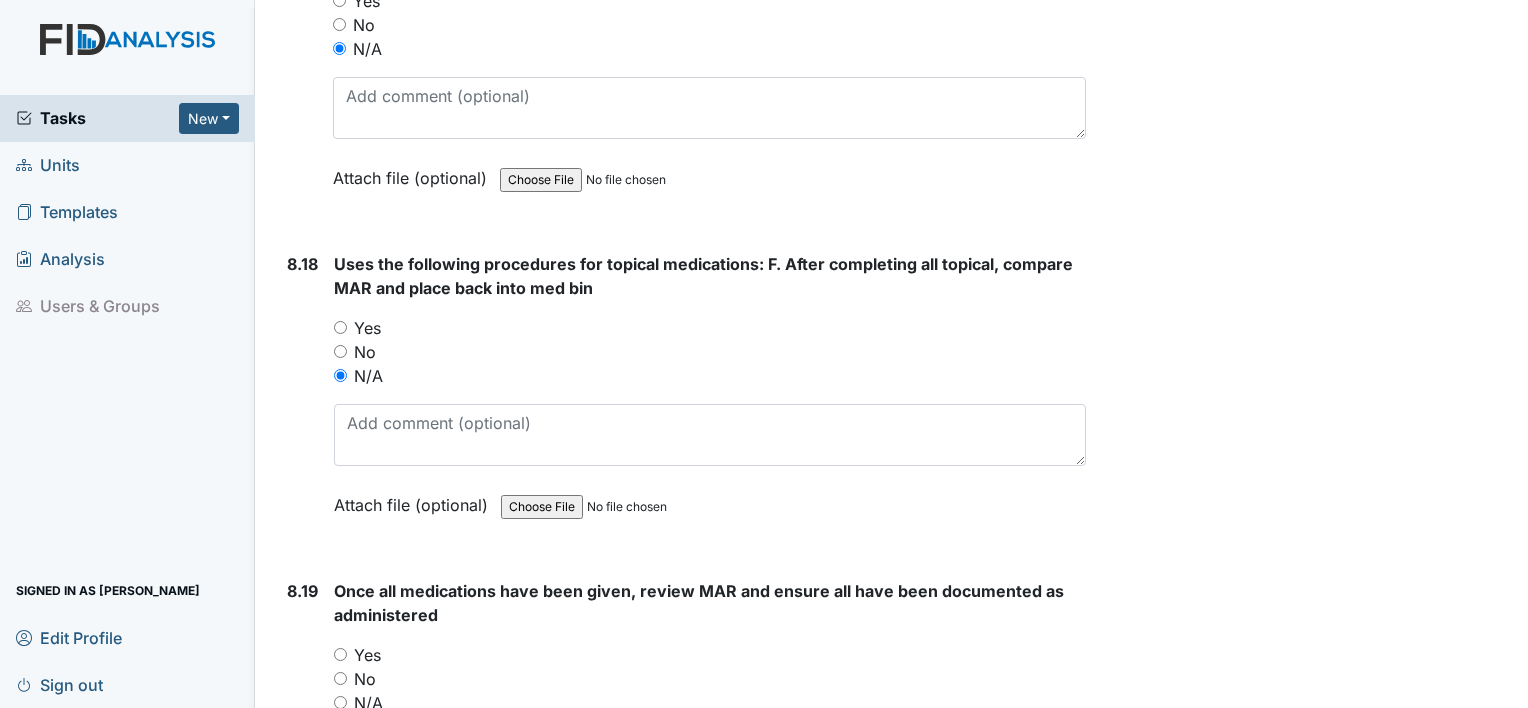 drag, startPoint x: 336, startPoint y: 580, endPoint x: 473, endPoint y: 611, distance: 140.46352 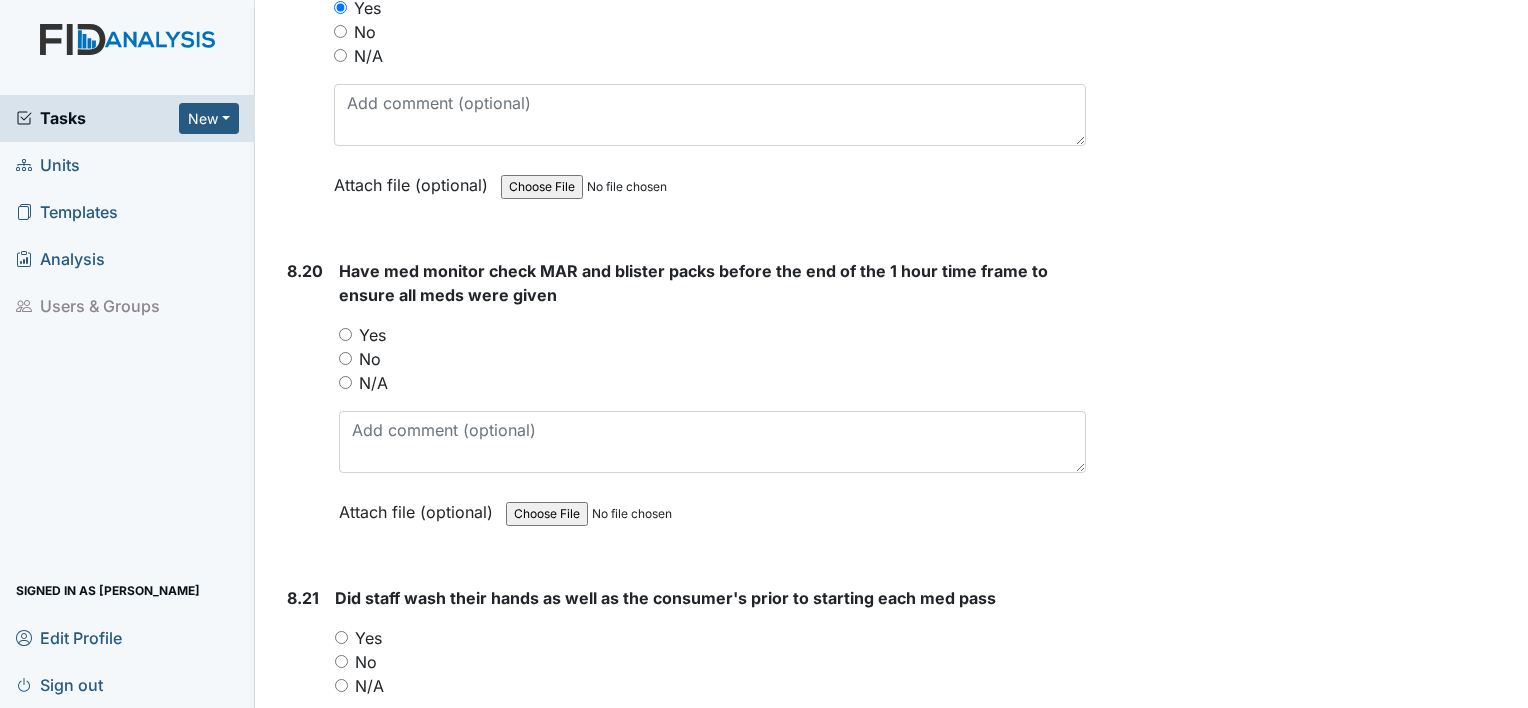 scroll, scrollTop: 21957, scrollLeft: 0, axis: vertical 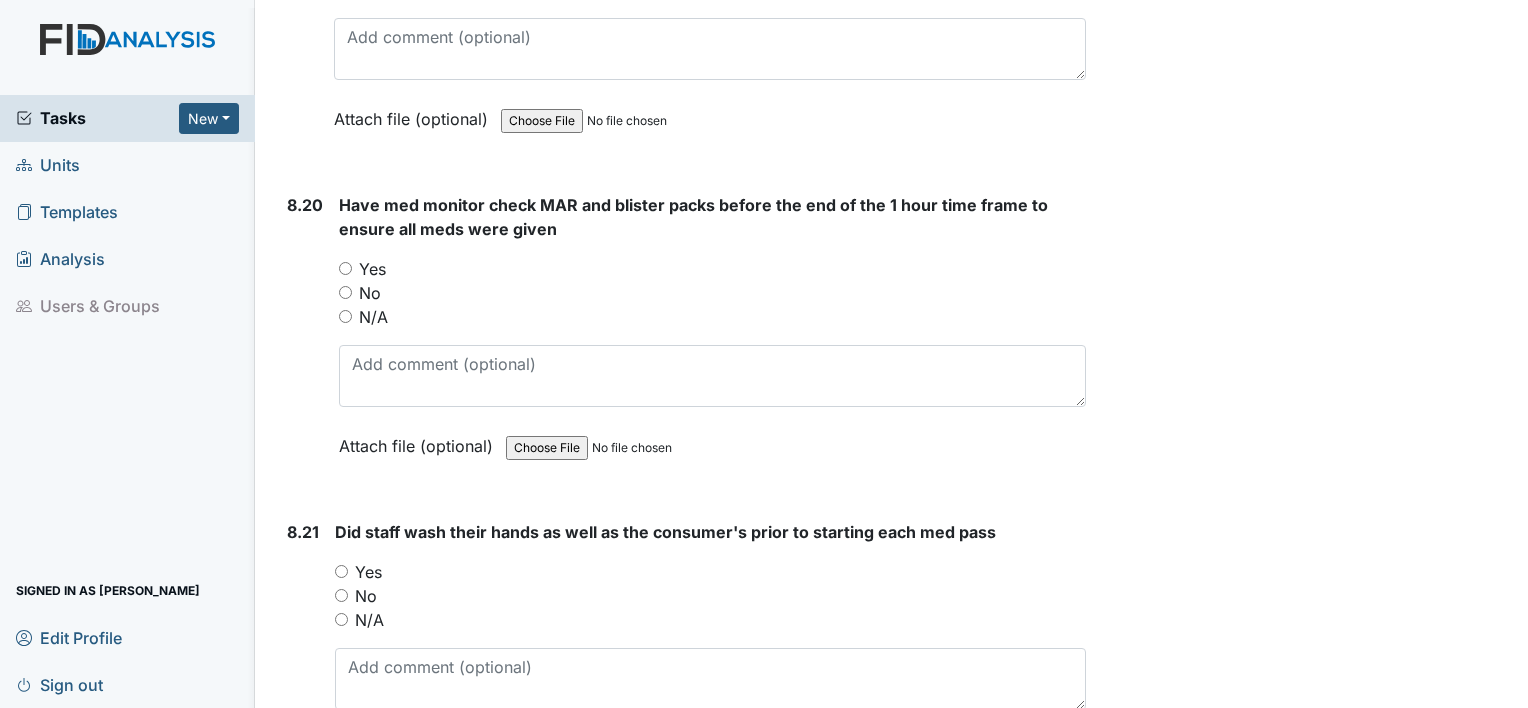 click on "Yes" at bounding box center (341, 571) 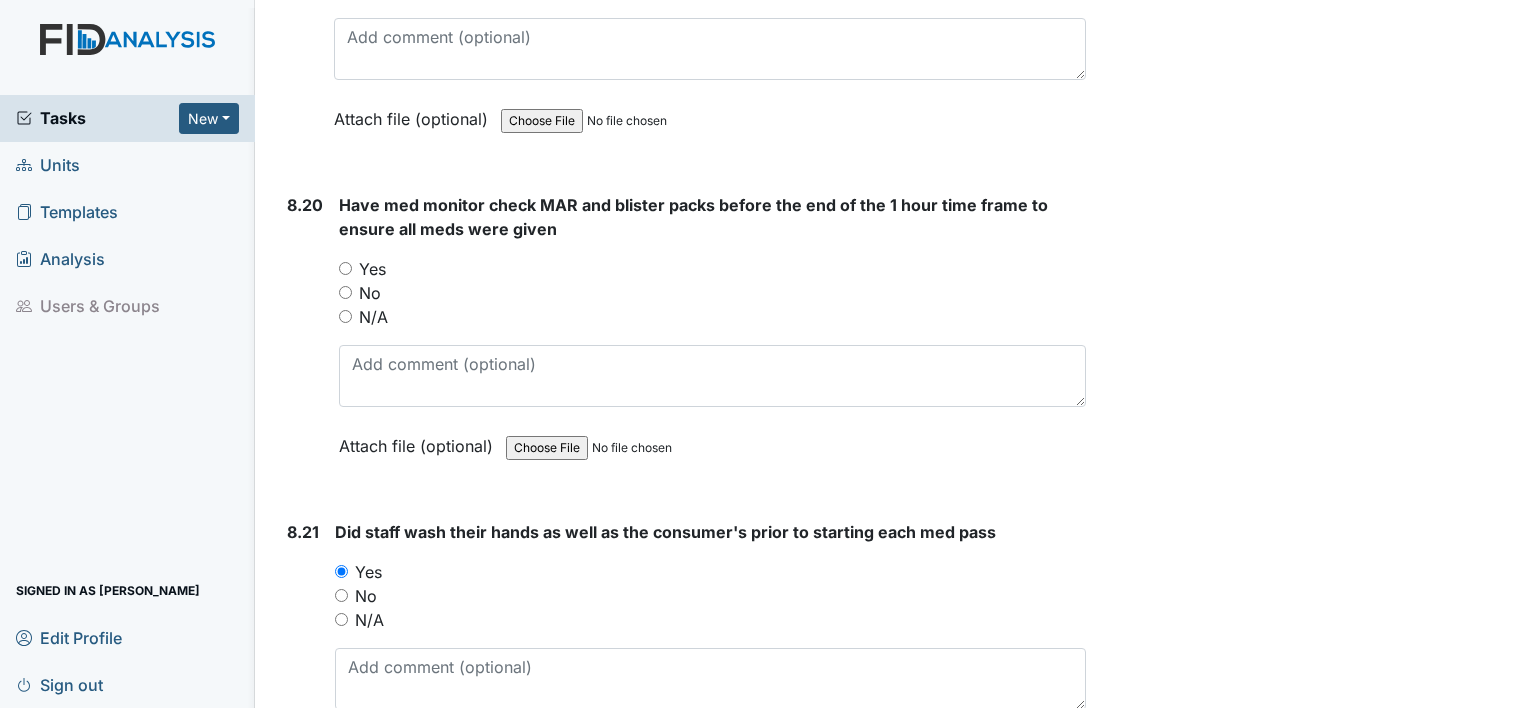 click on "Yes" at bounding box center (345, 268) 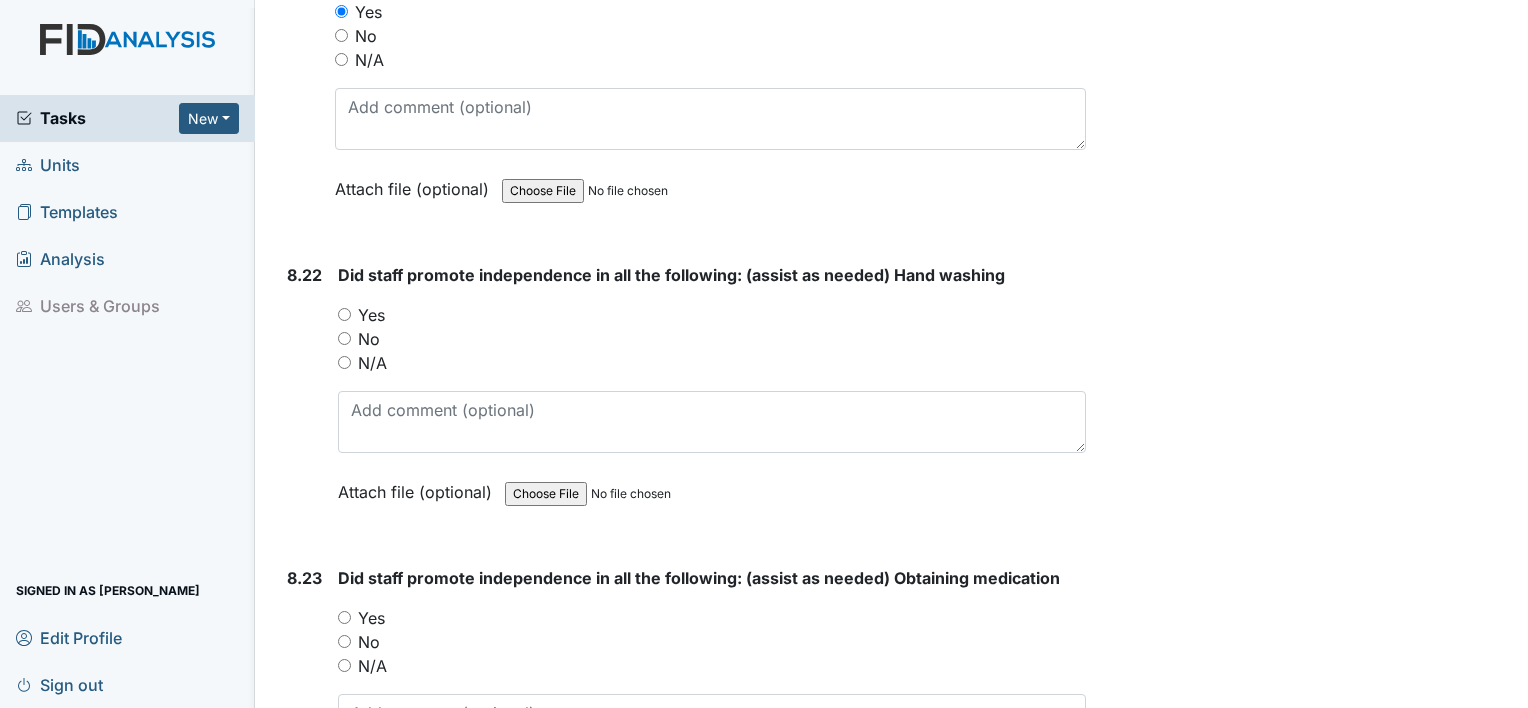 scroll, scrollTop: 22557, scrollLeft: 0, axis: vertical 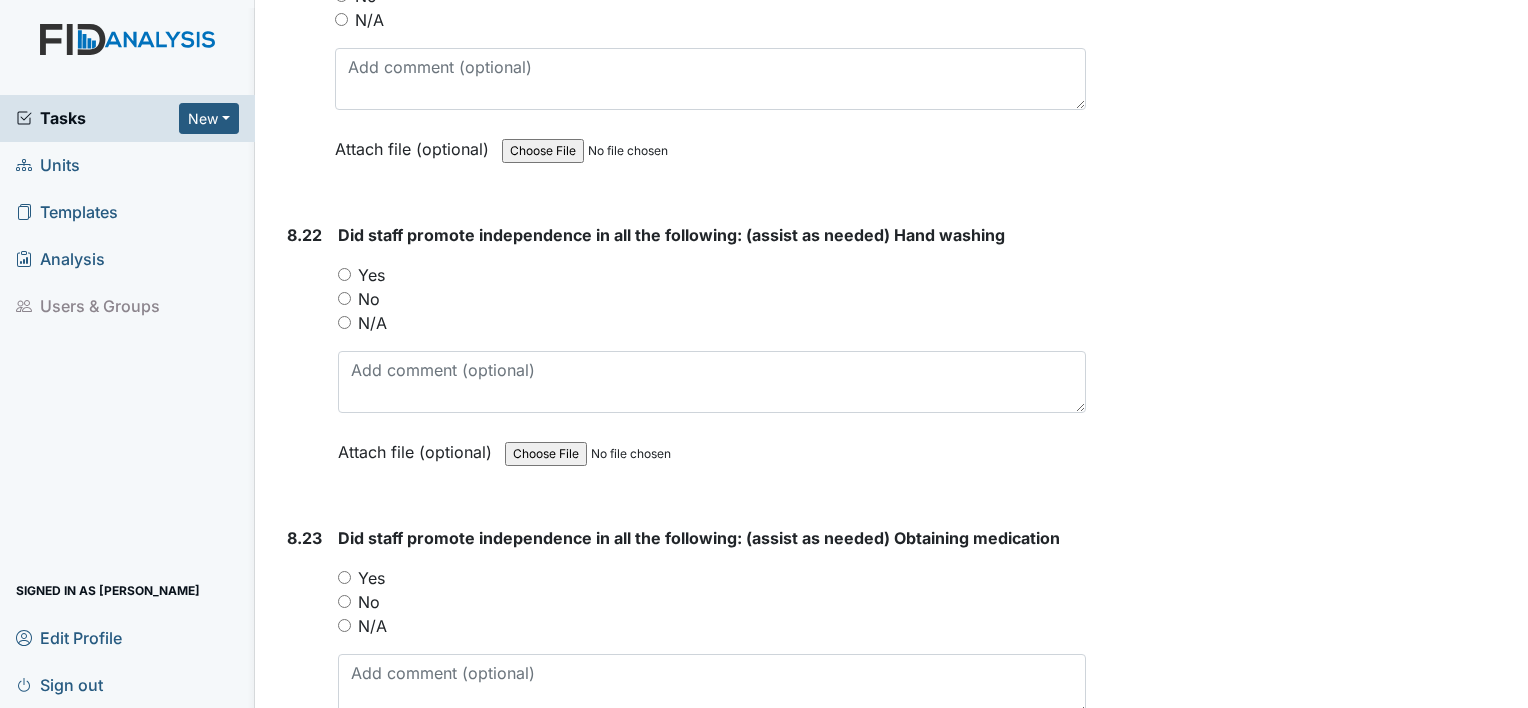 click on "Yes" at bounding box center (344, 274) 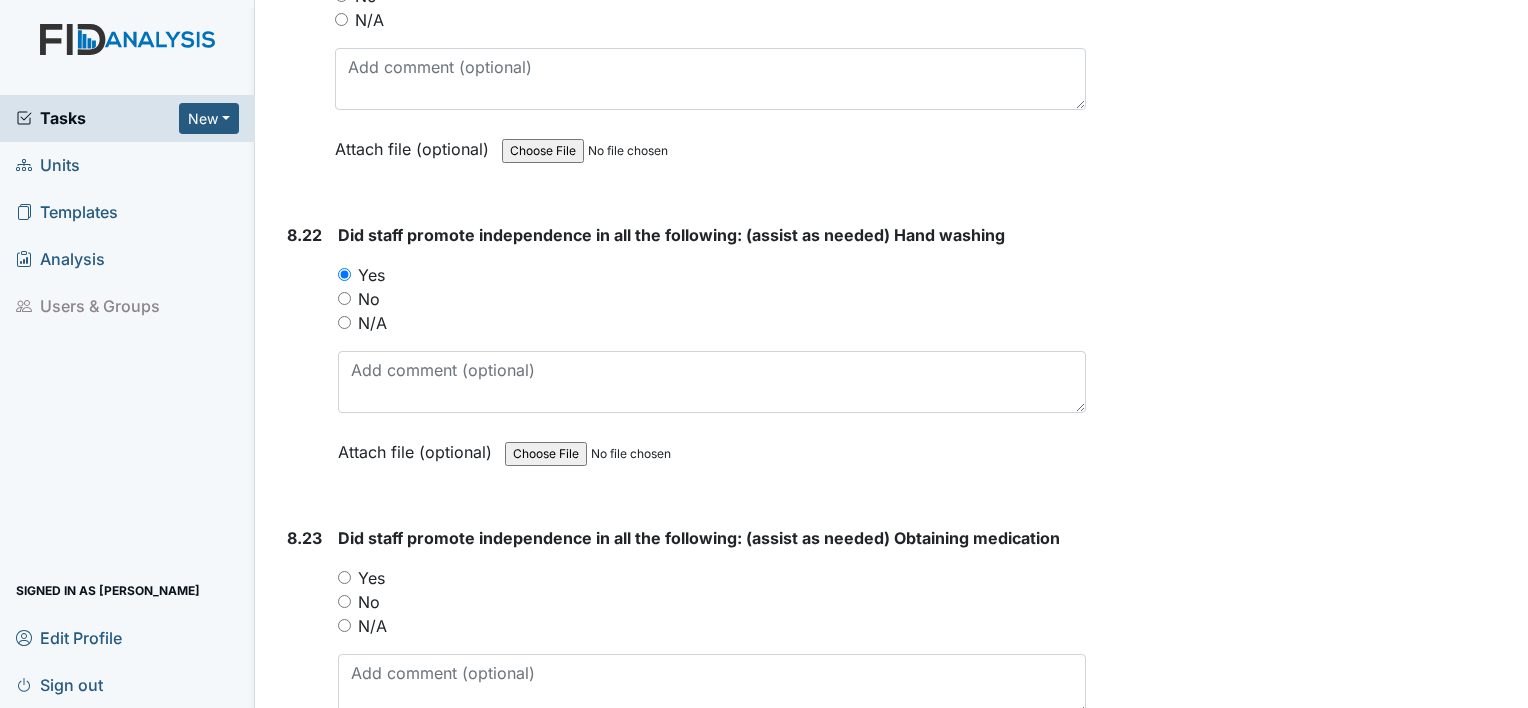 click on "Yes" at bounding box center (344, 577) 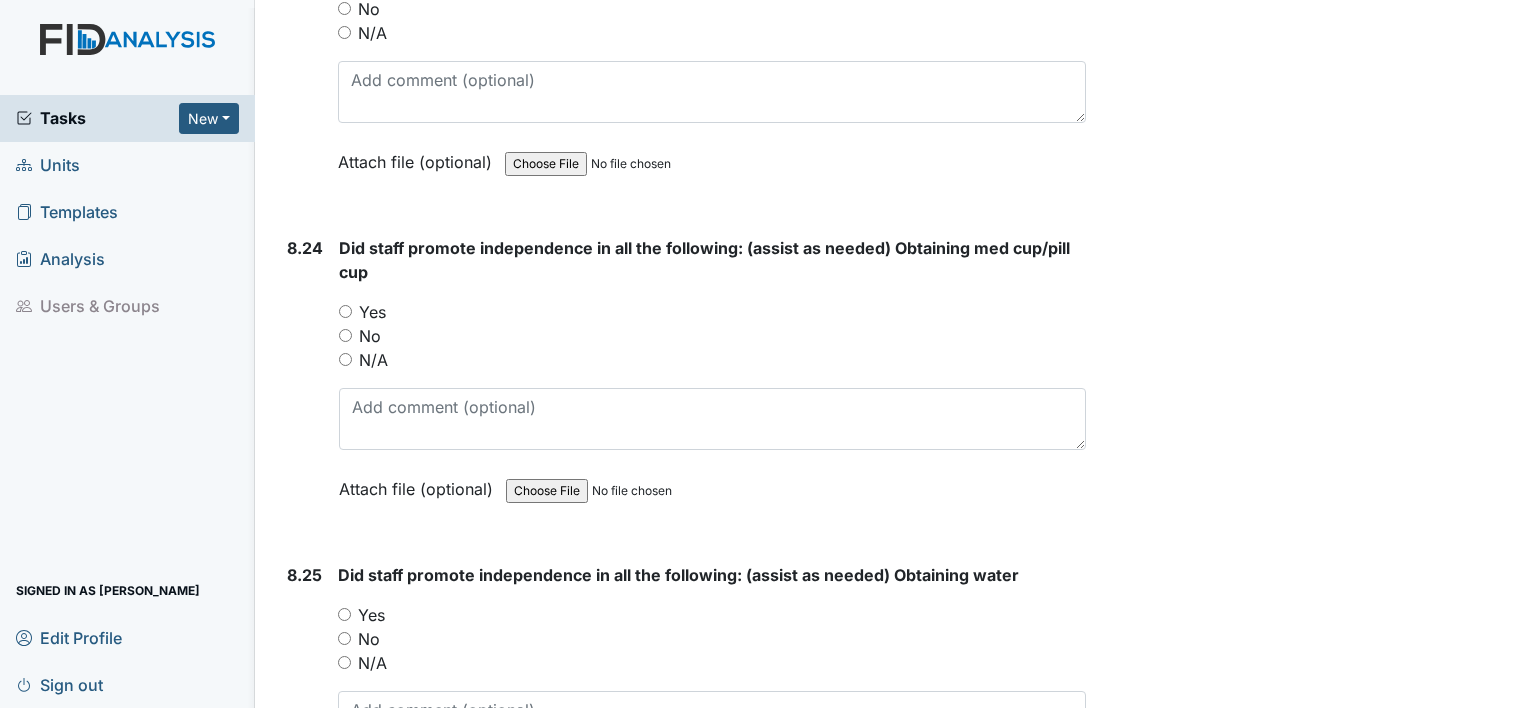 scroll, scrollTop: 23176, scrollLeft: 0, axis: vertical 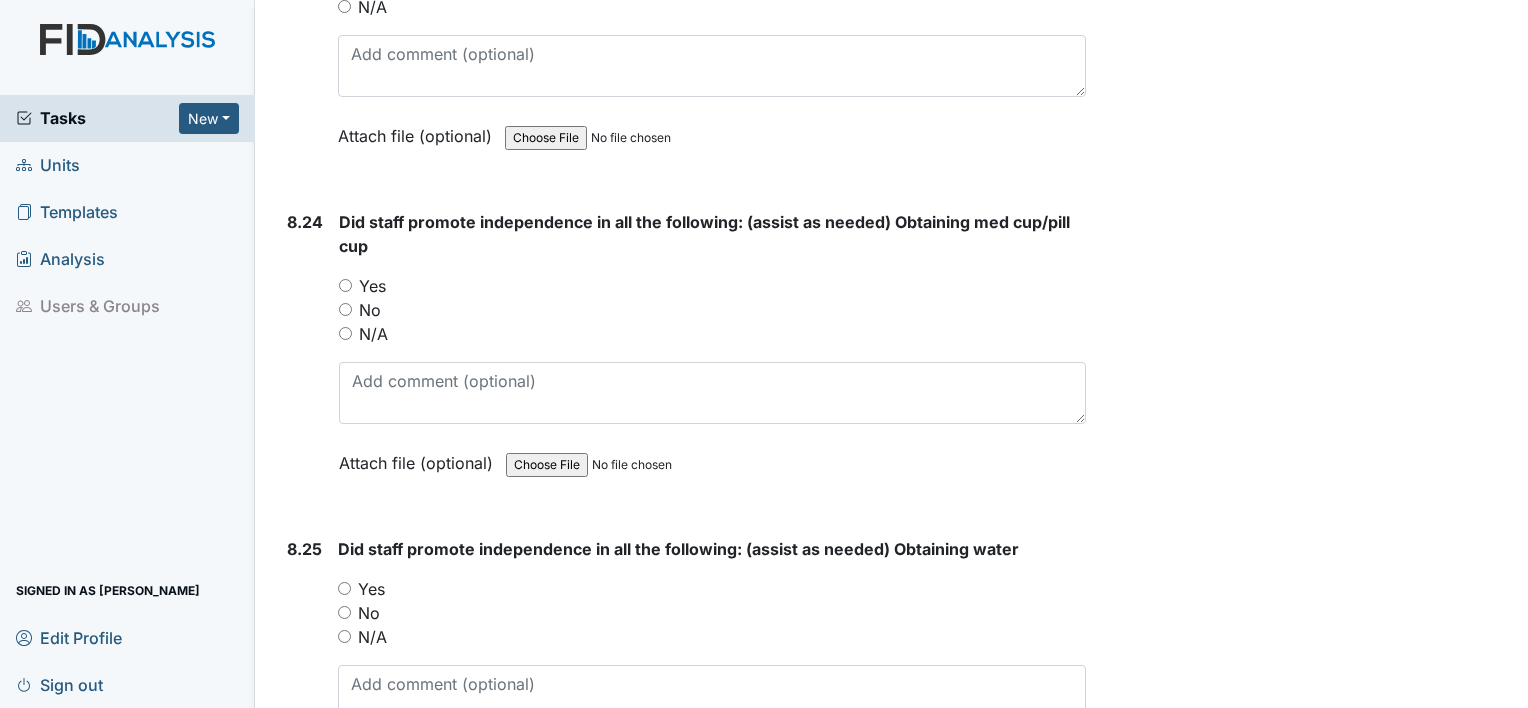 click on "Yes" at bounding box center [345, 285] 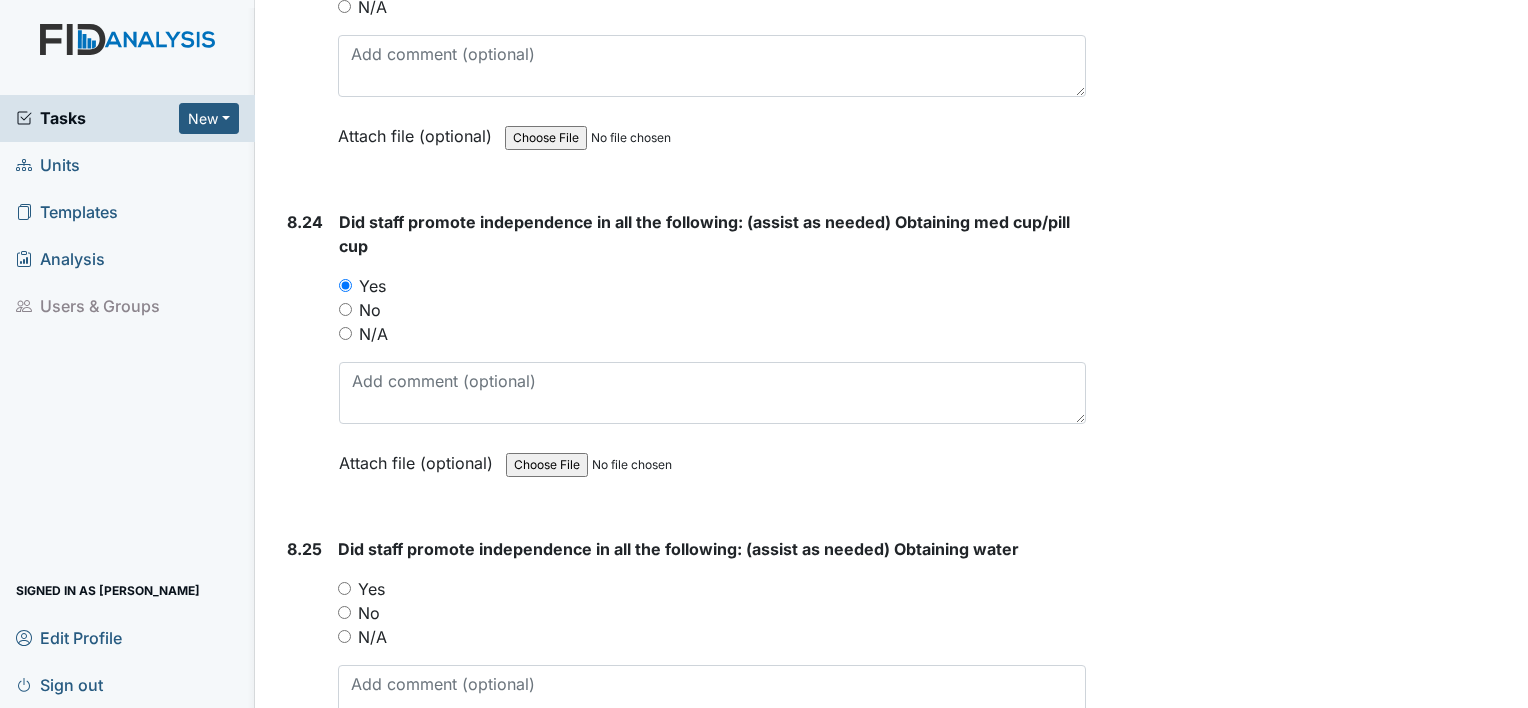 click on "Yes" at bounding box center [344, 588] 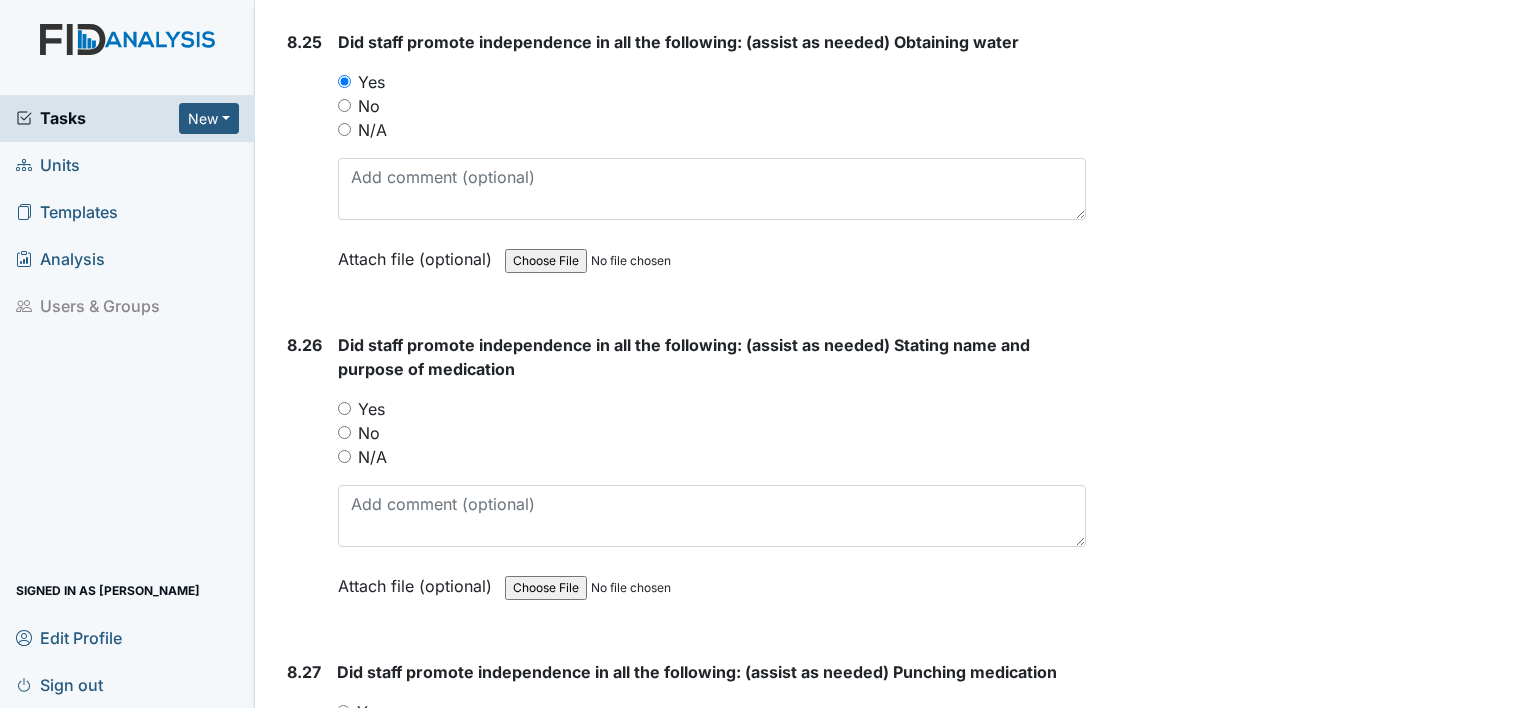 scroll, scrollTop: 23816, scrollLeft: 0, axis: vertical 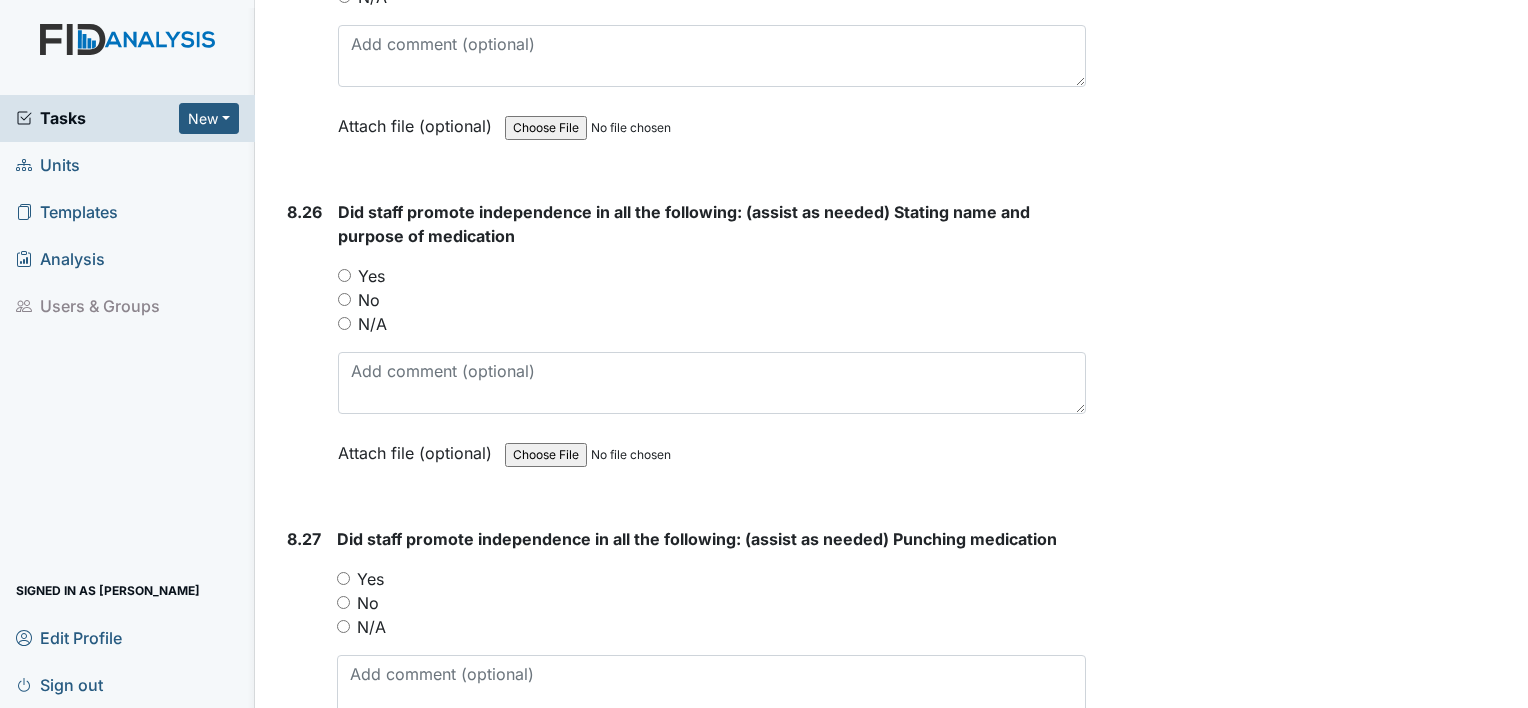 click on "Yes" at bounding box center [344, 275] 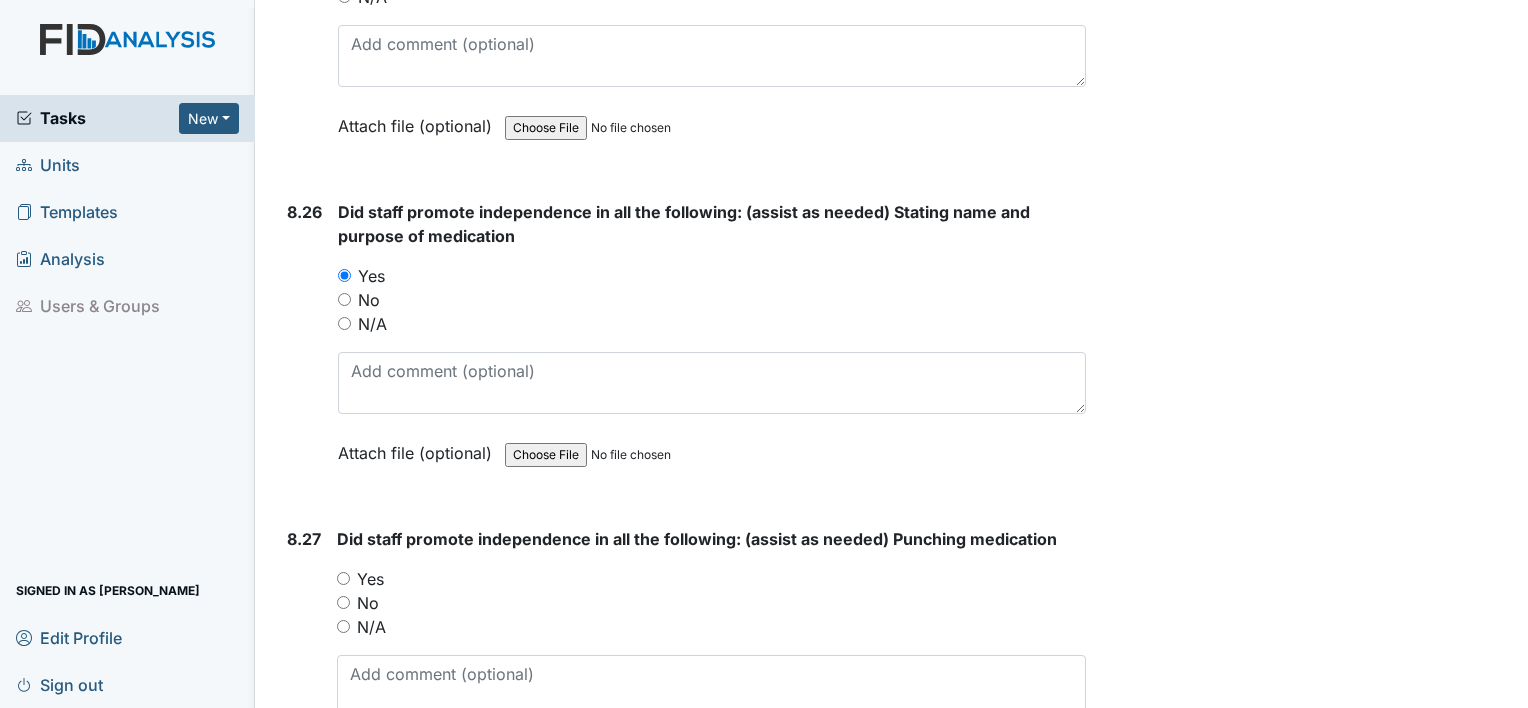 click on "Yes" at bounding box center [343, 578] 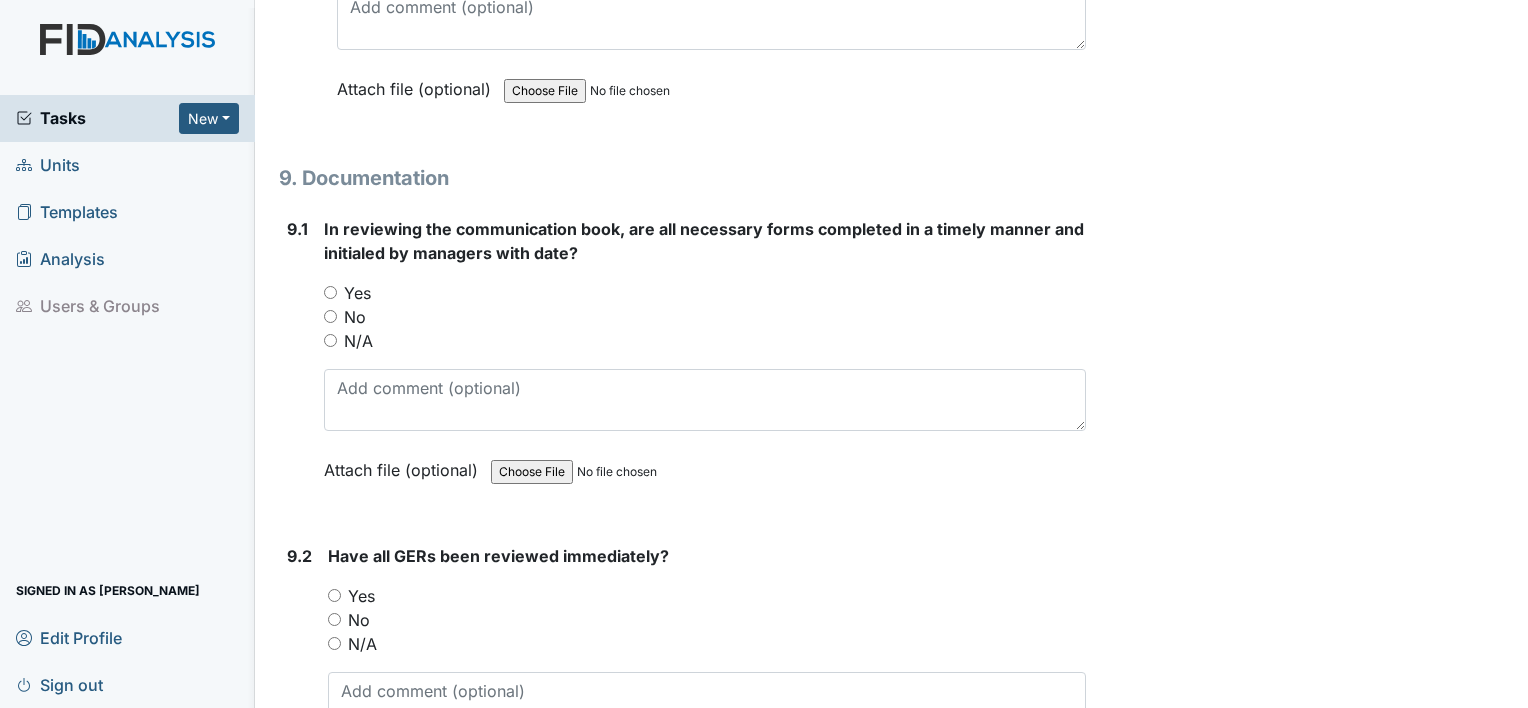 scroll, scrollTop: 24503, scrollLeft: 0, axis: vertical 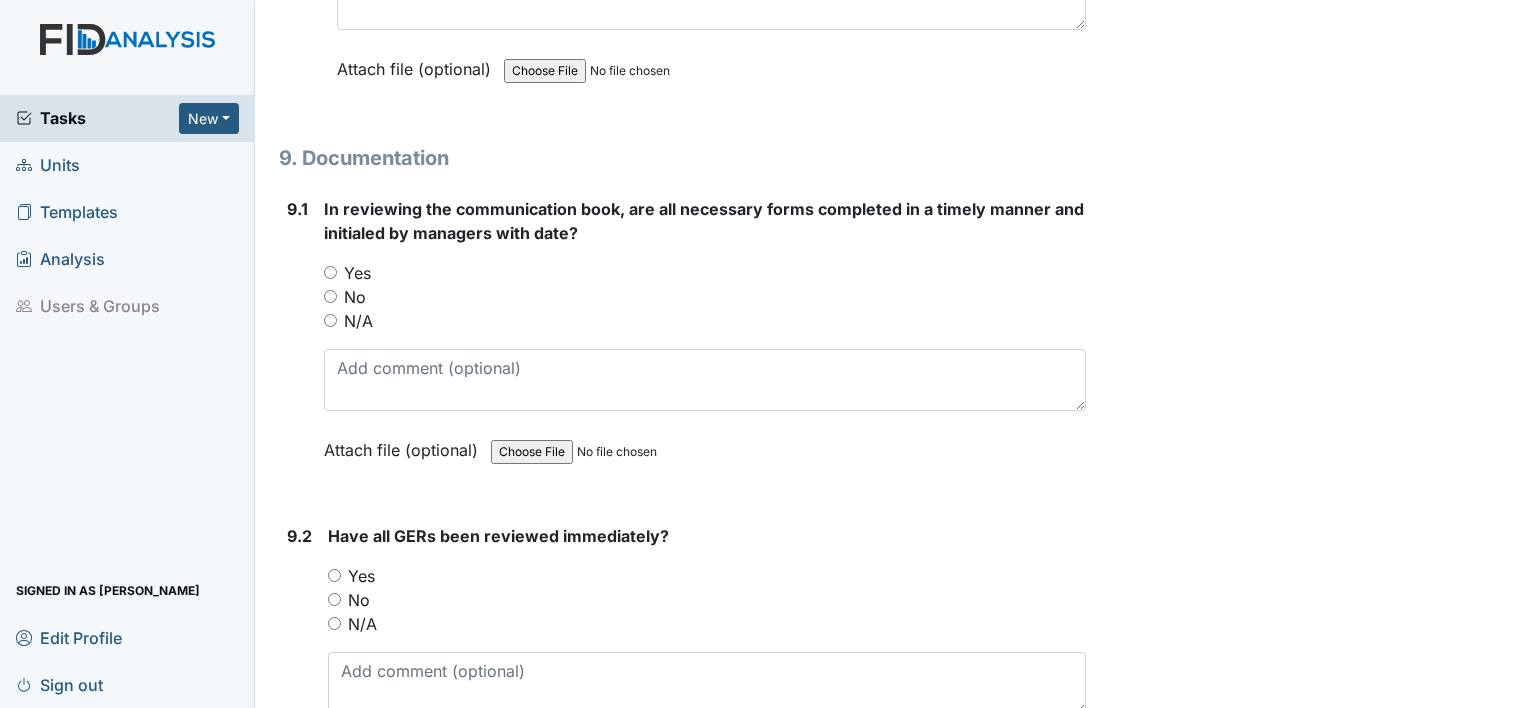 click on "Yes" at bounding box center [330, 272] 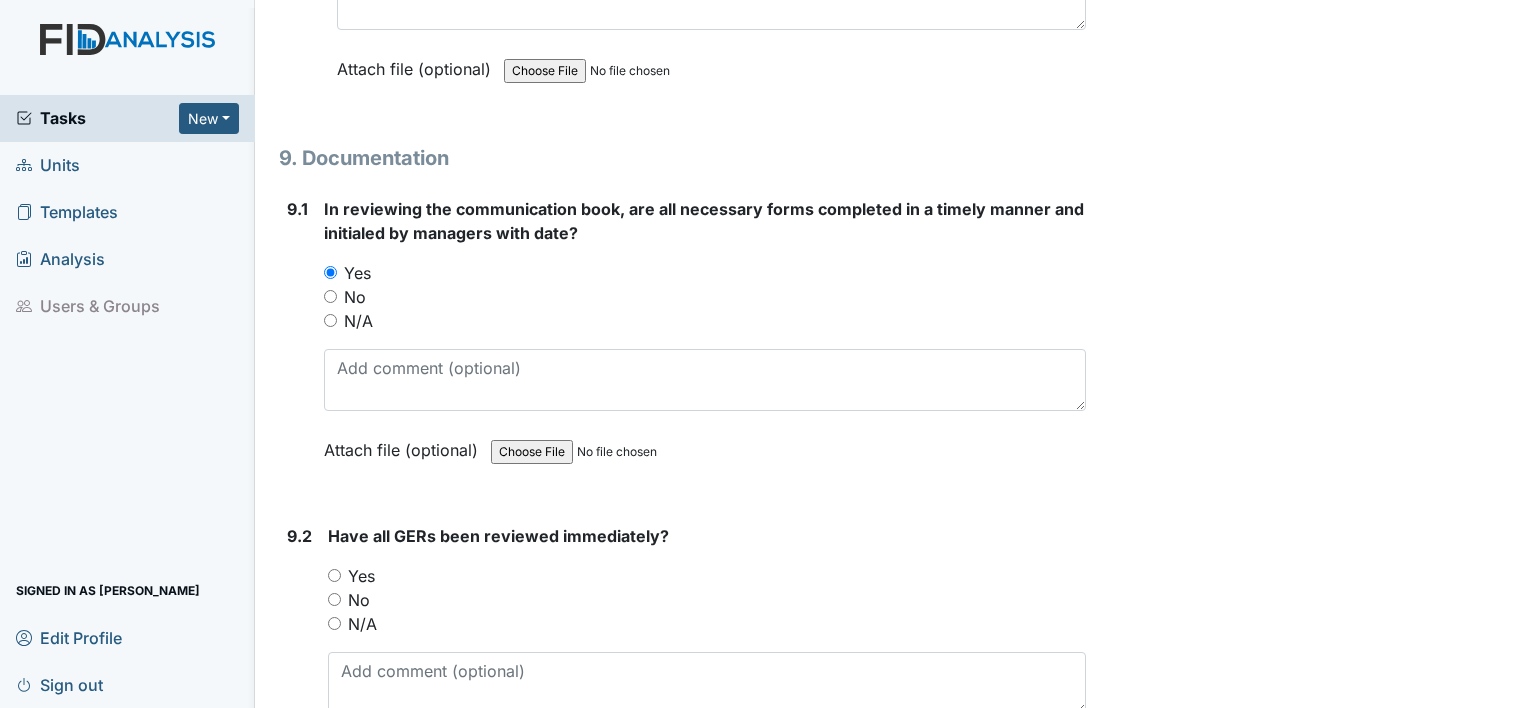 click on "Yes" at bounding box center [334, 575] 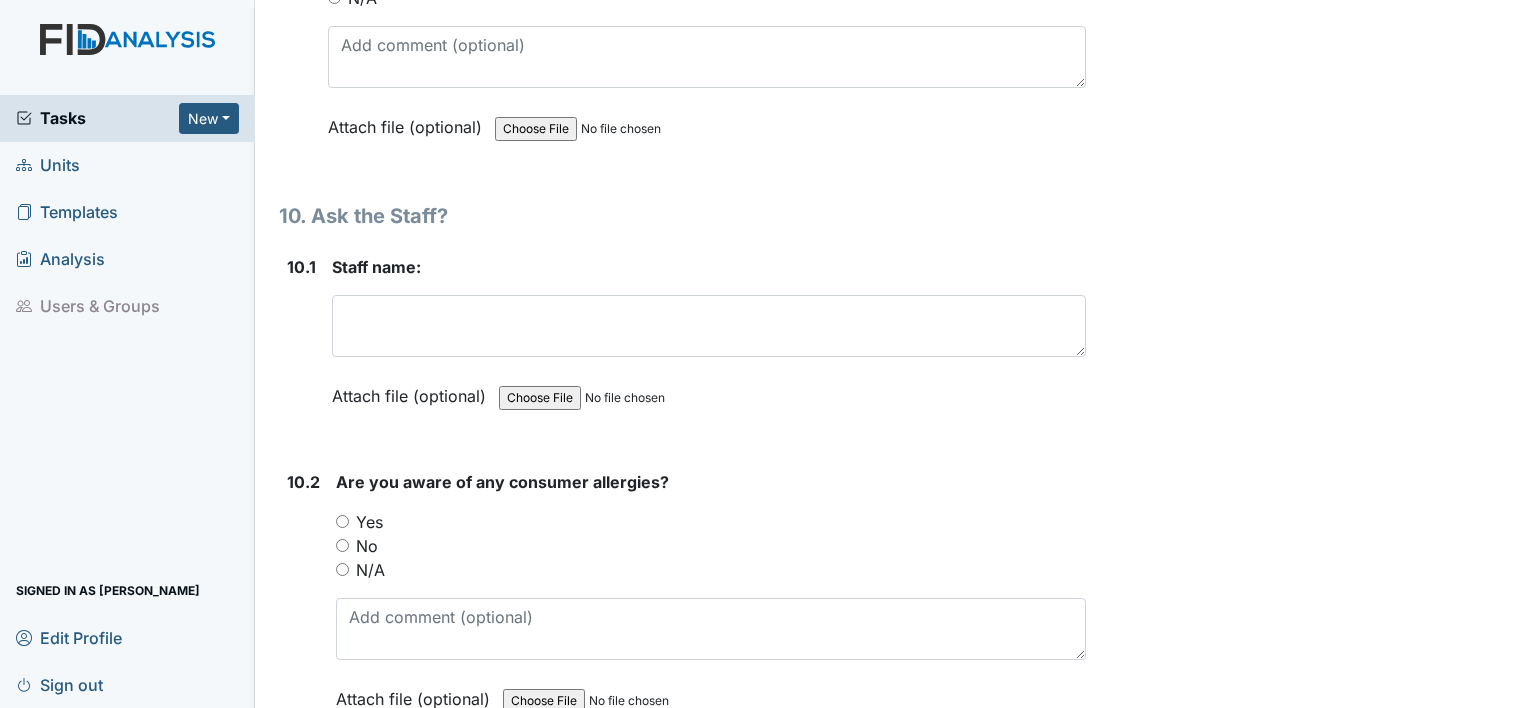 scroll, scrollTop: 25156, scrollLeft: 0, axis: vertical 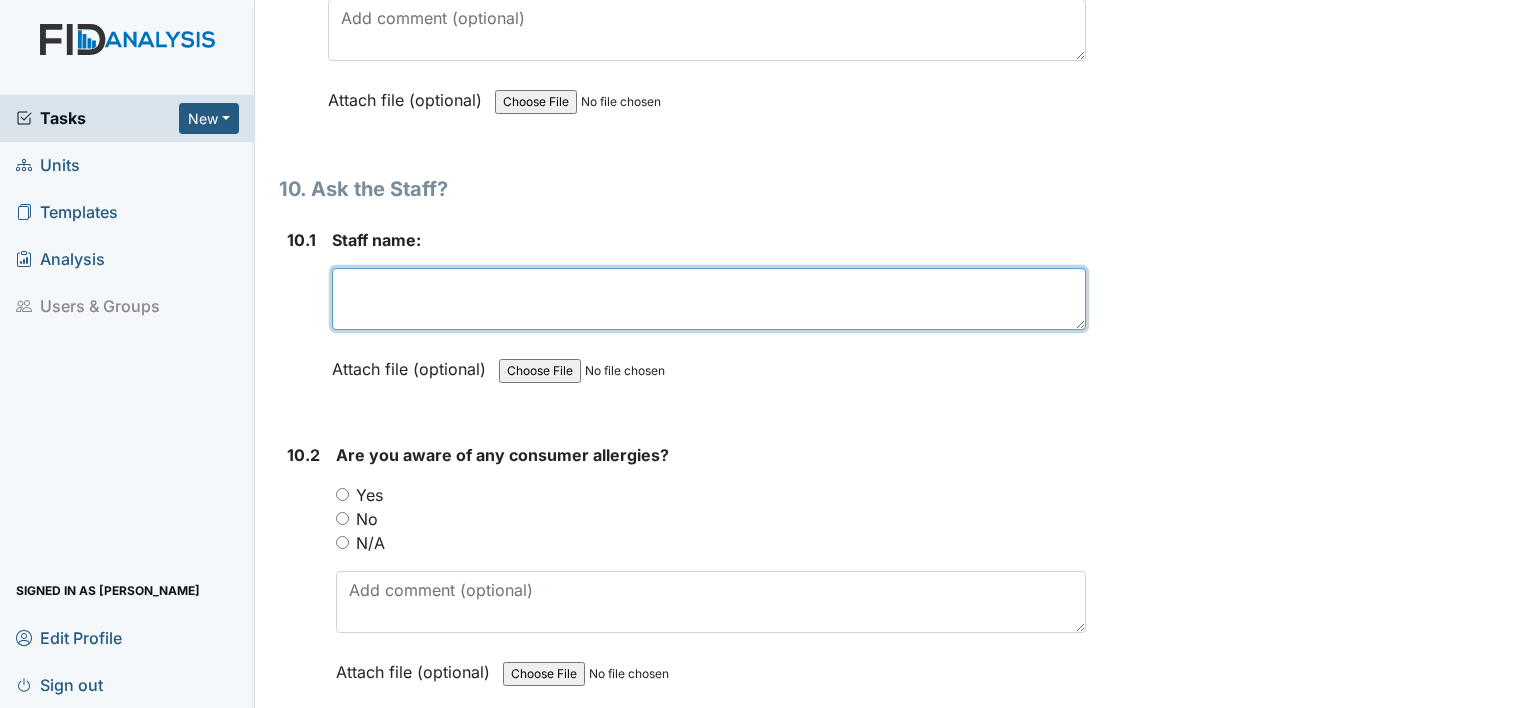 click at bounding box center (709, 299) 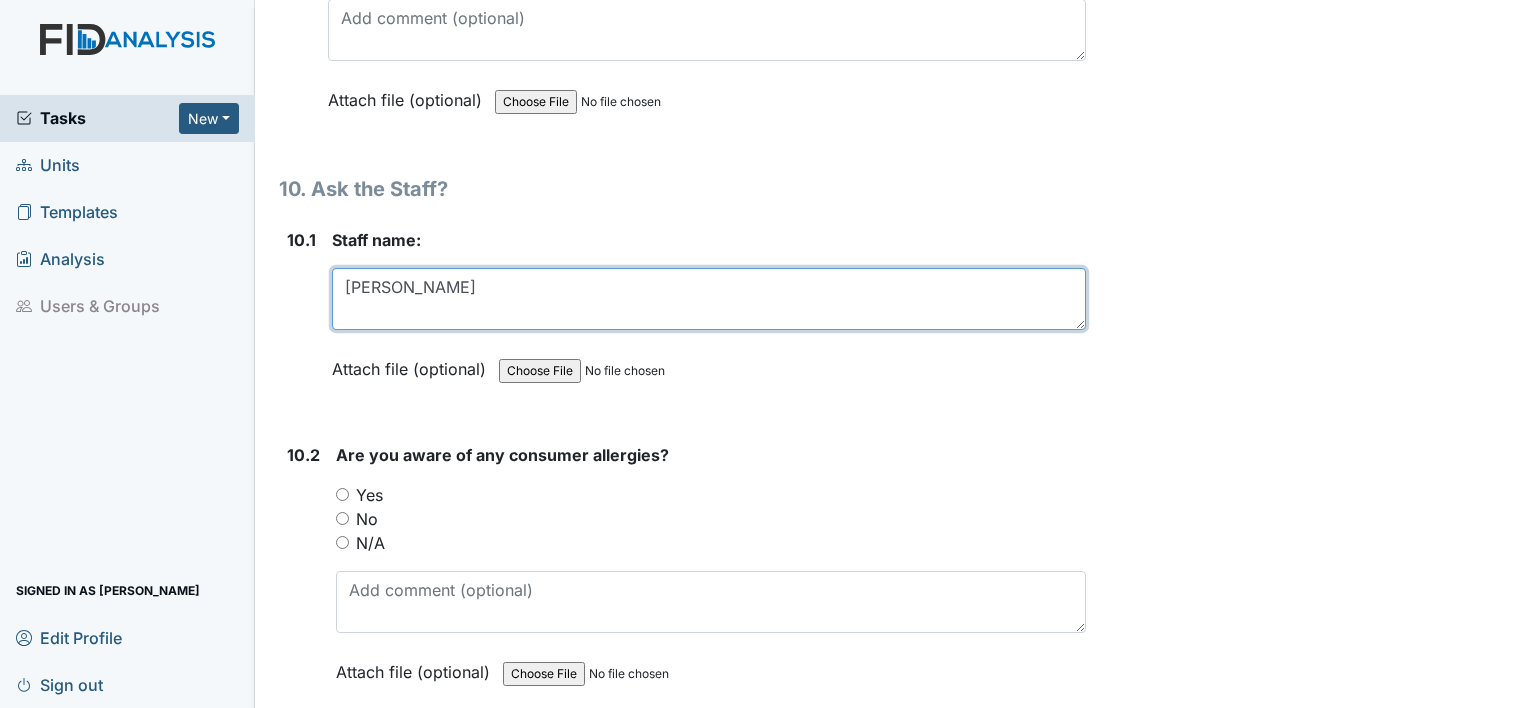 type on "Angie Richardson" 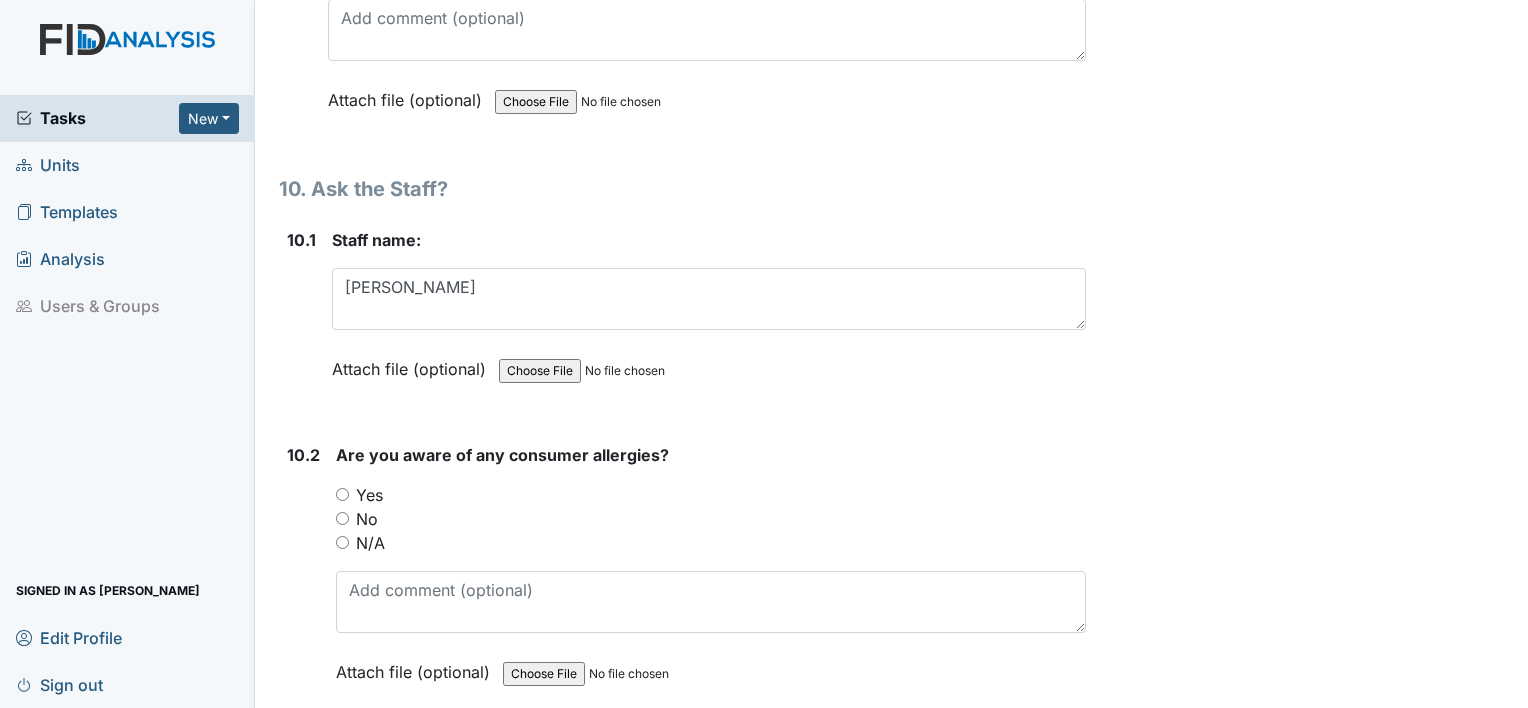 click on "Yes" at bounding box center (342, 494) 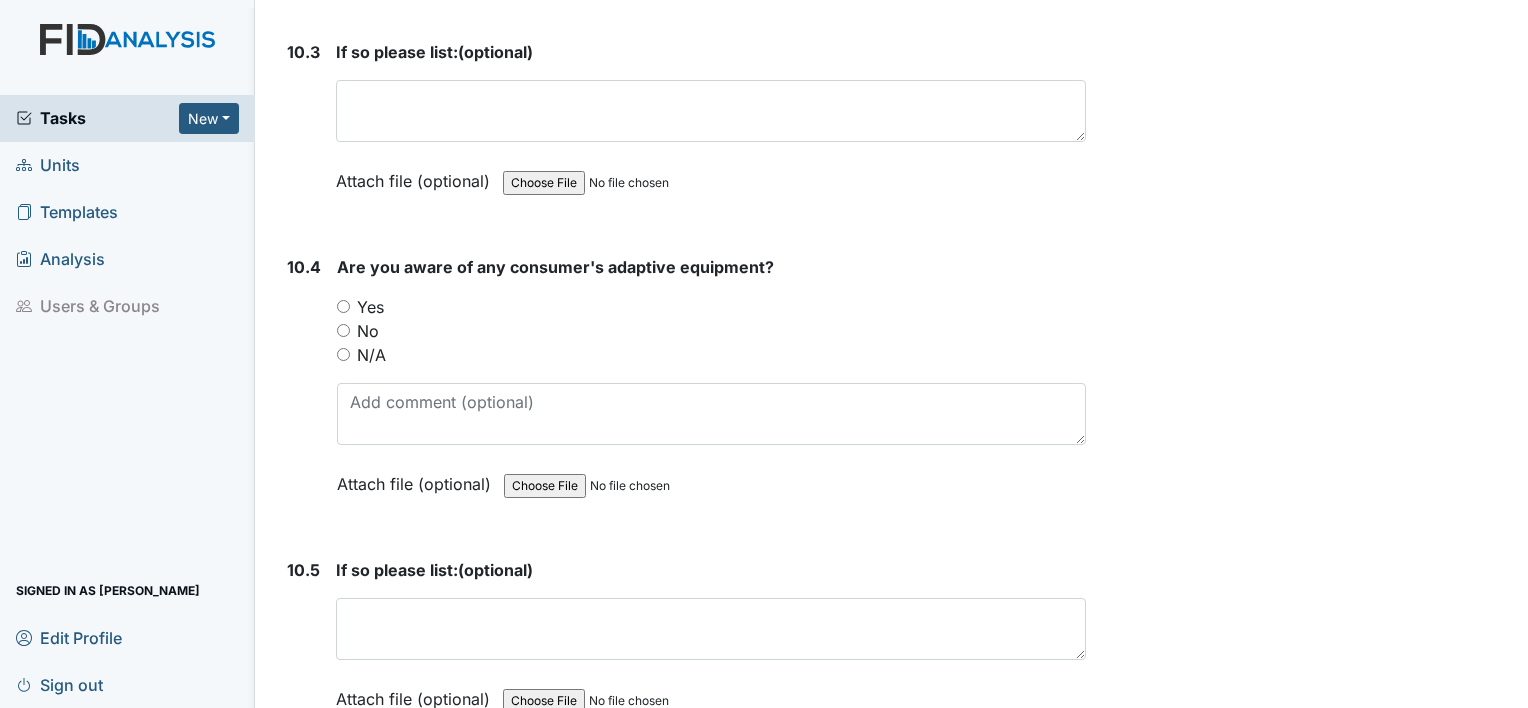 scroll, scrollTop: 25908, scrollLeft: 0, axis: vertical 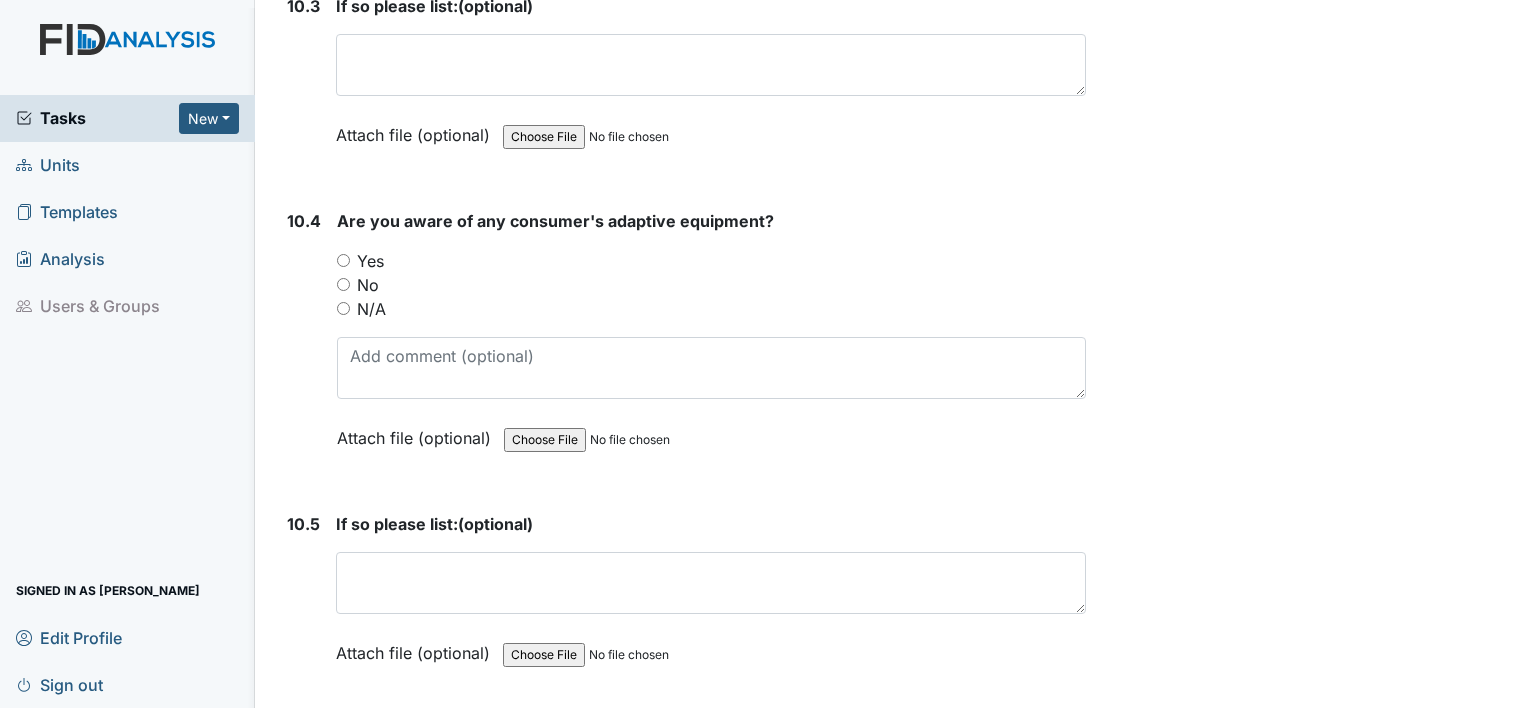 click on "Yes" at bounding box center (343, 260) 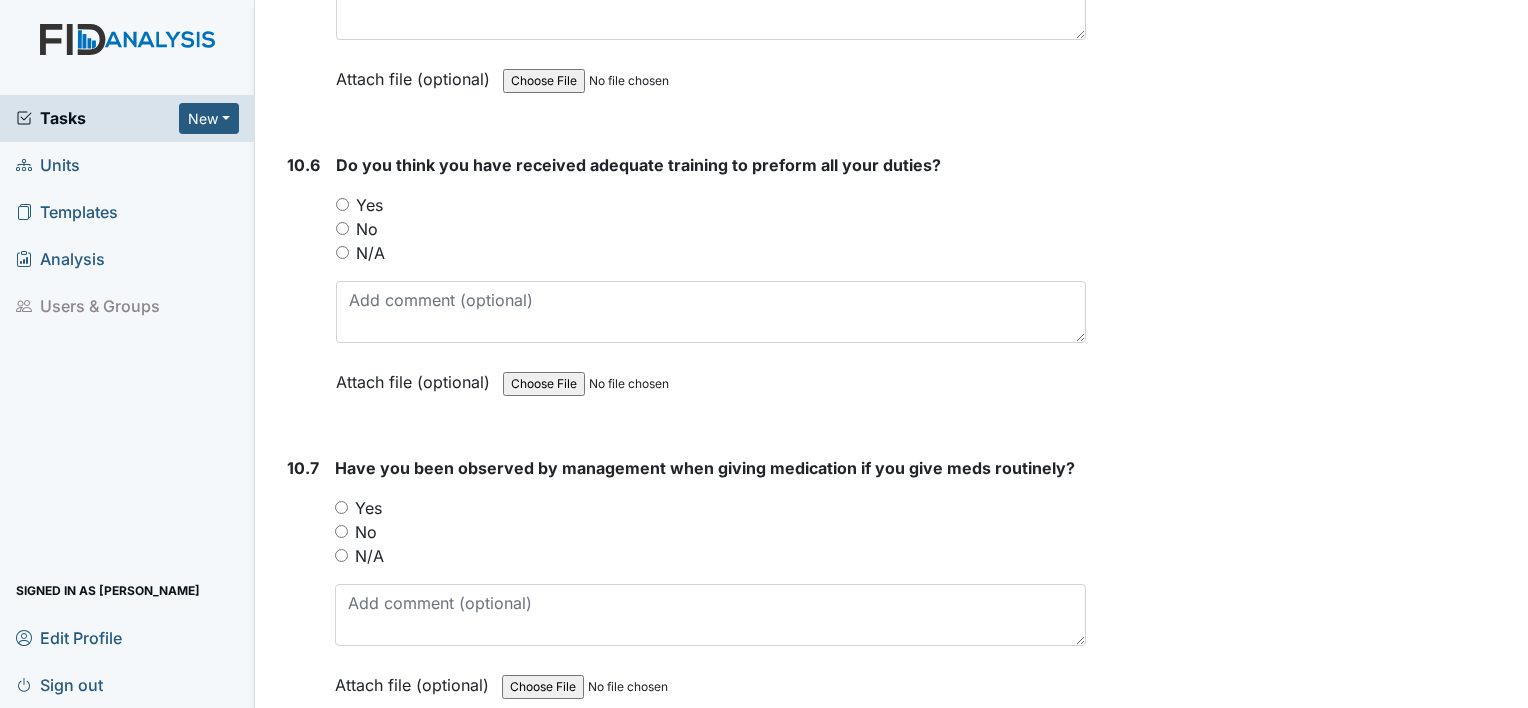 scroll, scrollTop: 26488, scrollLeft: 0, axis: vertical 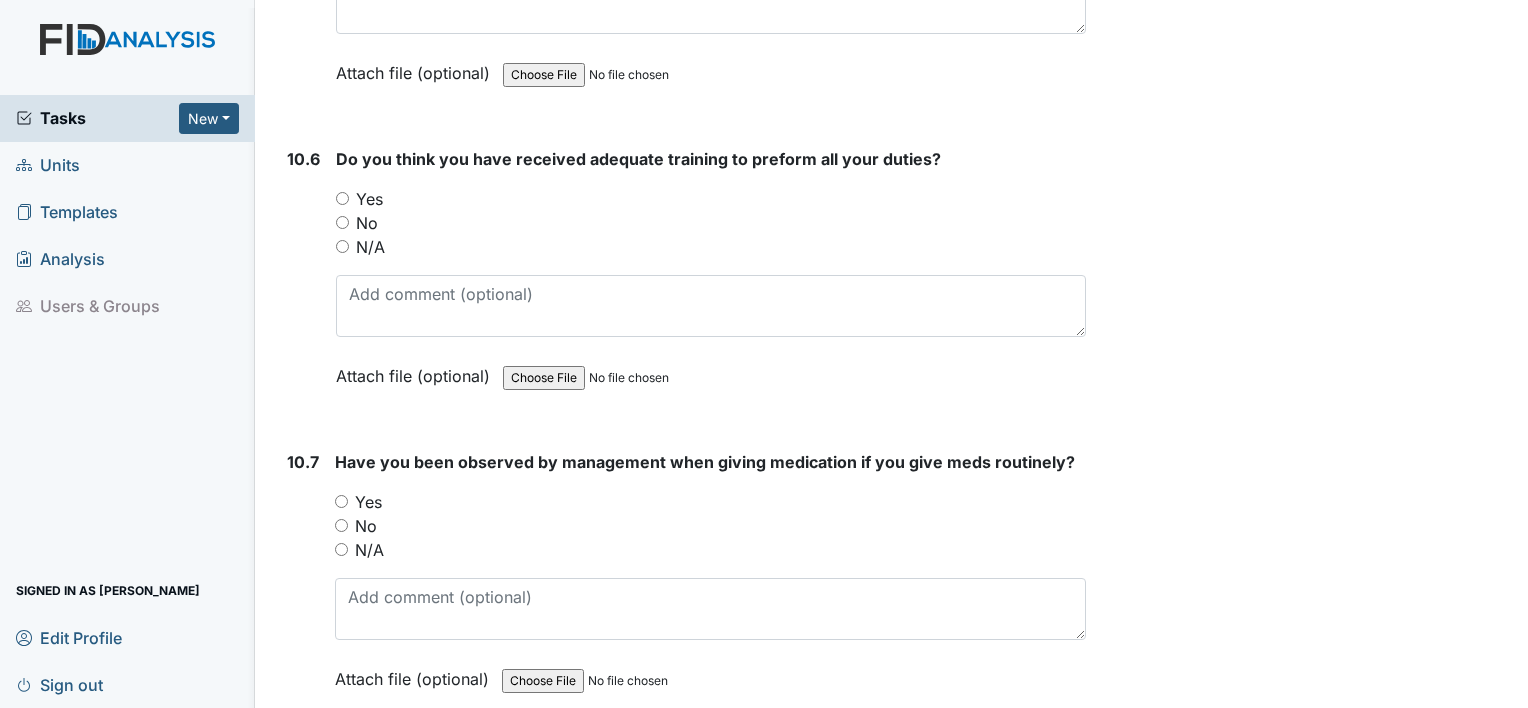 click on "Yes" at bounding box center (342, 198) 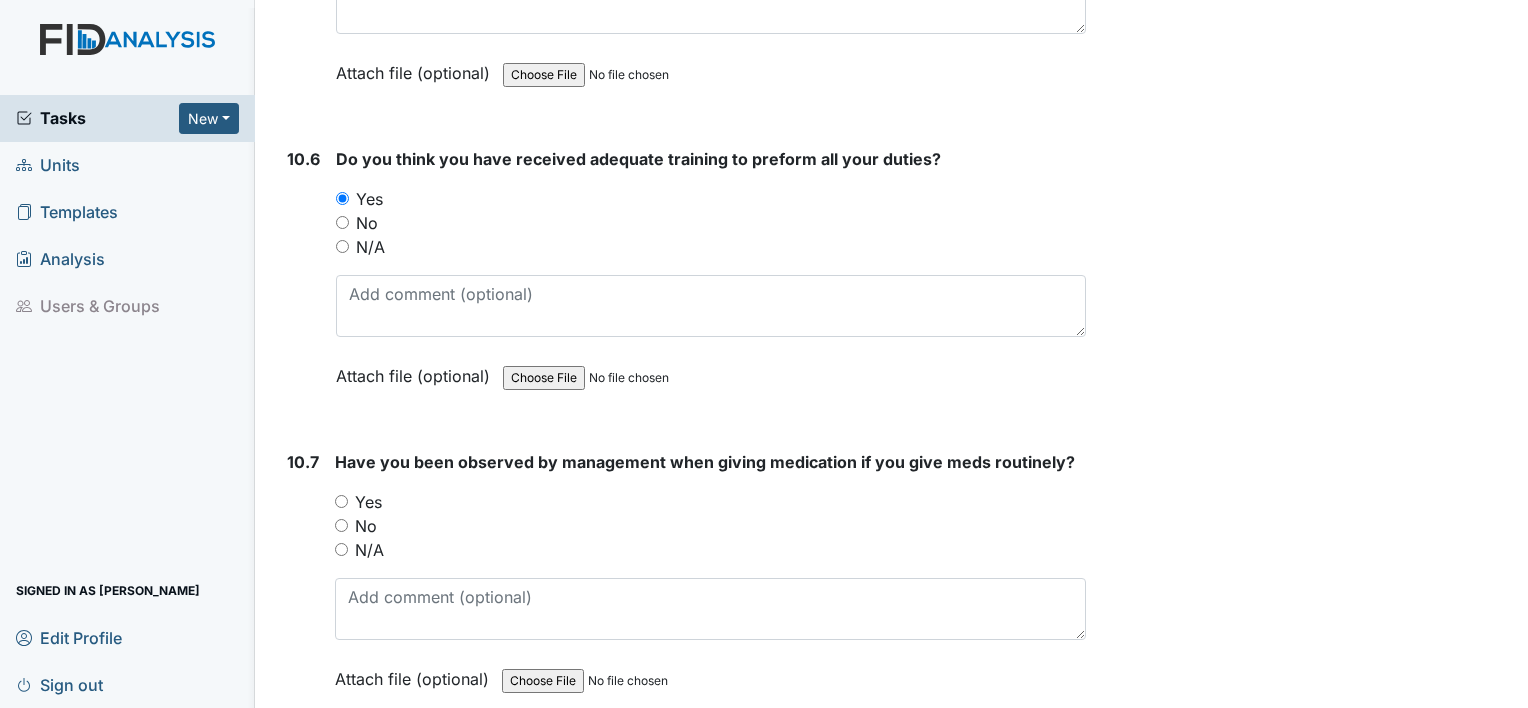 radio on "true" 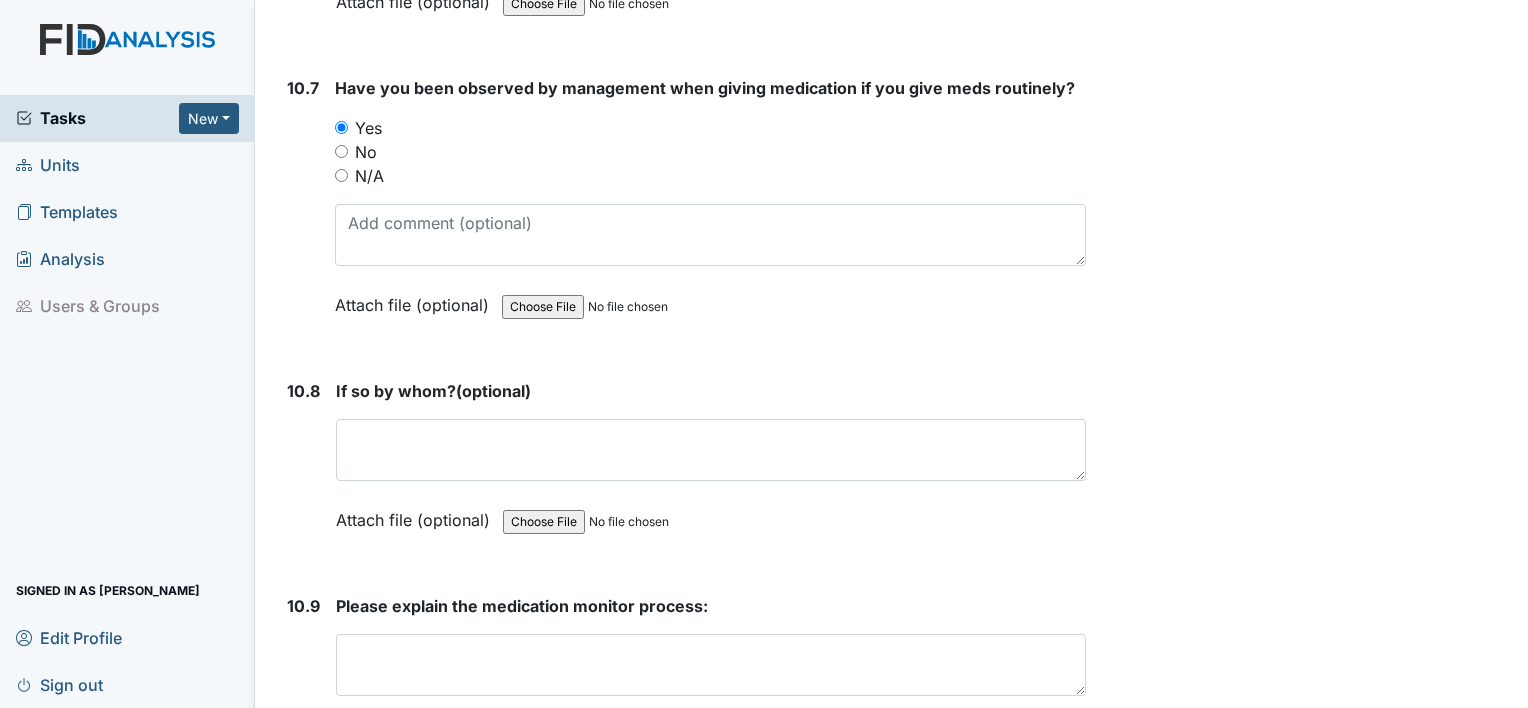 scroll, scrollTop: 26925, scrollLeft: 0, axis: vertical 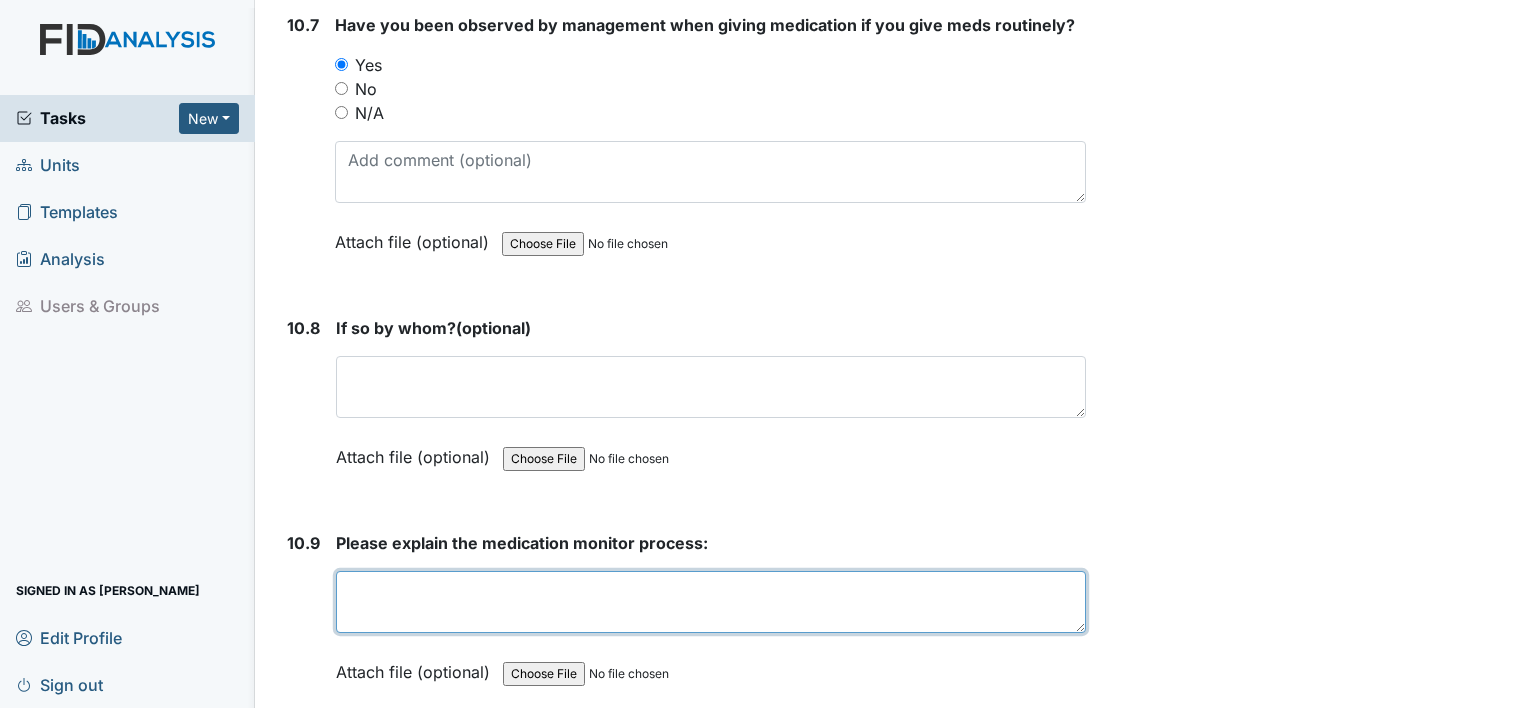 click at bounding box center [711, 602] 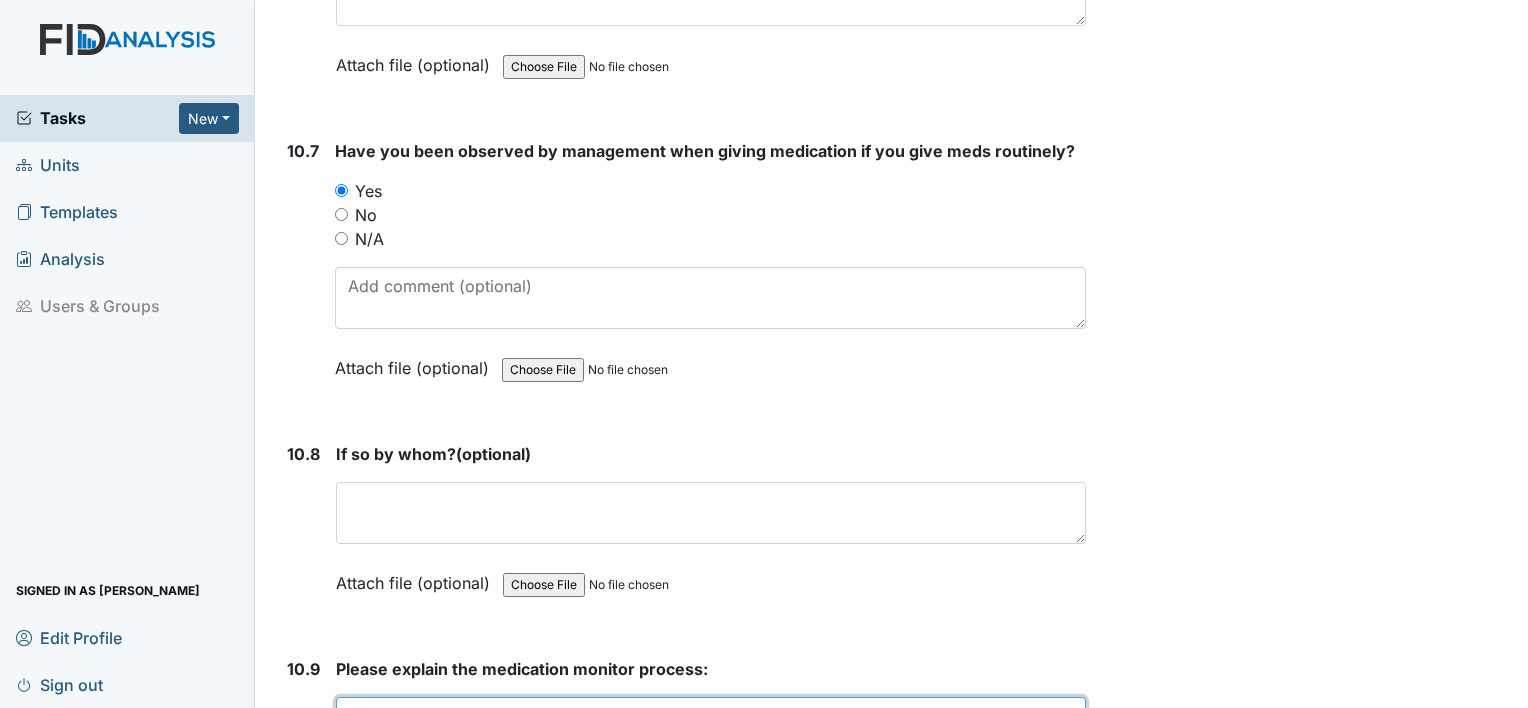 scroll, scrollTop: 26785, scrollLeft: 0, axis: vertical 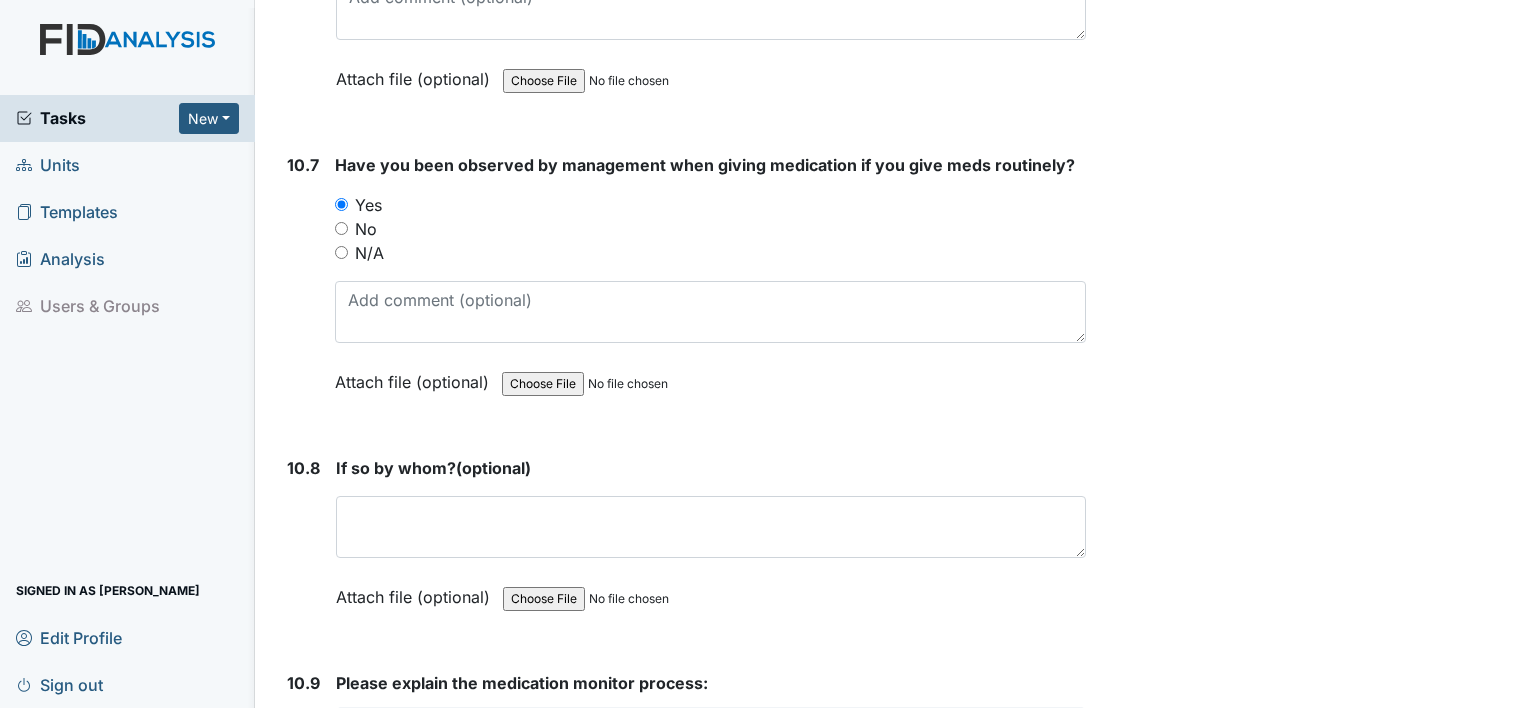 click on "ensure proper procedures are followed according to MAr to ensure all medications are given as ordered." at bounding box center (711, 742) 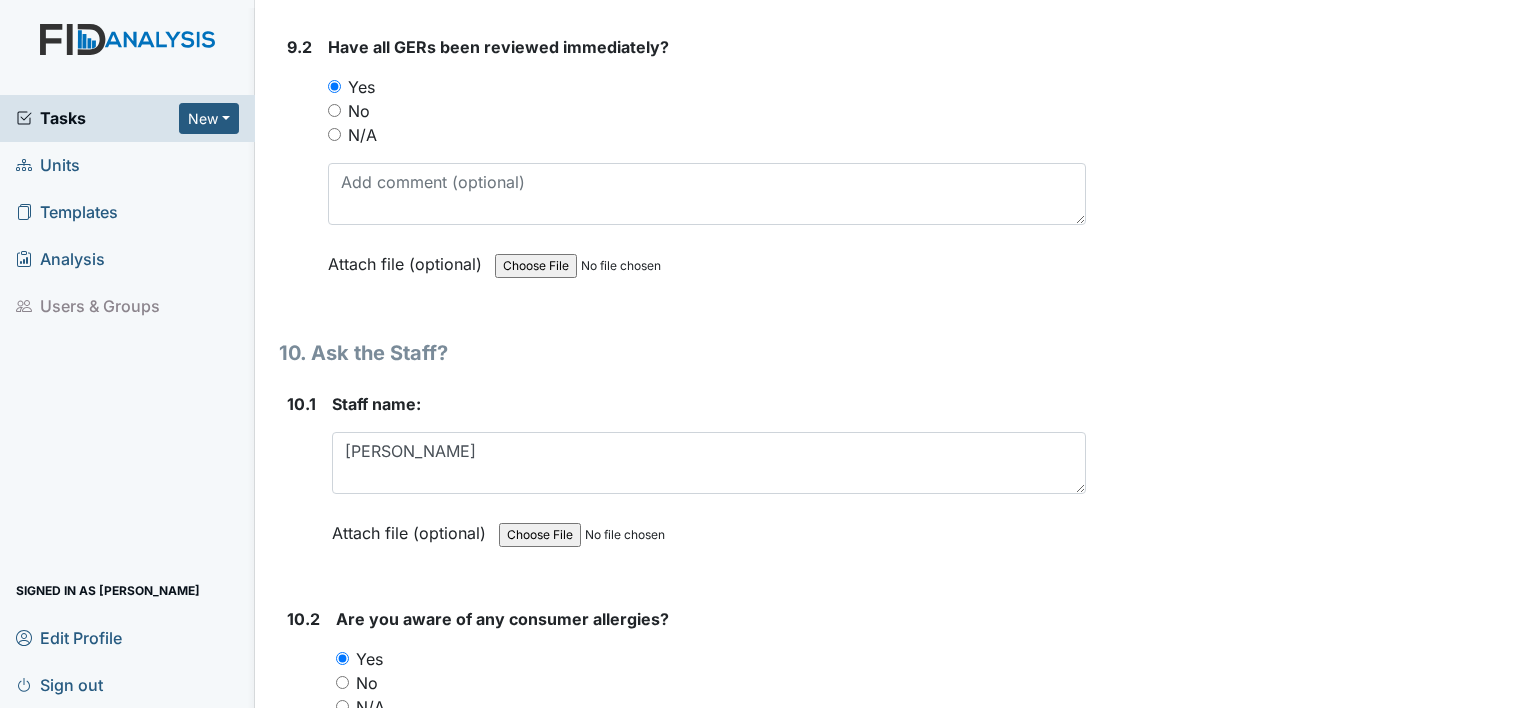 scroll, scrollTop: 24980, scrollLeft: 0, axis: vertical 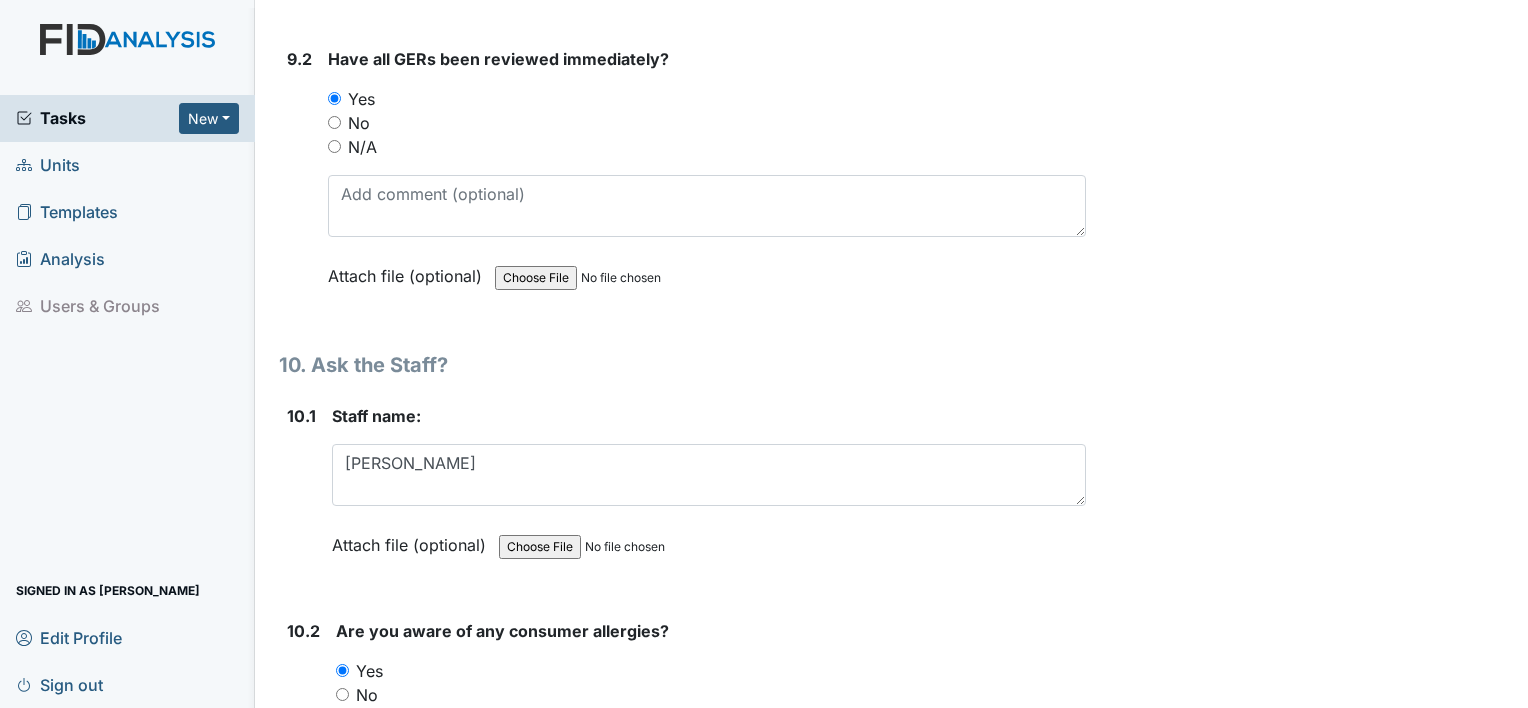 type on "ensure proper procedures are followed according to MAR to ensure all medications are given as ordered." 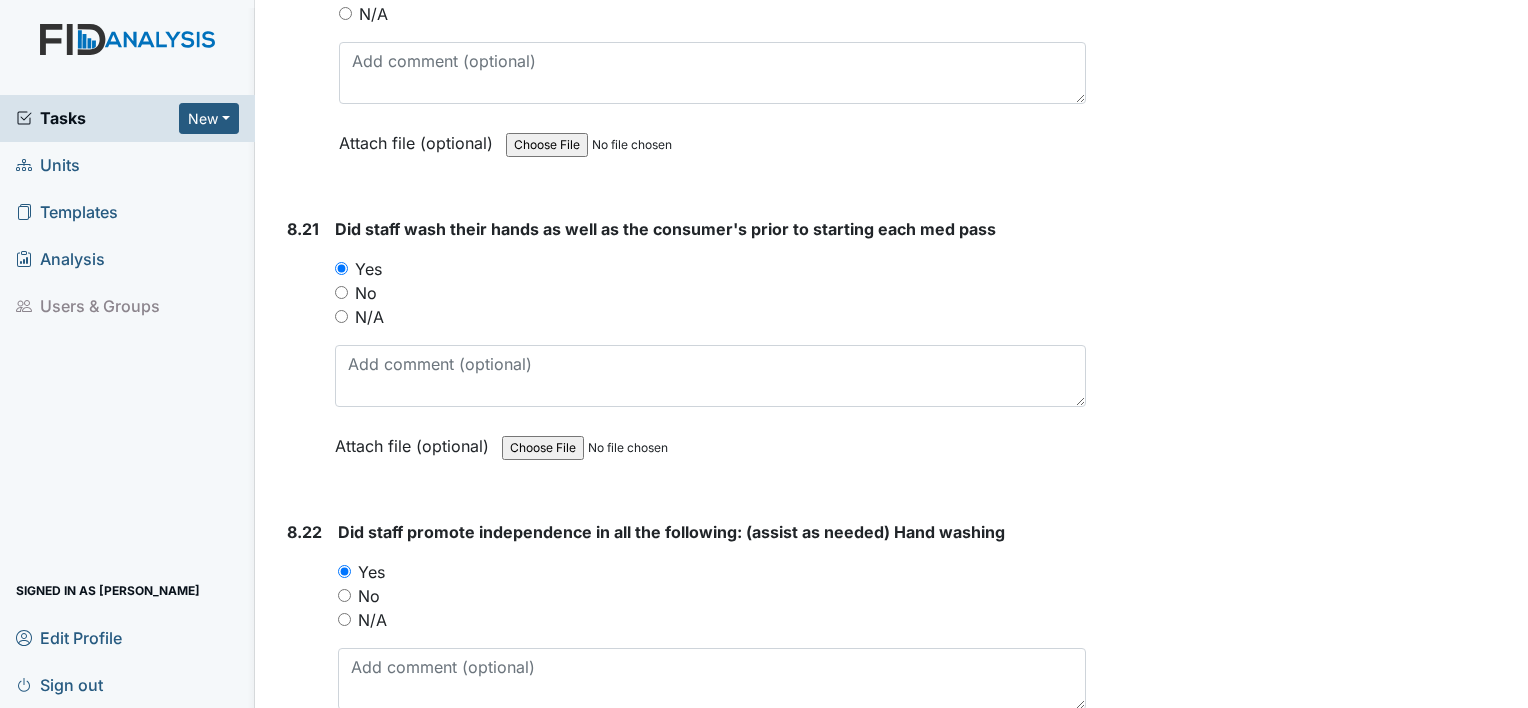 scroll, scrollTop: 22228, scrollLeft: 0, axis: vertical 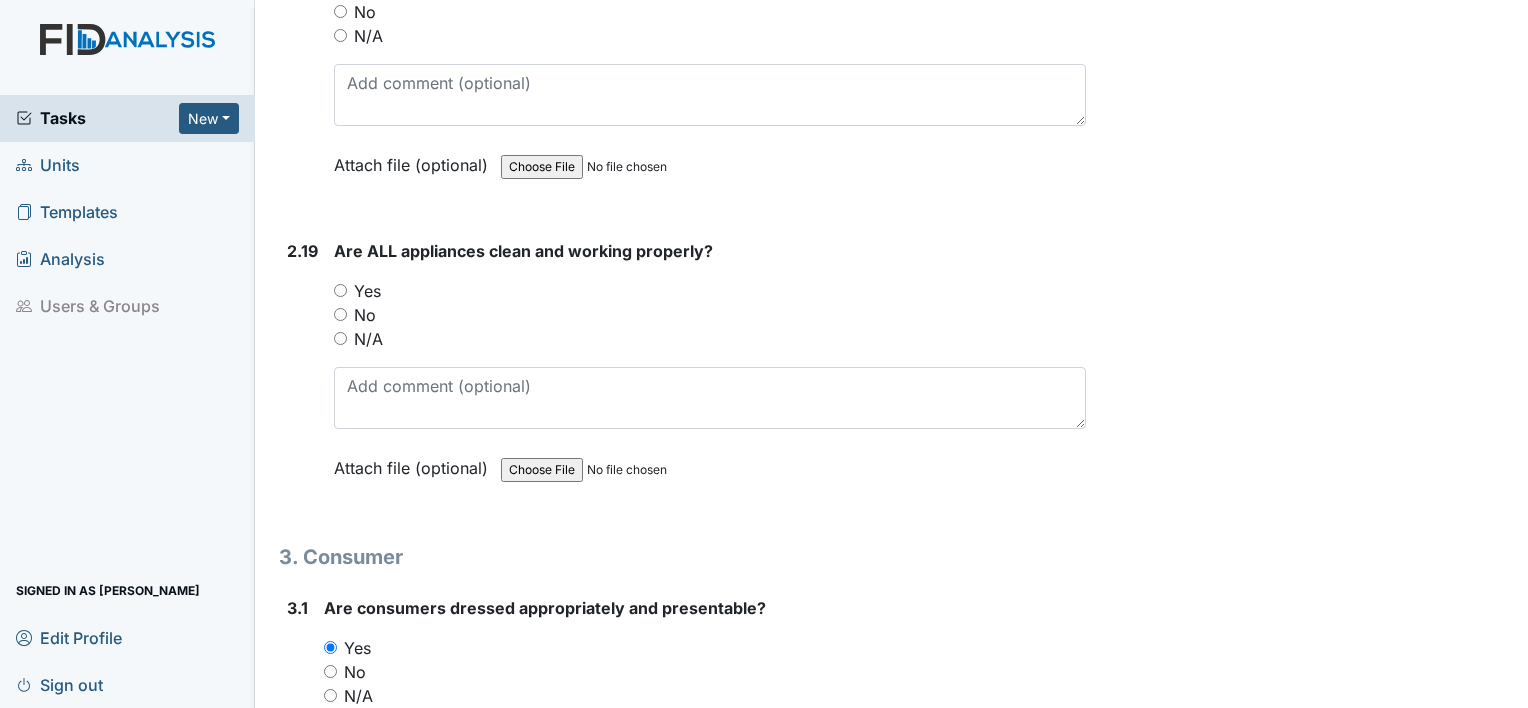 click on "Yes" at bounding box center (340, 290) 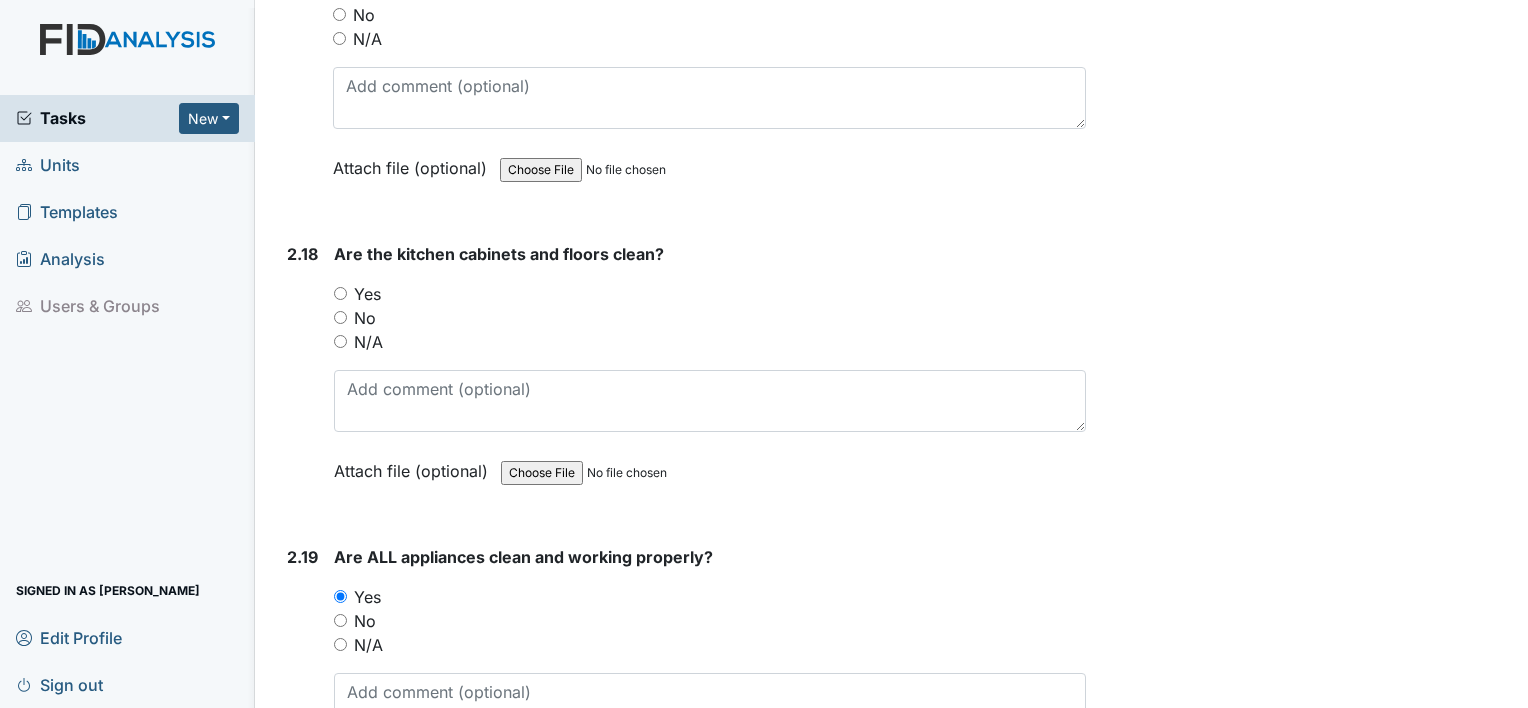 scroll, scrollTop: 6692, scrollLeft: 0, axis: vertical 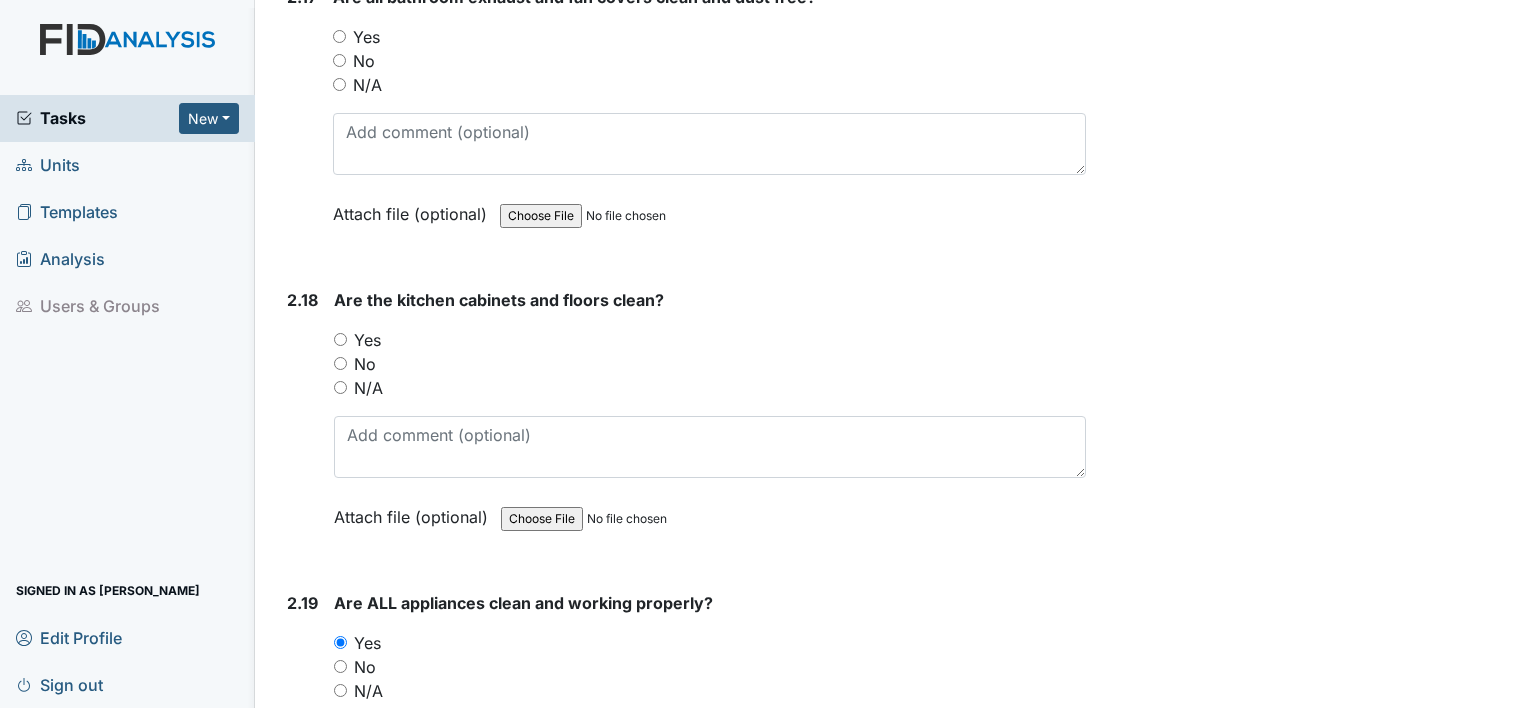 click on "Yes" at bounding box center [340, 339] 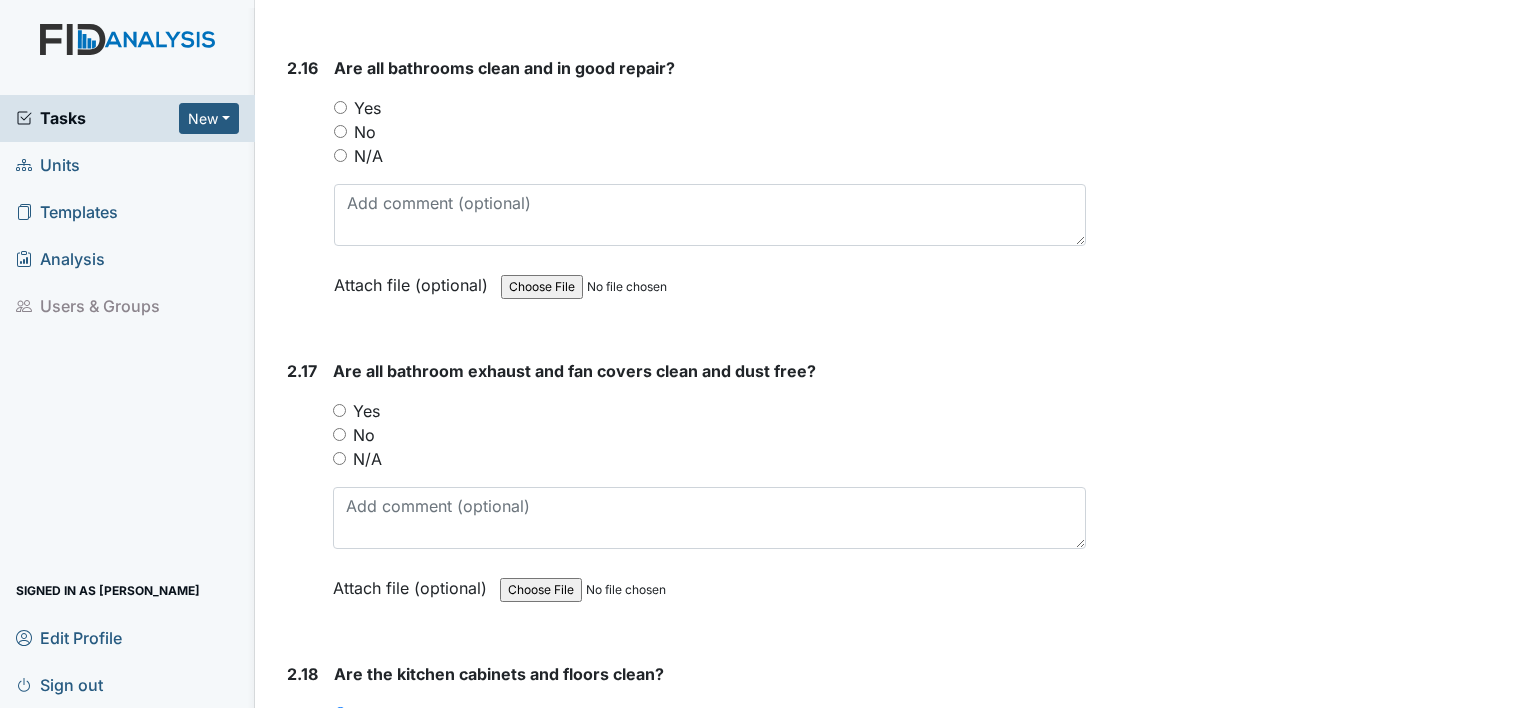 scroll, scrollTop: 6305, scrollLeft: 0, axis: vertical 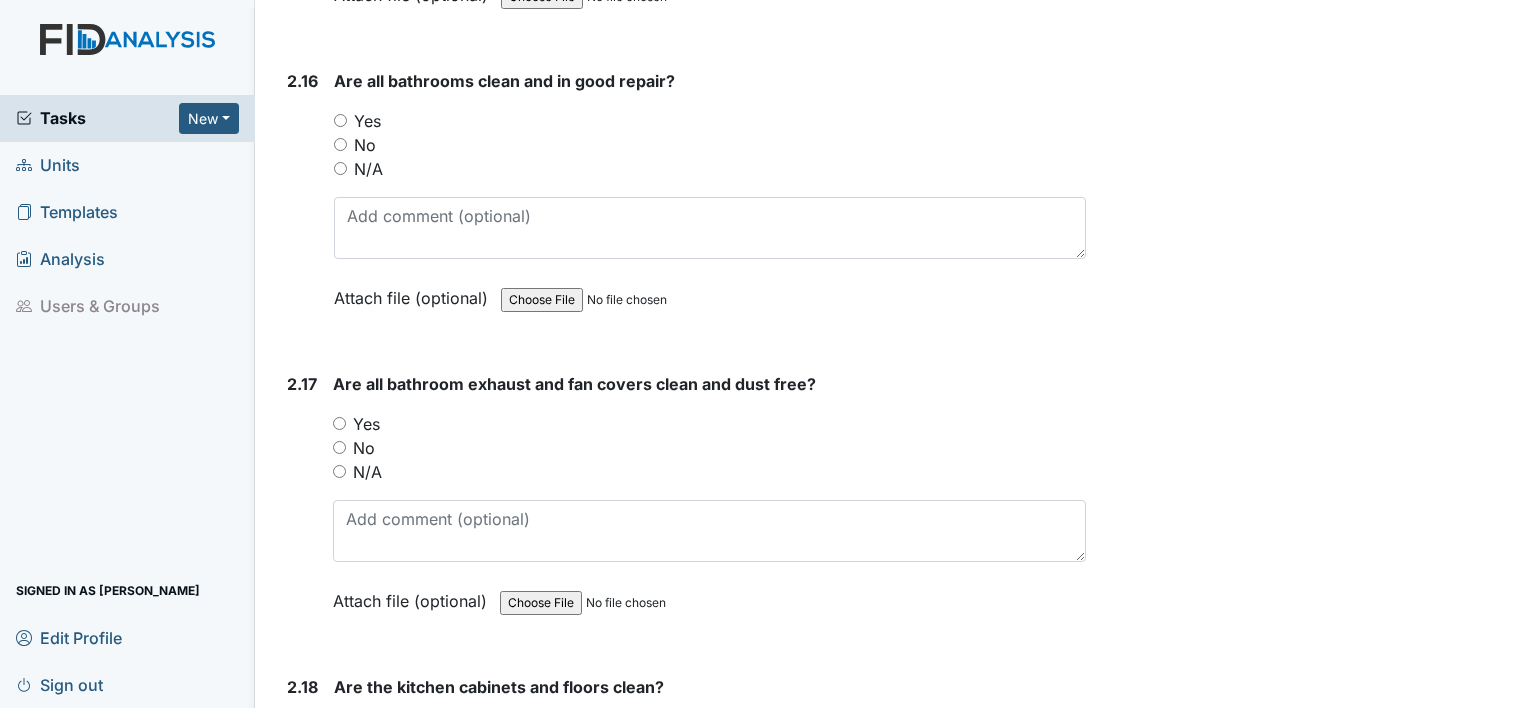 click on "Yes" at bounding box center (339, 423) 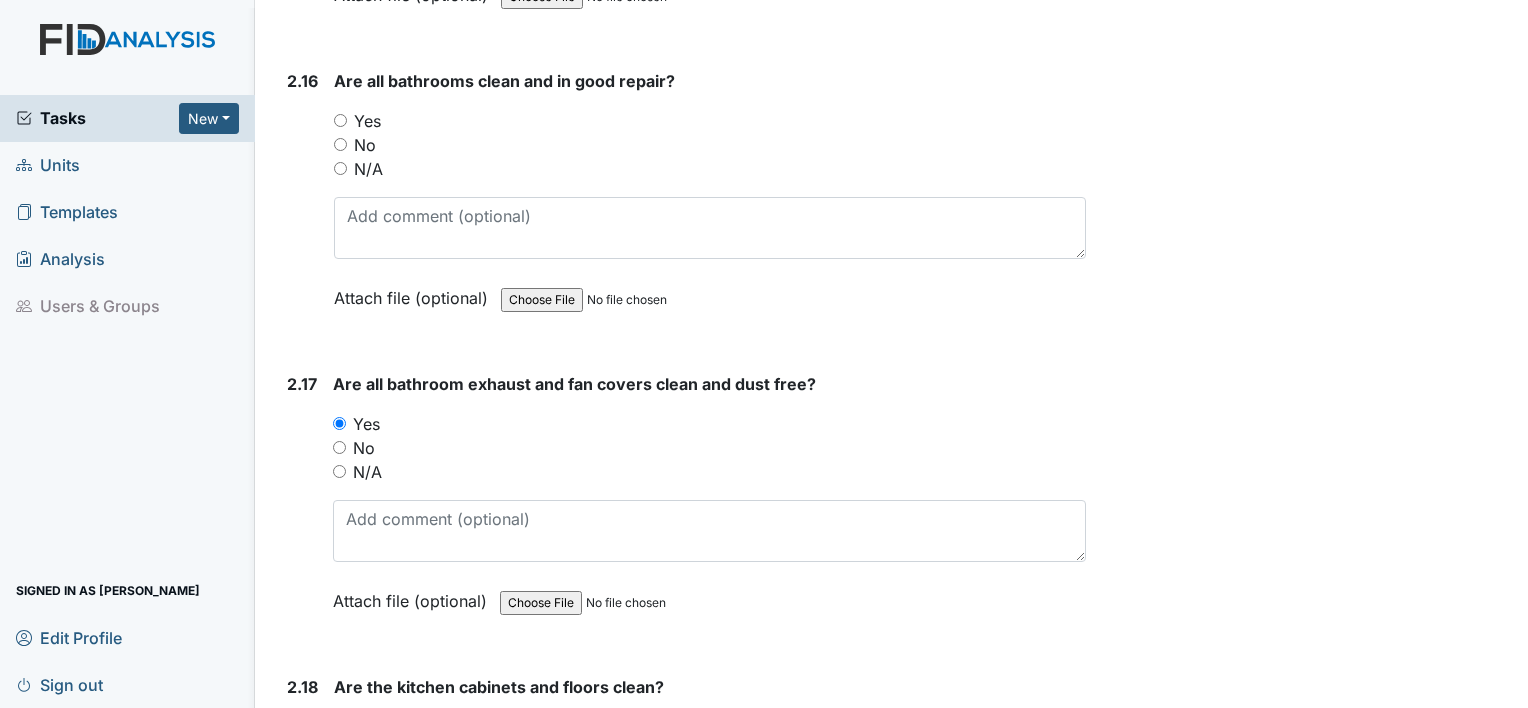 click on "Yes" at bounding box center [340, 120] 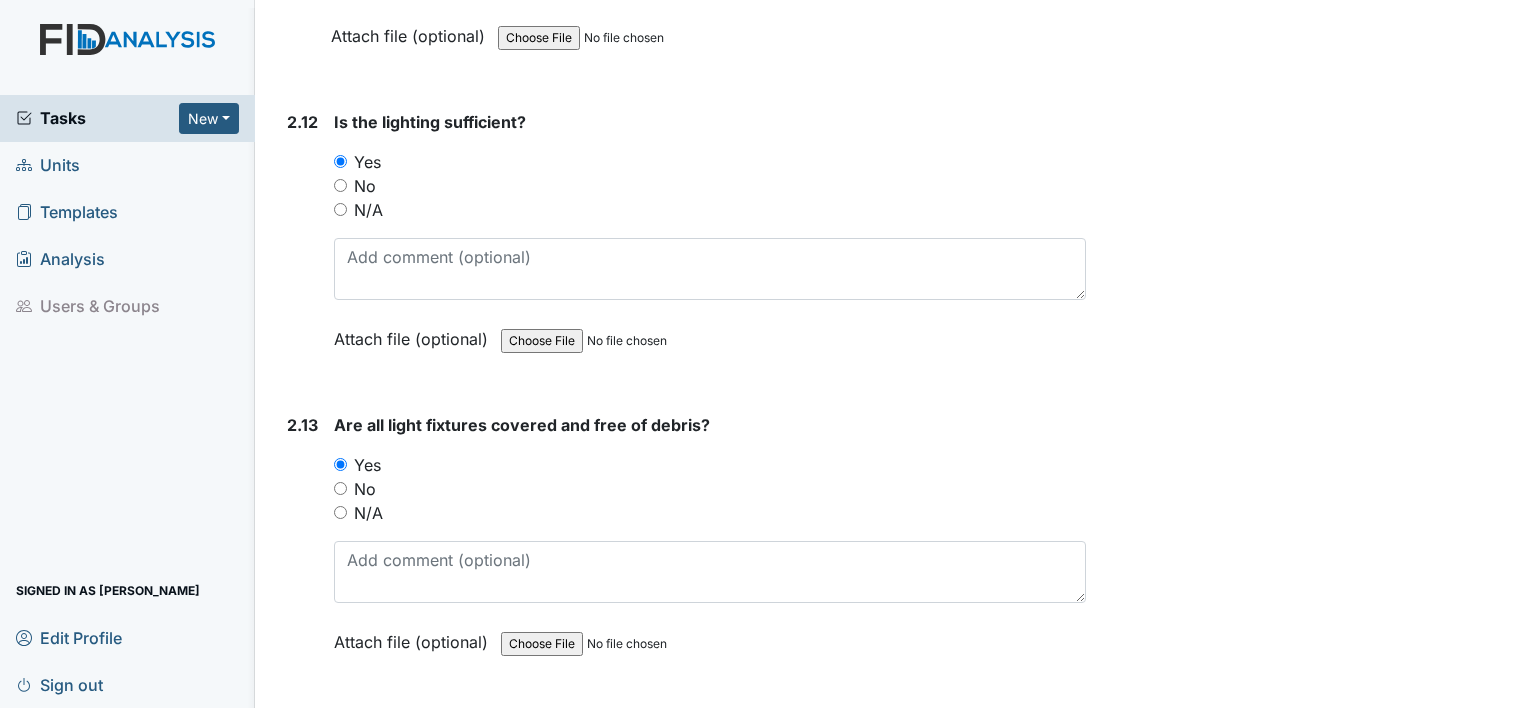 scroll, scrollTop: 4992, scrollLeft: 0, axis: vertical 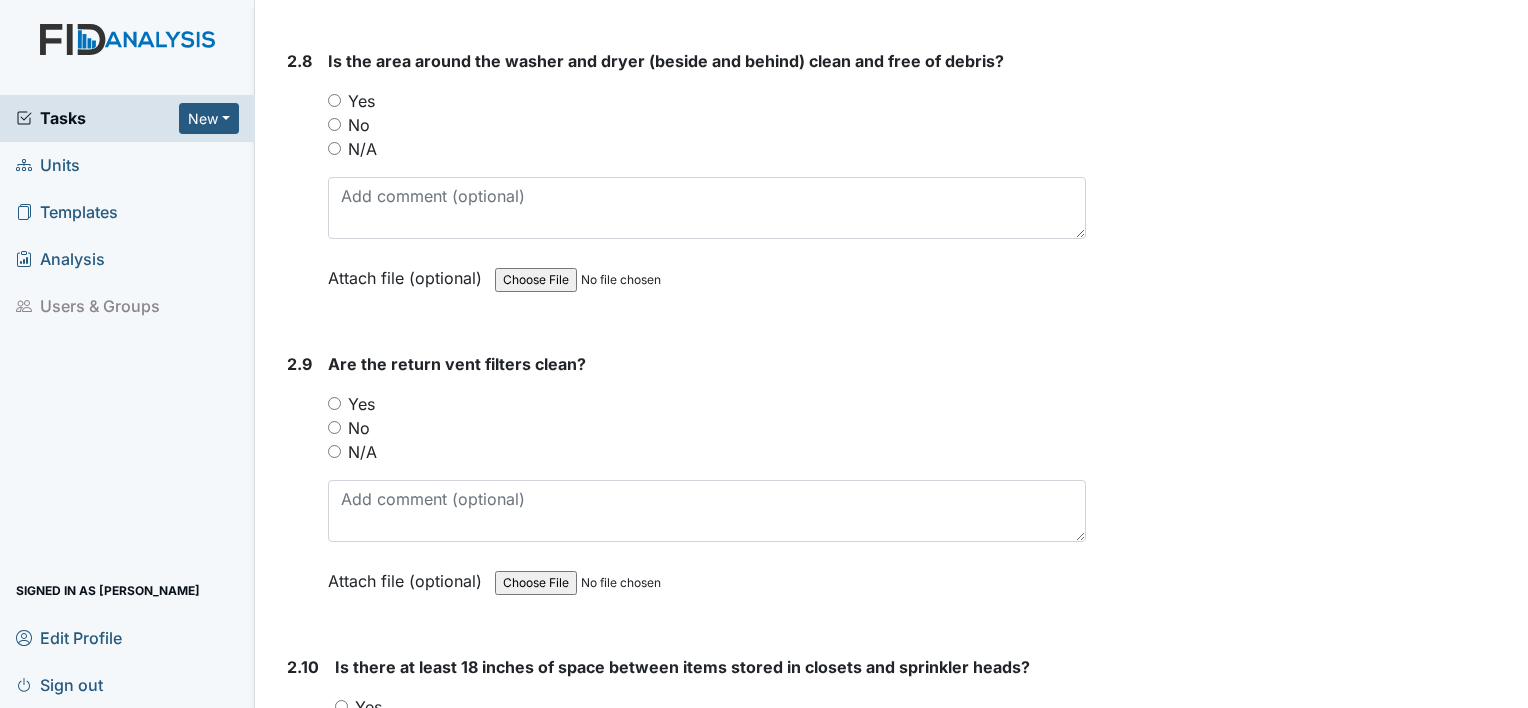 click on "Yes" at bounding box center [334, 403] 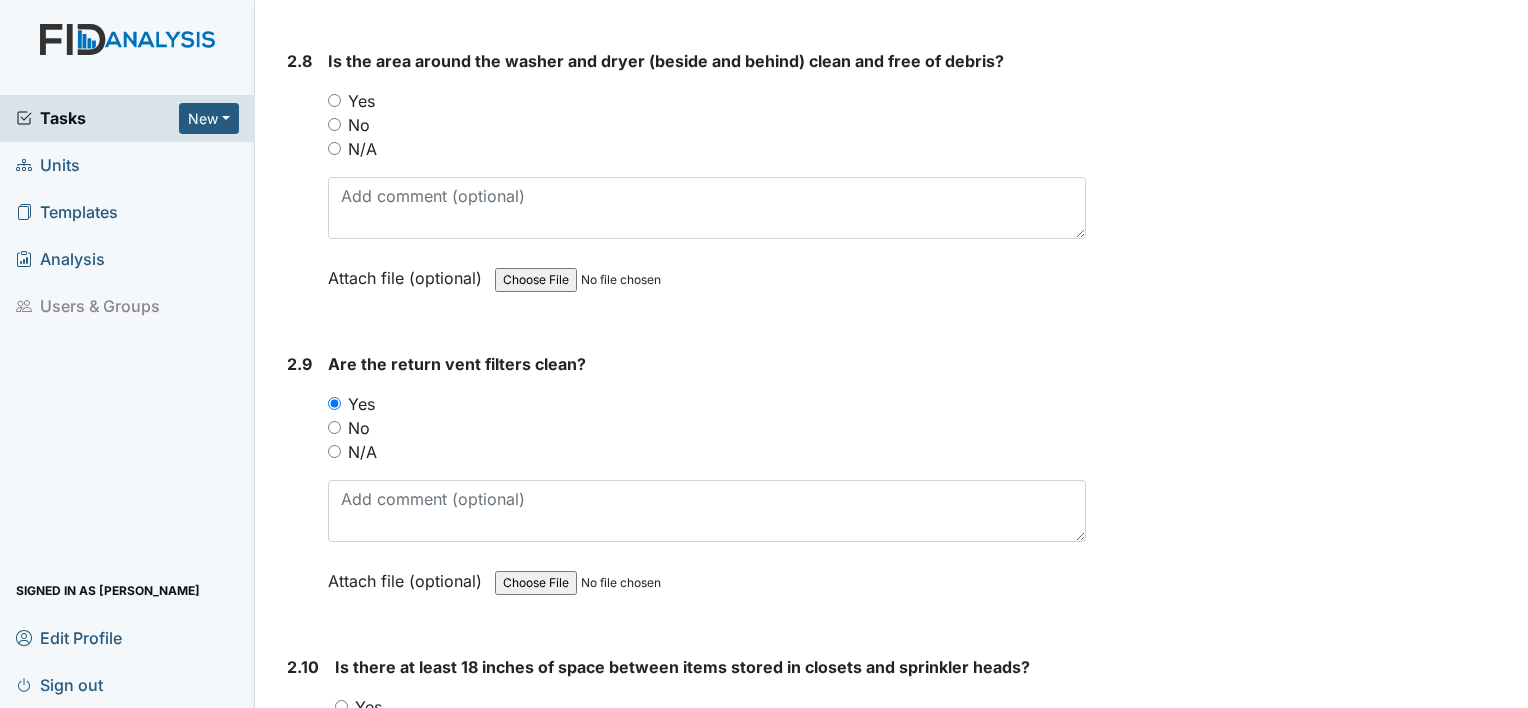 click on "Yes" at bounding box center (334, 100) 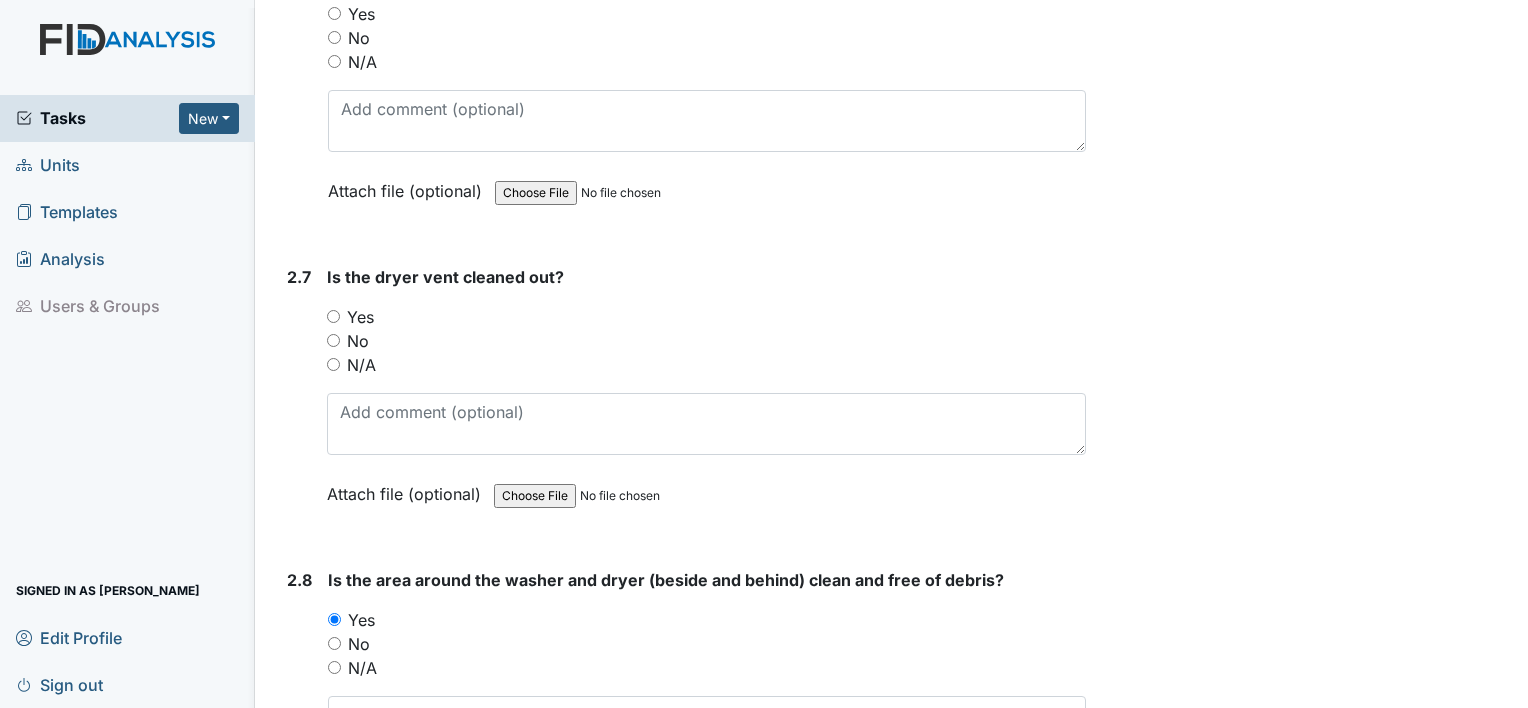 scroll, scrollTop: 3412, scrollLeft: 0, axis: vertical 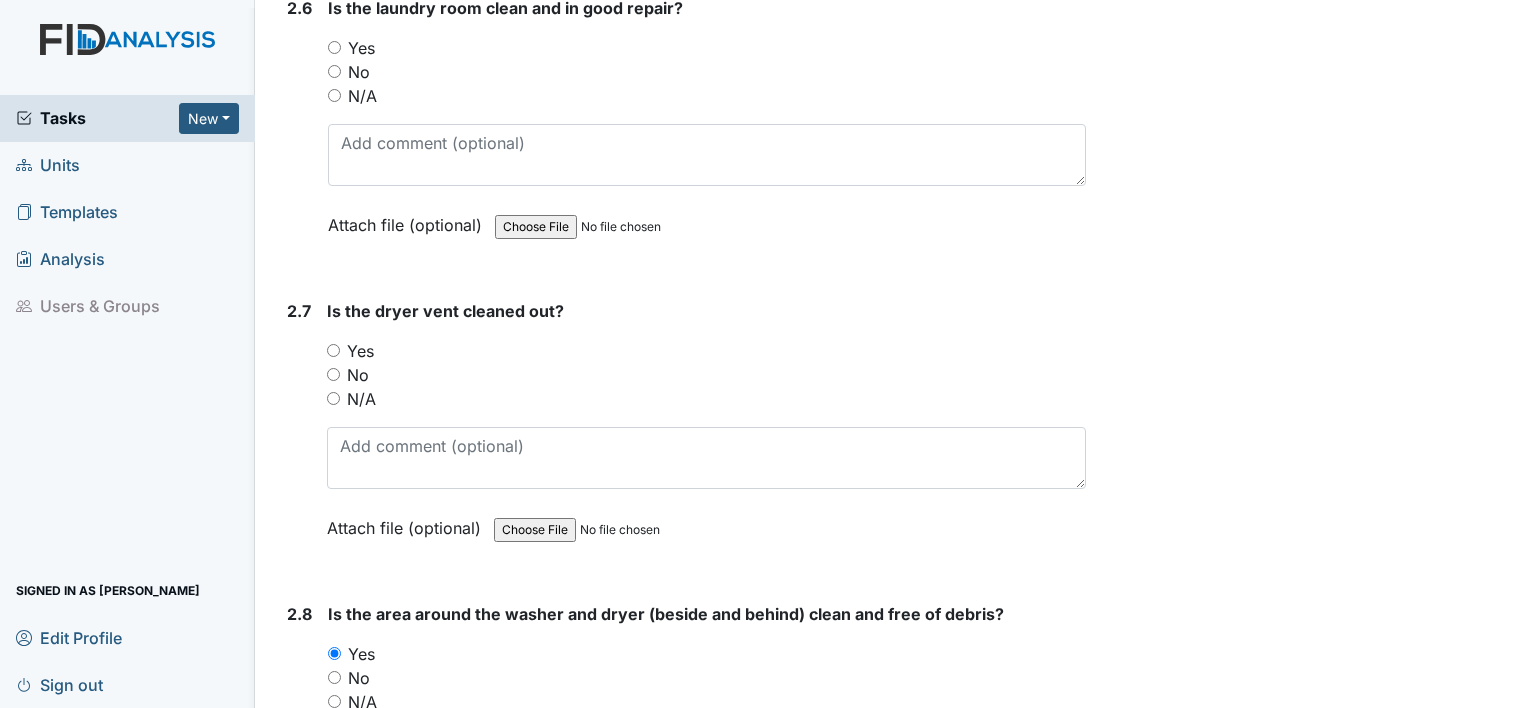 click on "Yes" at bounding box center [333, 350] 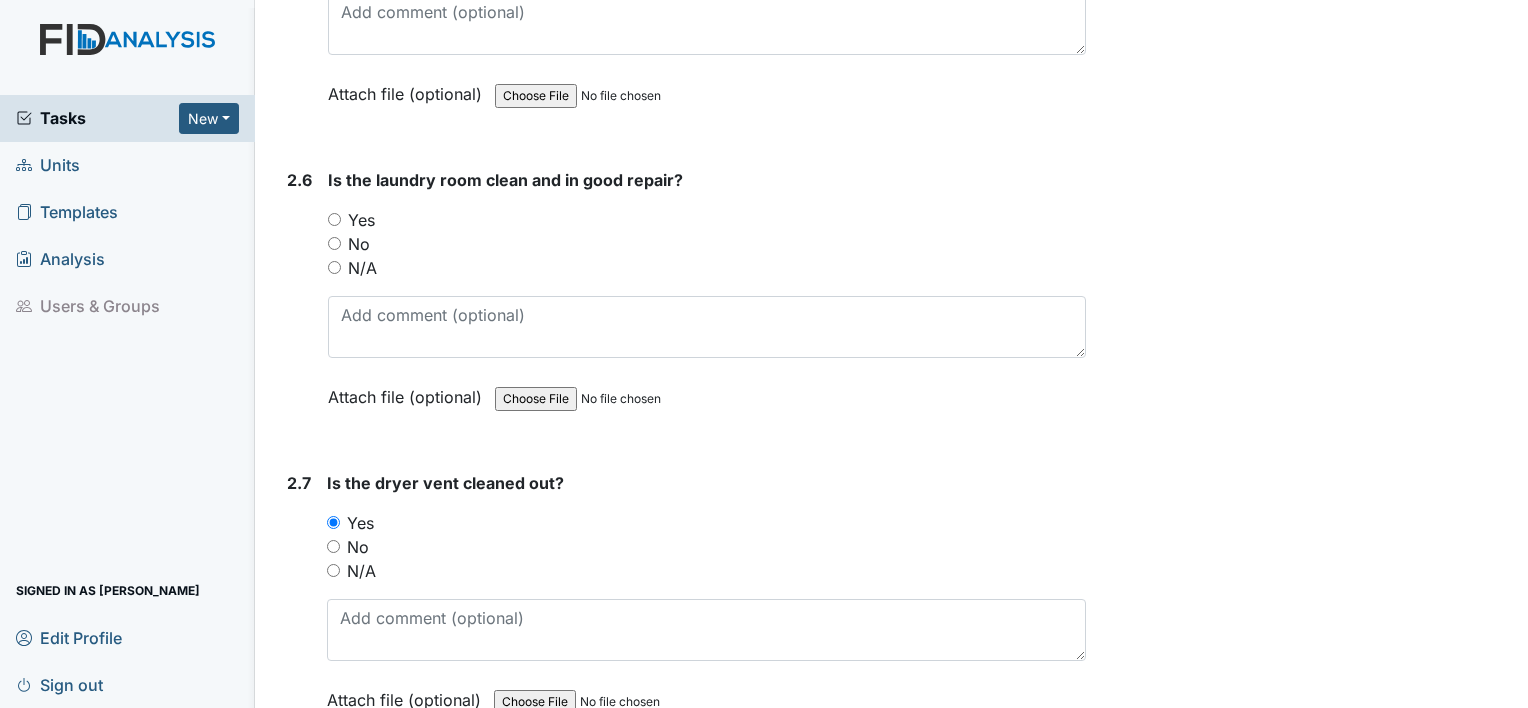 scroll, scrollTop: 3186, scrollLeft: 0, axis: vertical 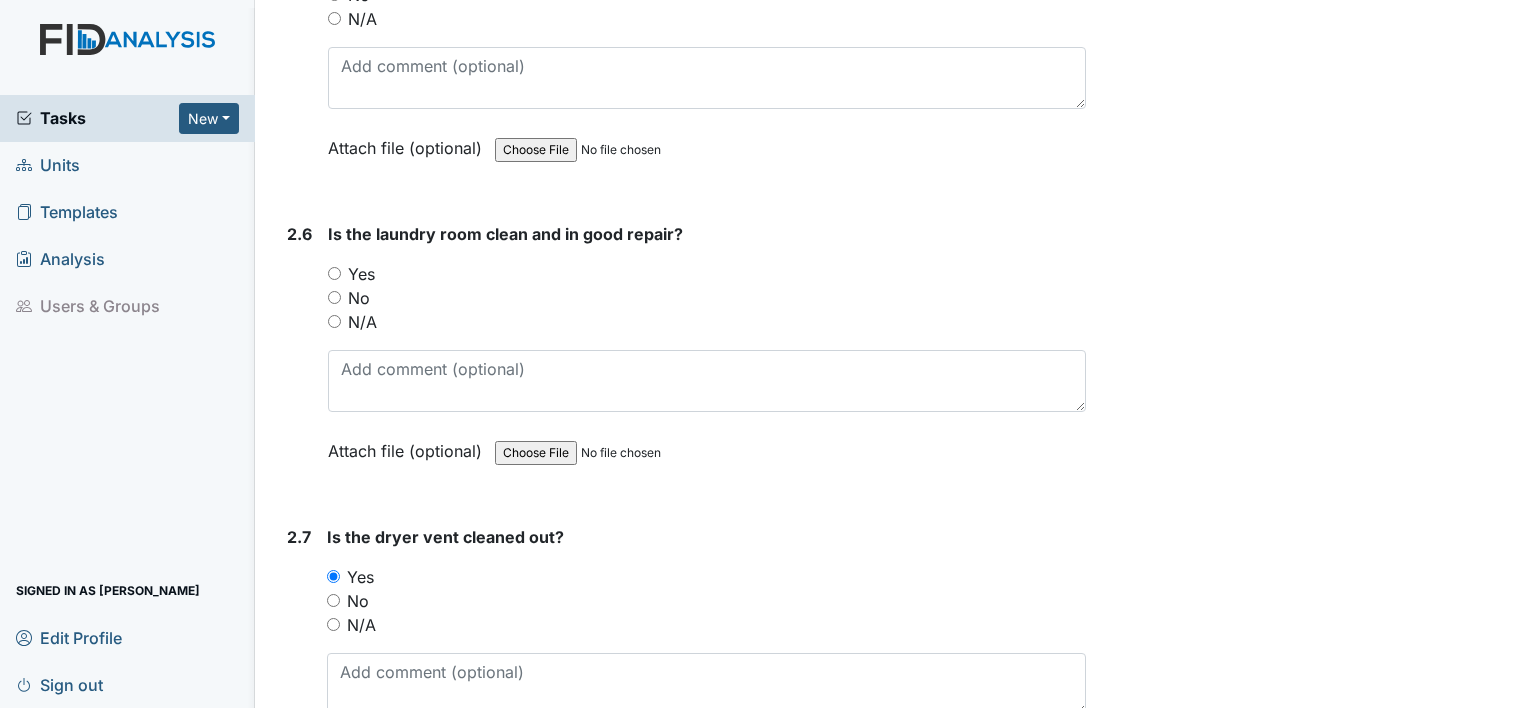 click on "Yes" at bounding box center (334, 273) 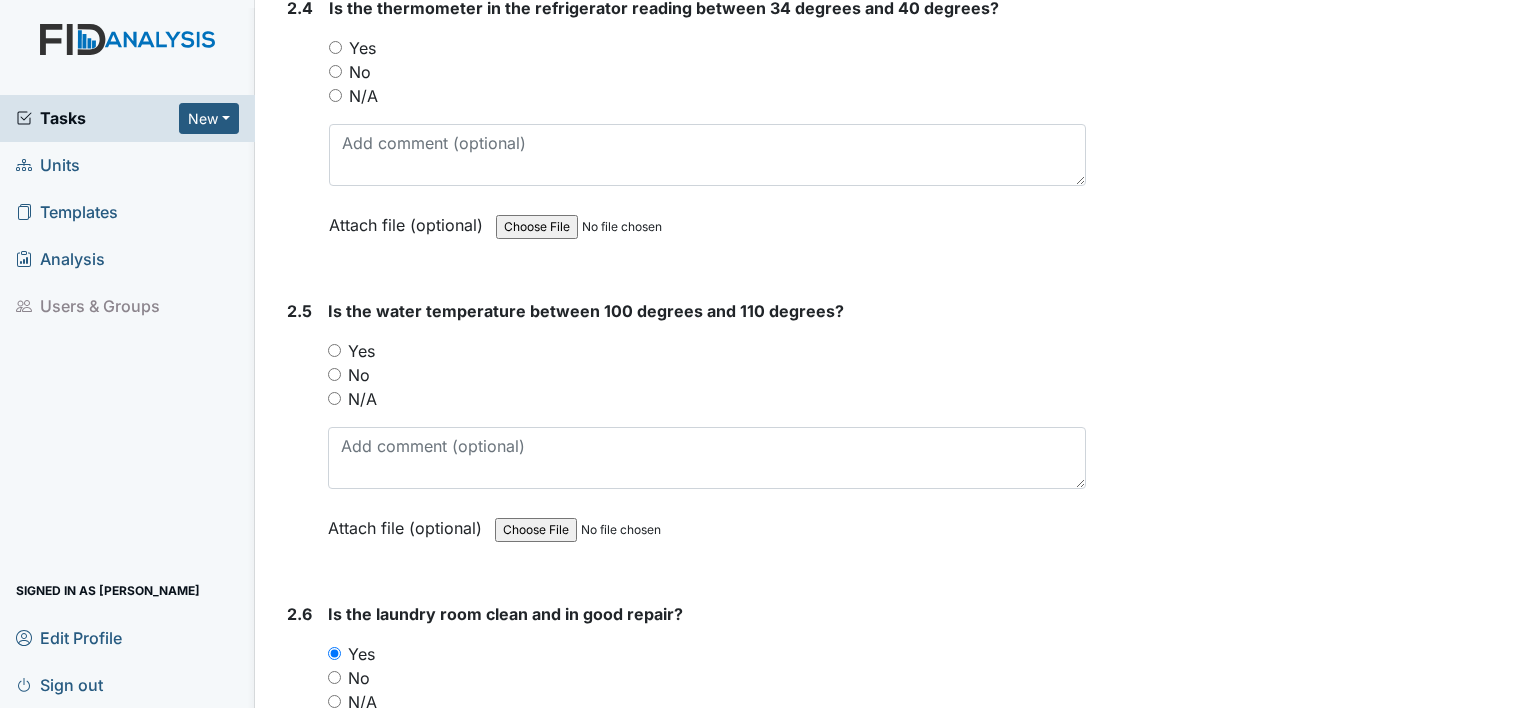 scroll, scrollTop: 2752, scrollLeft: 0, axis: vertical 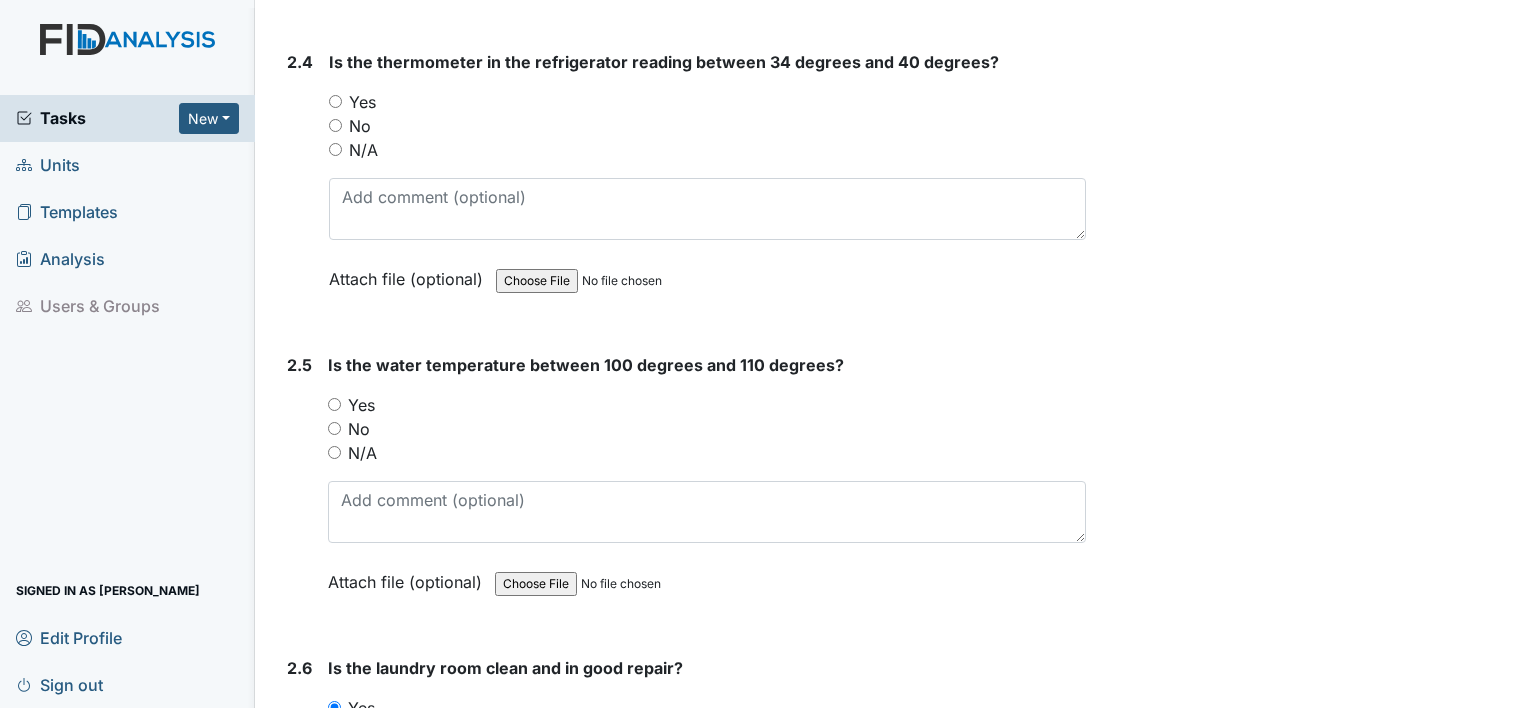 click on "Yes" at bounding box center (334, 404) 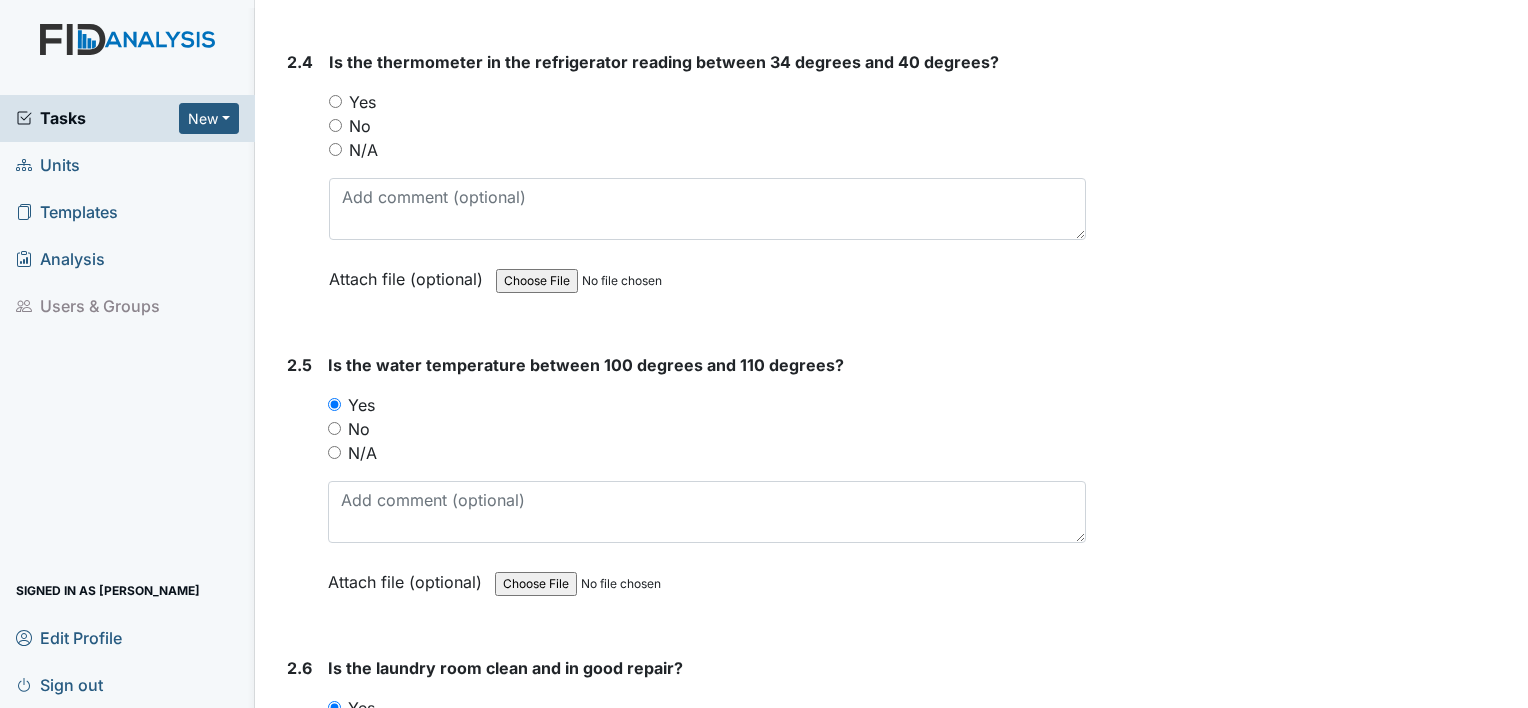 click on "Yes" at bounding box center (335, 101) 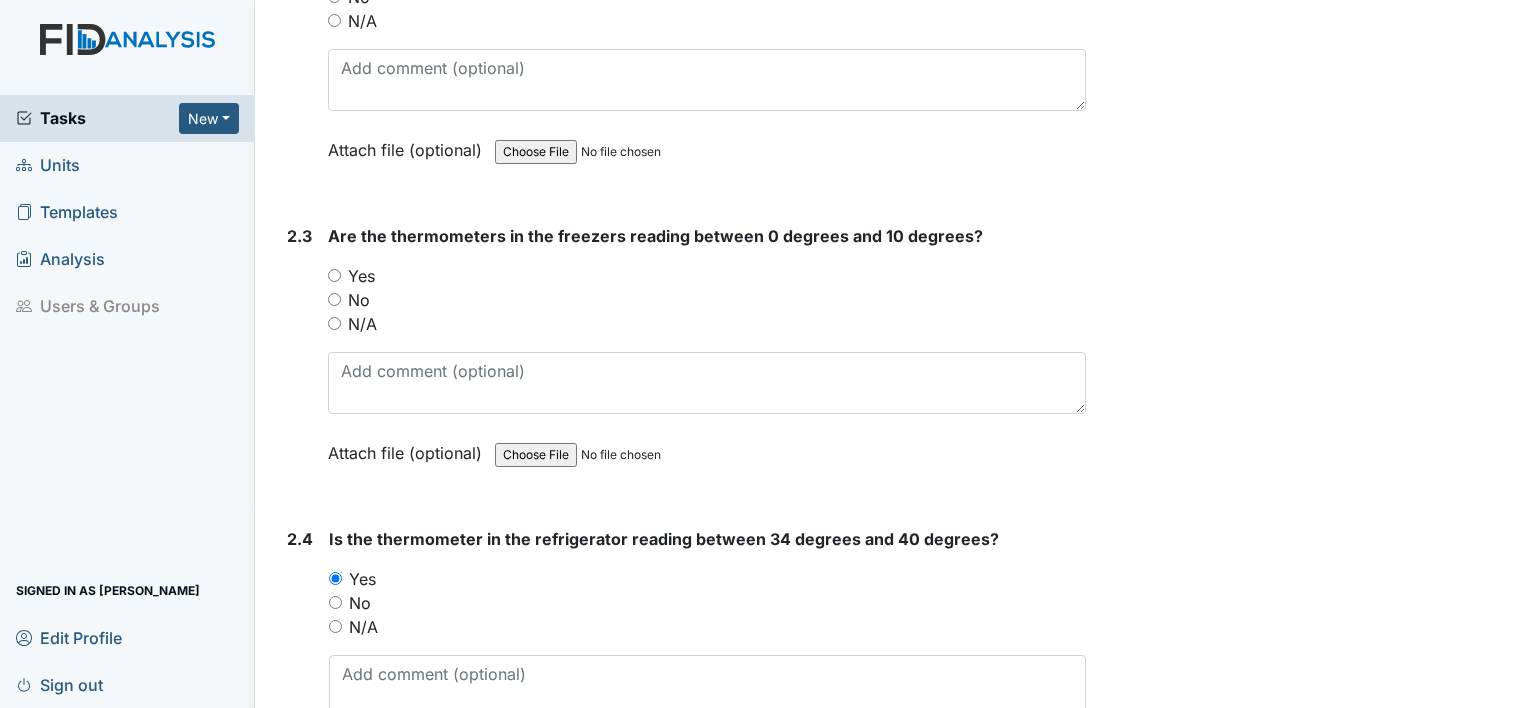 scroll, scrollTop: 2220, scrollLeft: 0, axis: vertical 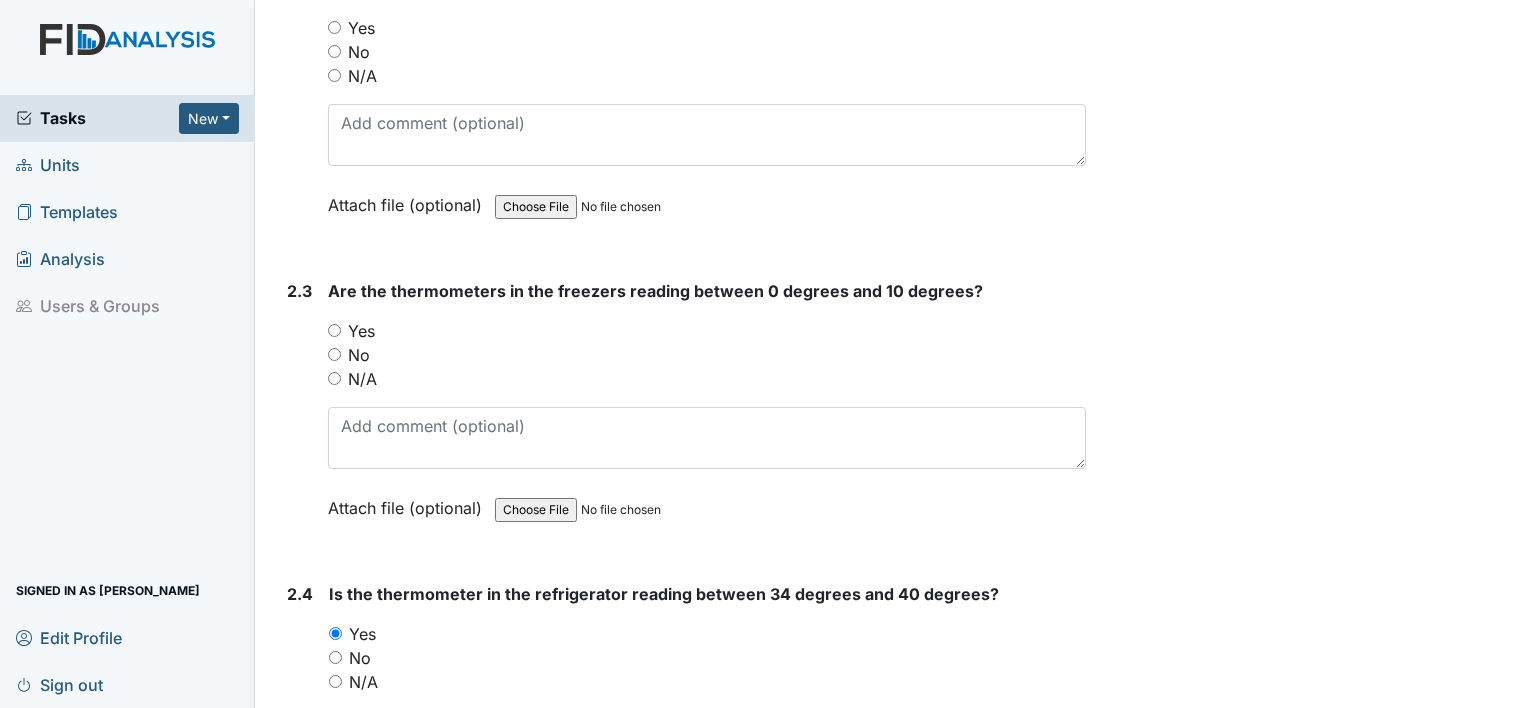 click on "Yes" at bounding box center (334, 330) 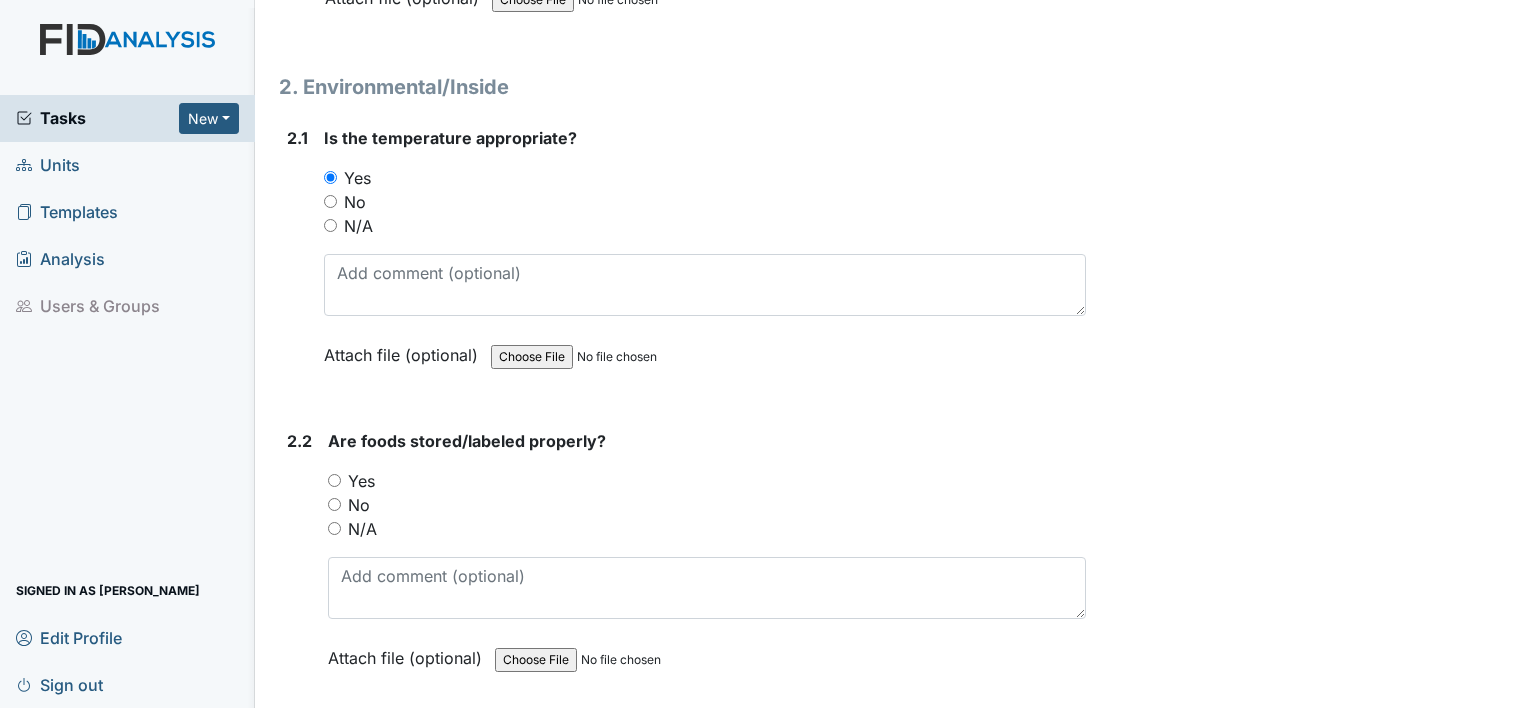 scroll, scrollTop: 1727, scrollLeft: 0, axis: vertical 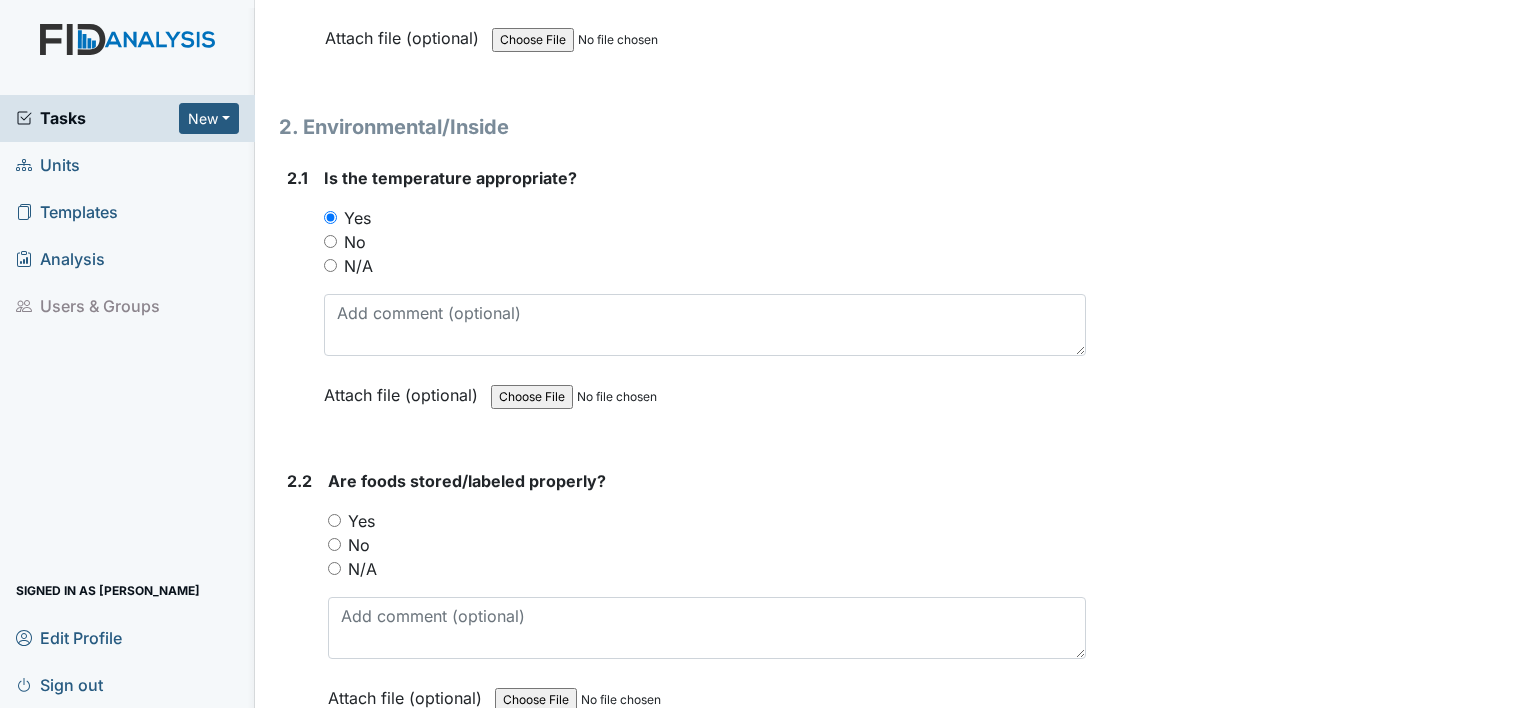 click on "Yes" at bounding box center [334, 520] 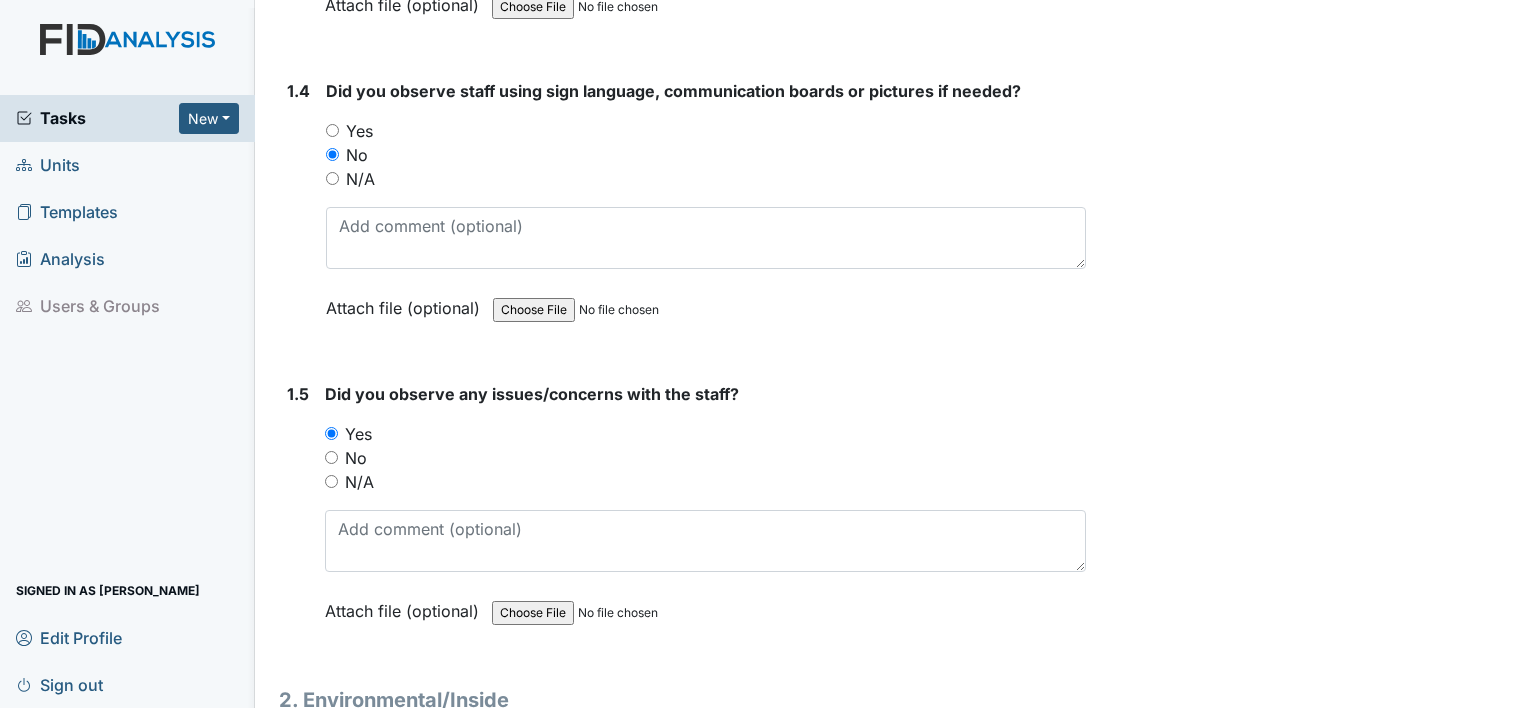 scroll, scrollTop: 1147, scrollLeft: 0, axis: vertical 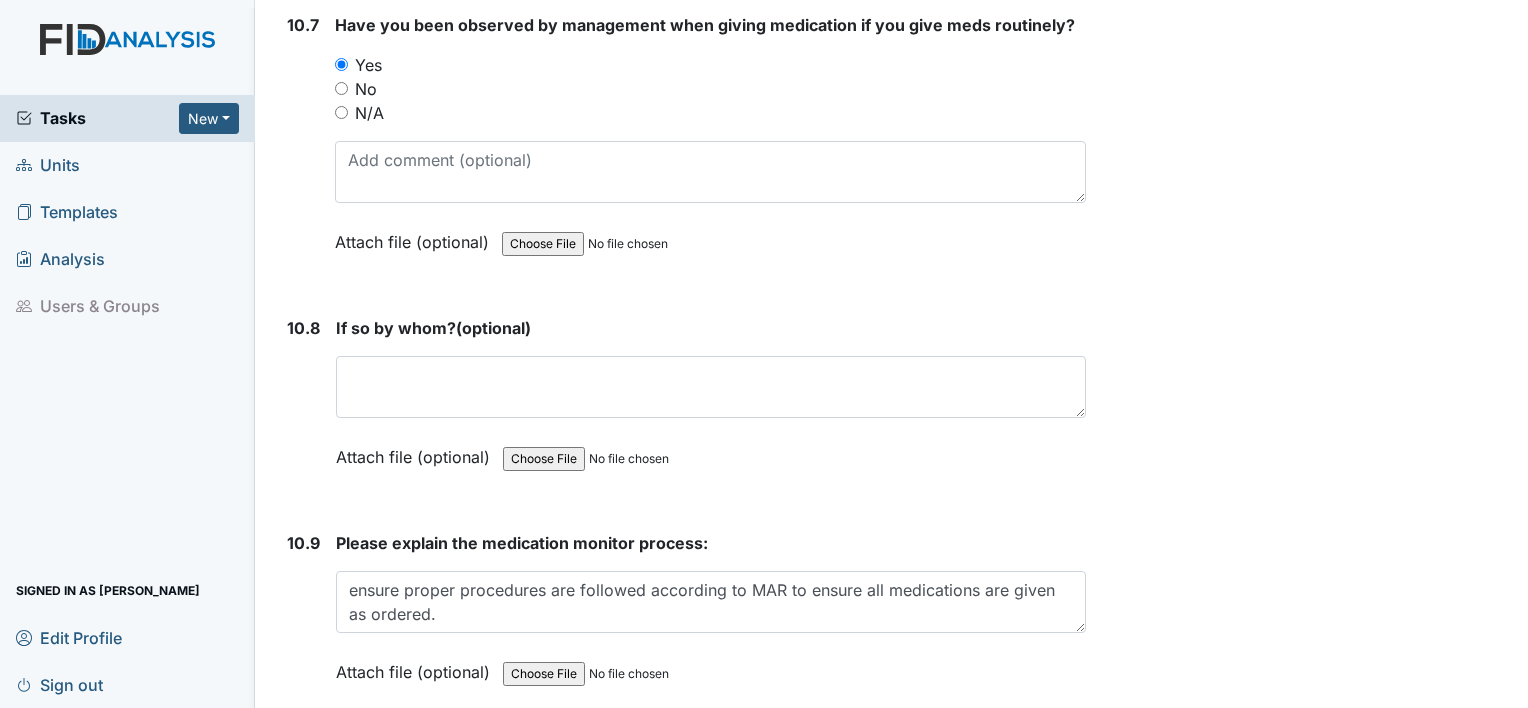 click on "Submit" at bounding box center (330, 765) 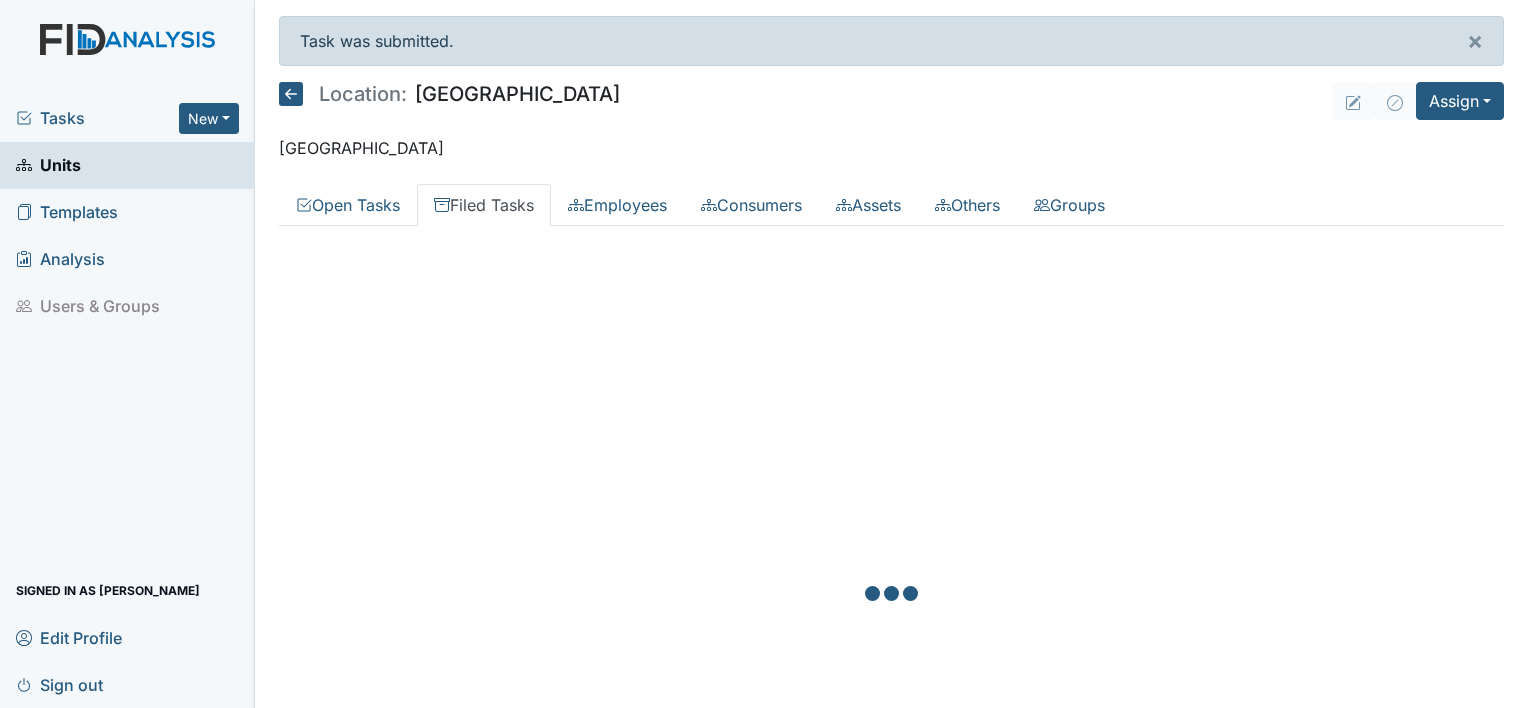 scroll, scrollTop: 0, scrollLeft: 0, axis: both 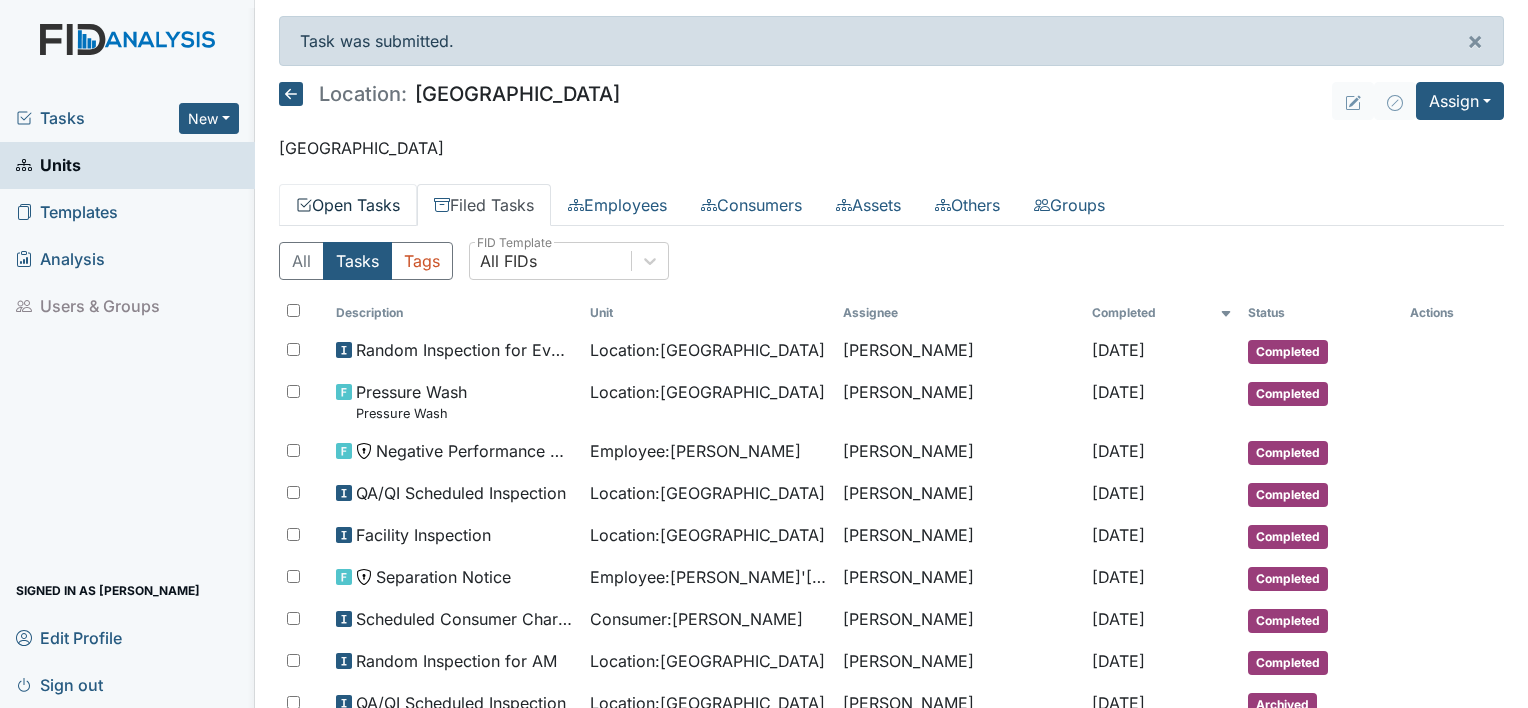click on "Open Tasks" at bounding box center (348, 205) 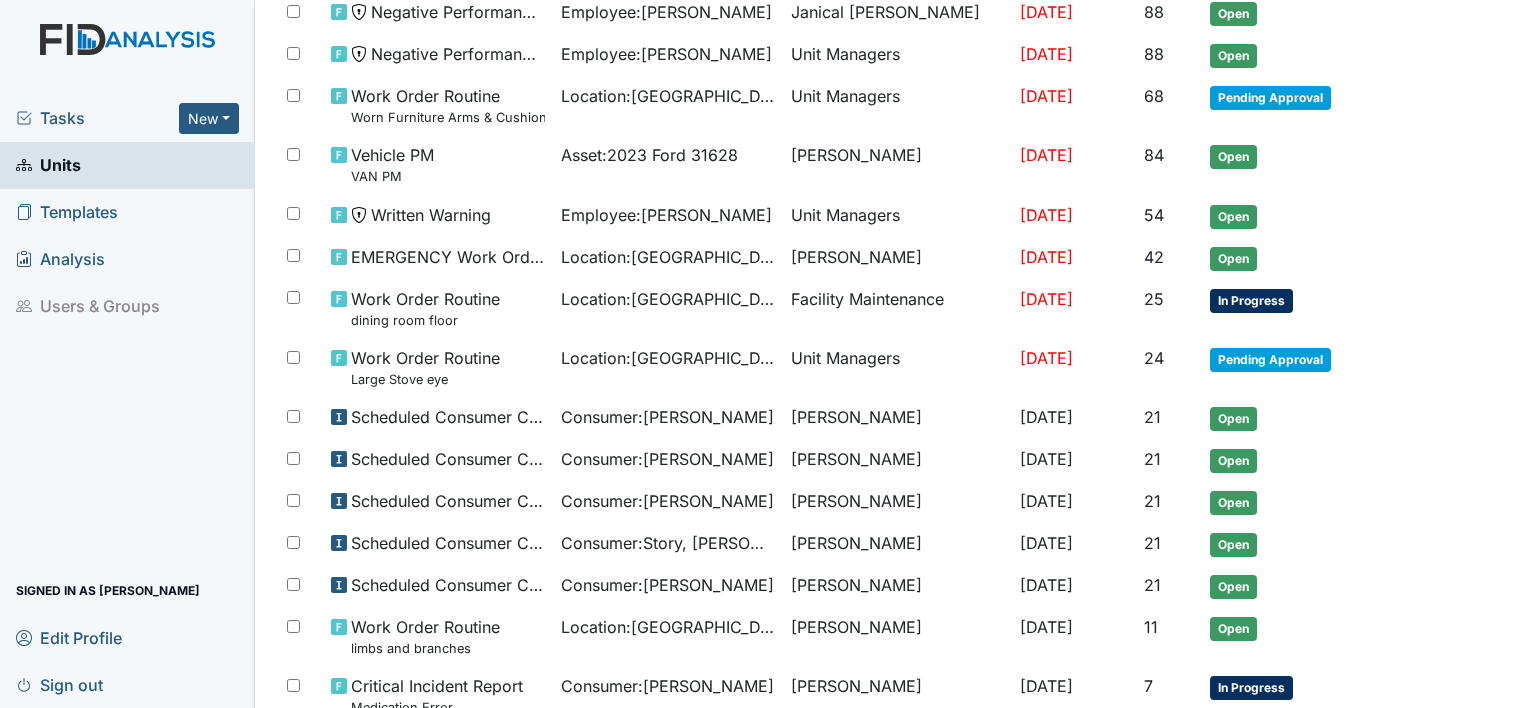 scroll, scrollTop: 465, scrollLeft: 0, axis: vertical 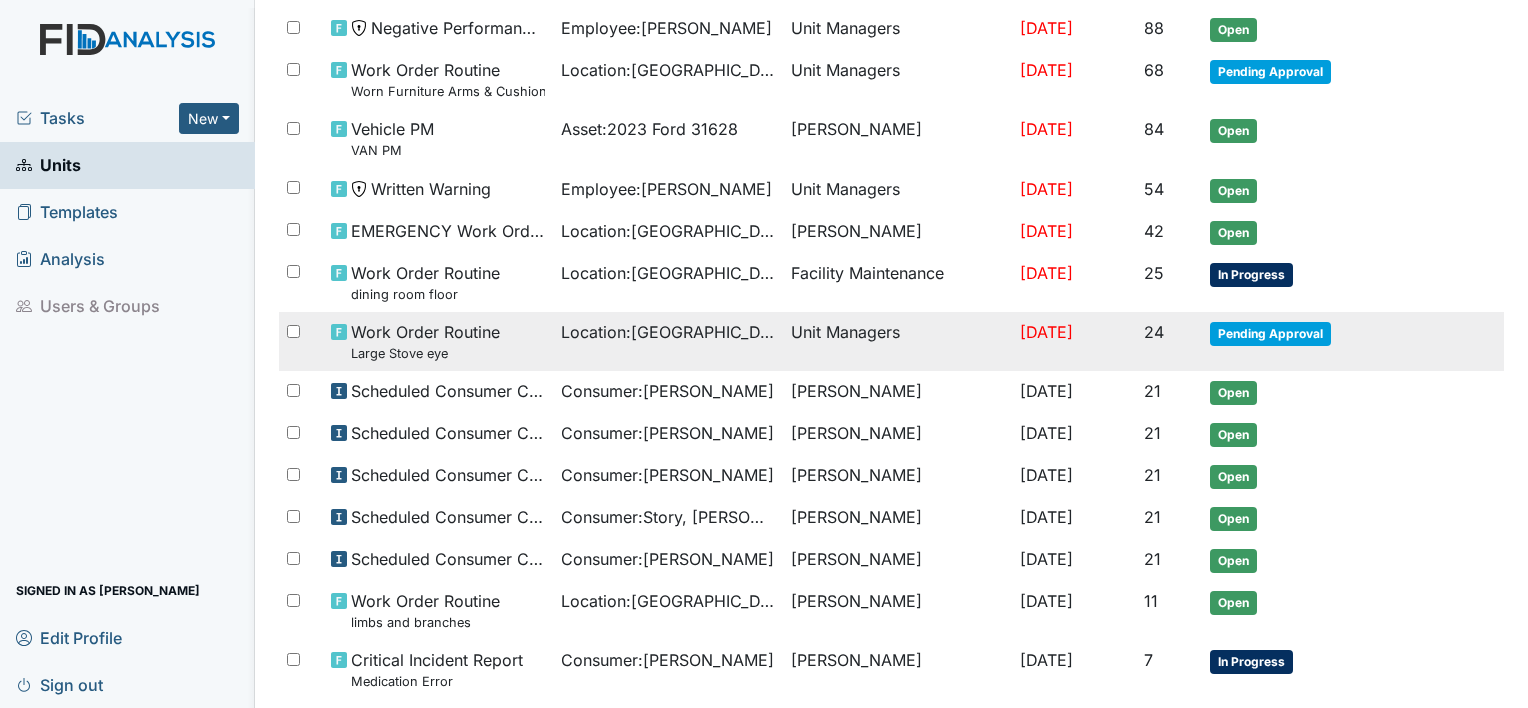 click on "Pending Approval" at bounding box center [1270, 334] 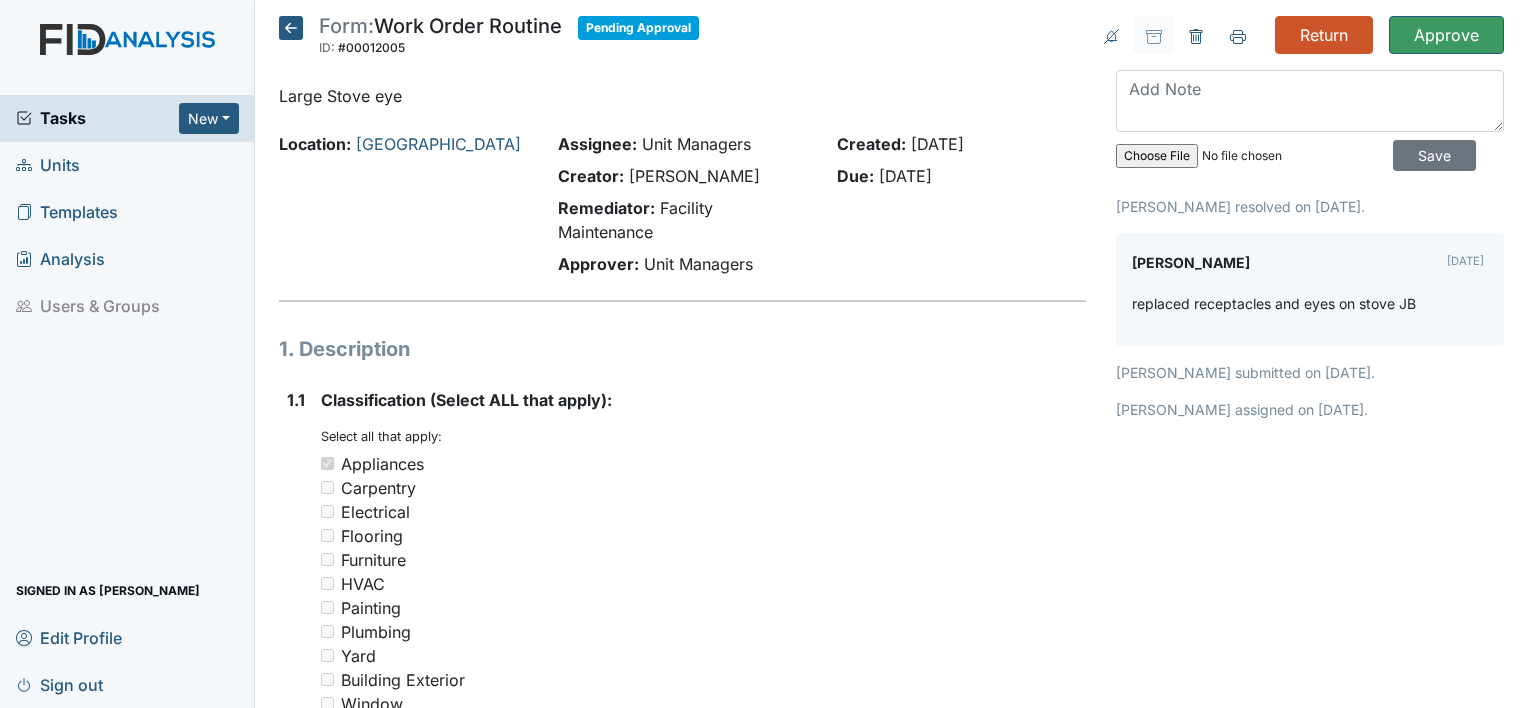 scroll, scrollTop: 0, scrollLeft: 0, axis: both 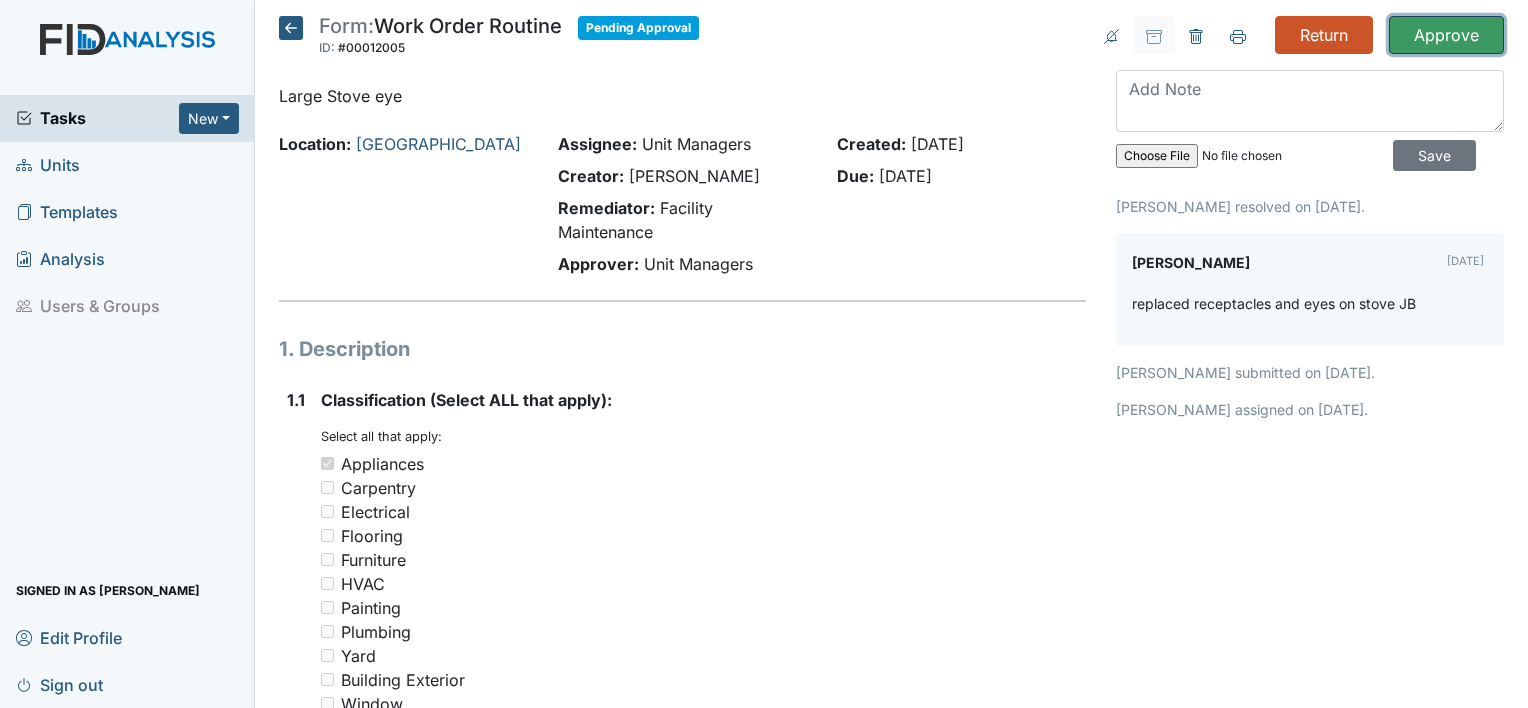 click on "Approve" at bounding box center [1446, 35] 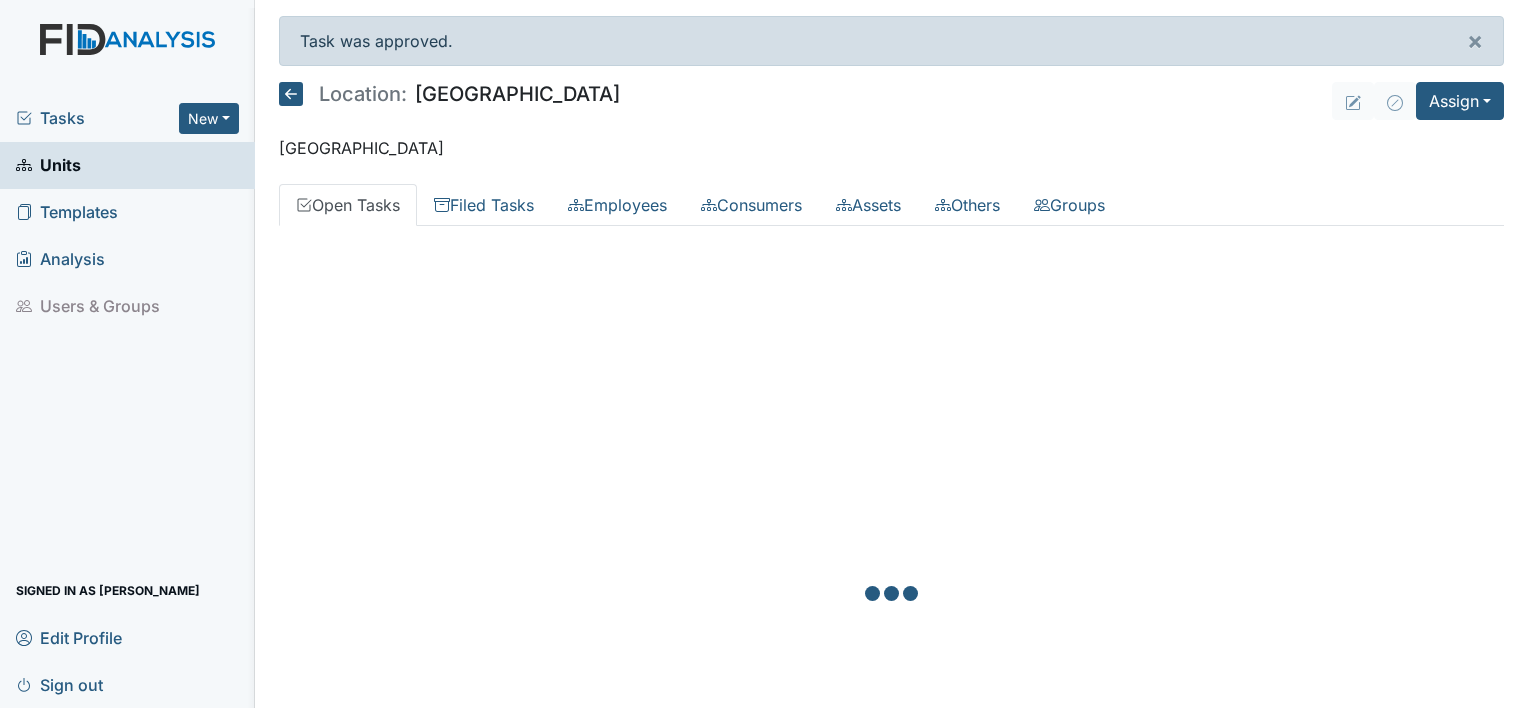 scroll, scrollTop: 0, scrollLeft: 0, axis: both 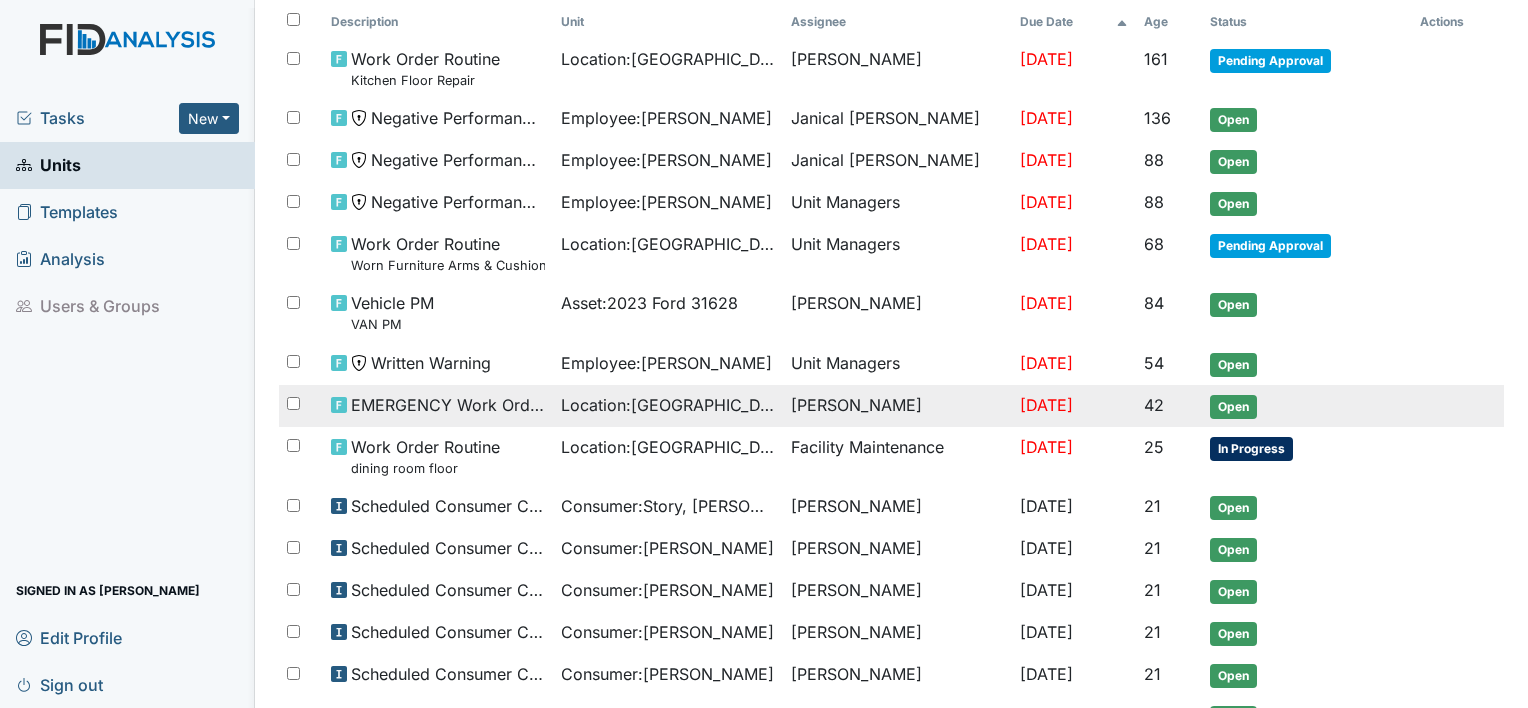 click on "Open" at bounding box center [1233, 407] 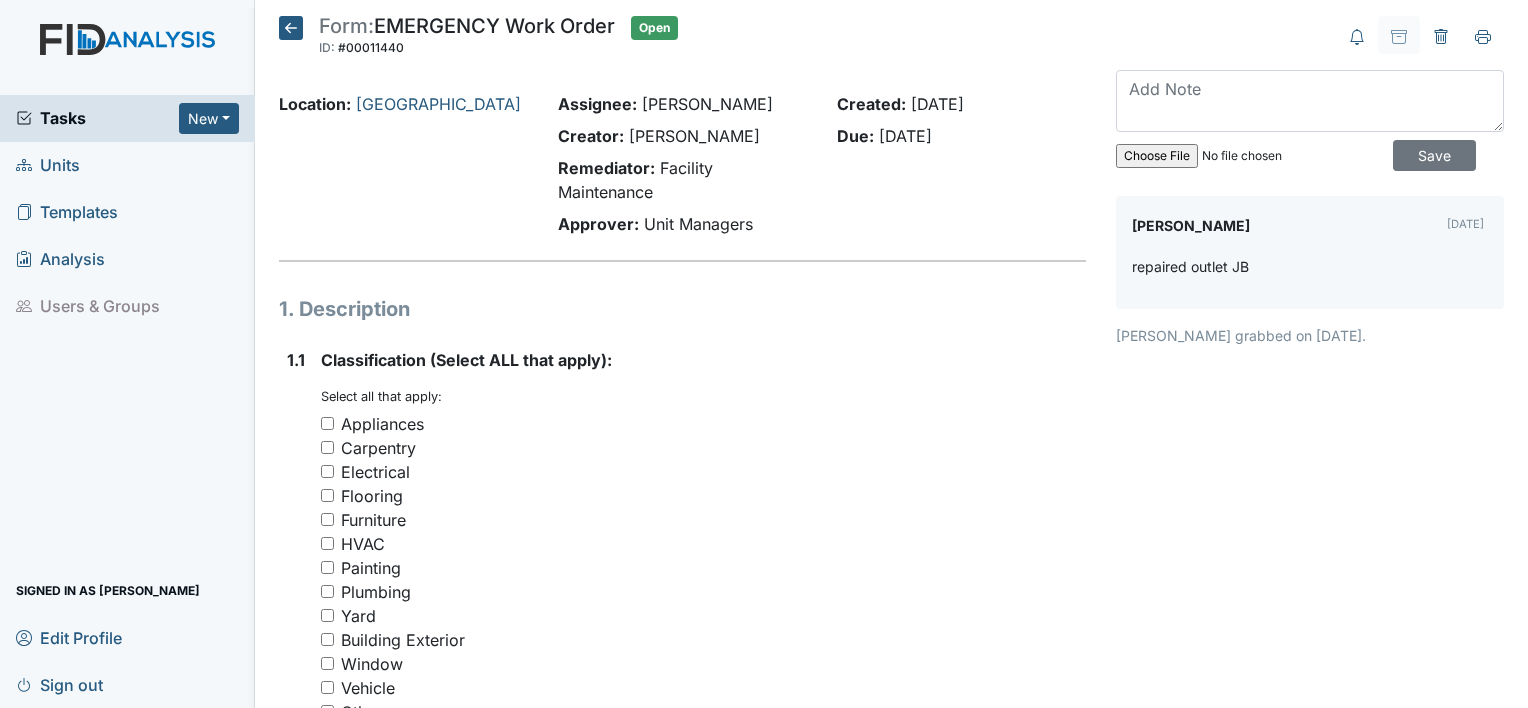 scroll, scrollTop: 0, scrollLeft: 0, axis: both 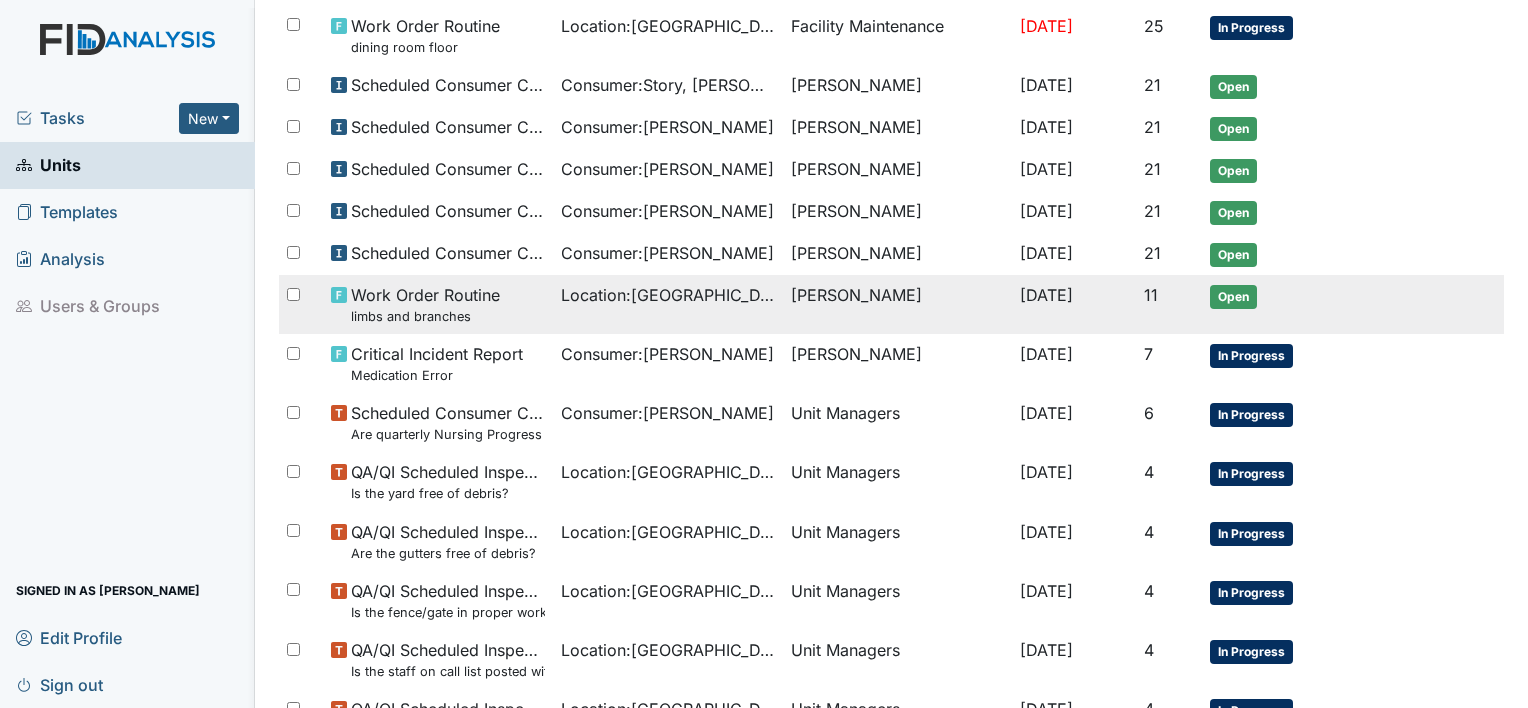 click on "Open" at bounding box center (1233, 297) 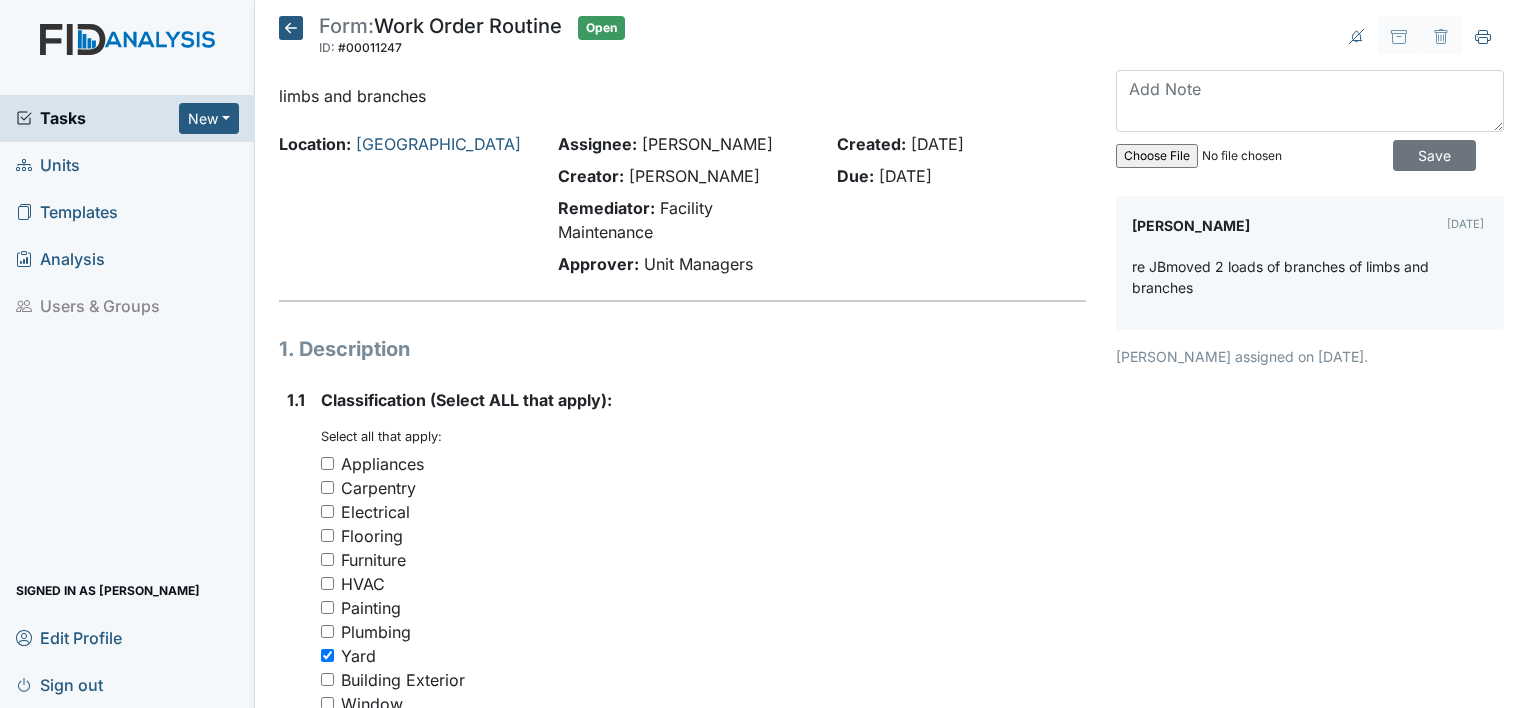 scroll, scrollTop: 0, scrollLeft: 0, axis: both 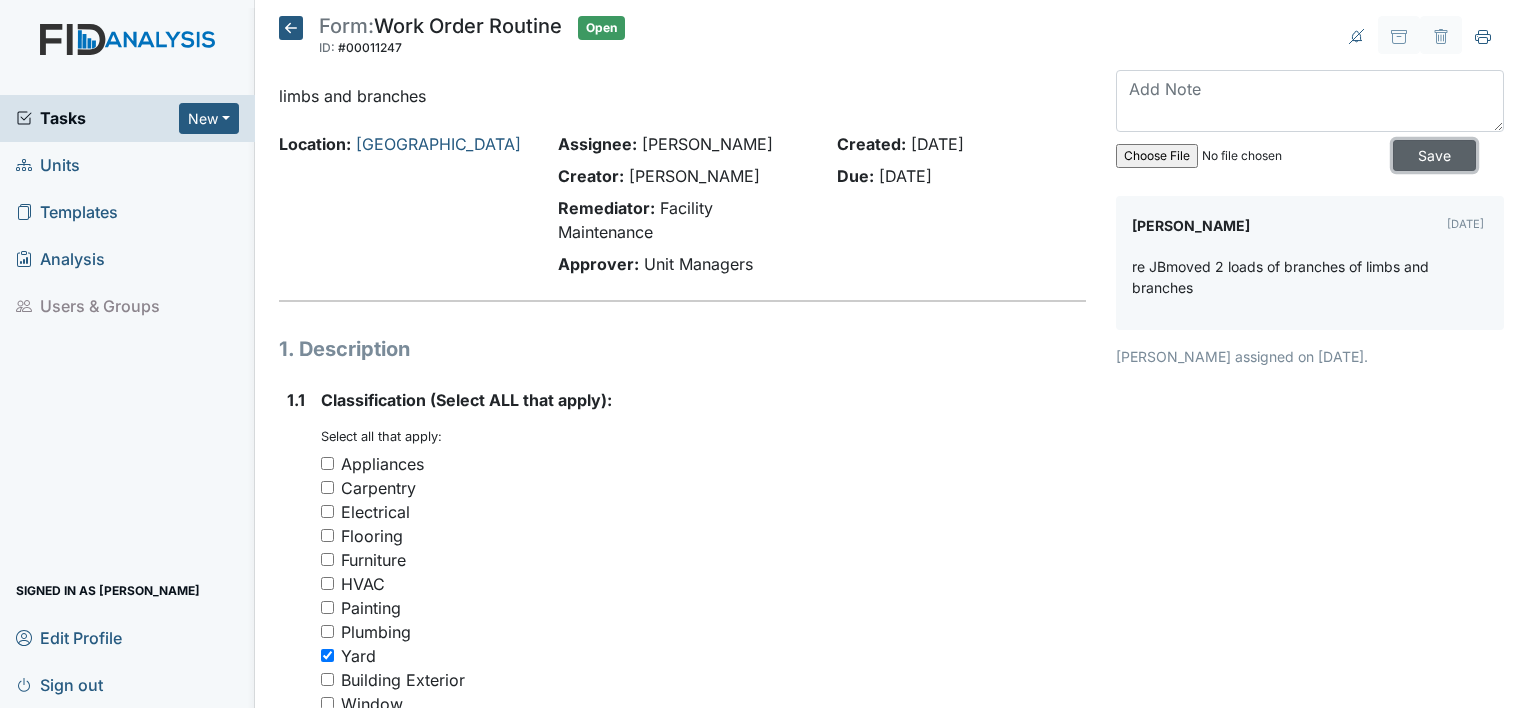drag, startPoint x: 1391, startPoint y: 152, endPoint x: 1405, endPoint y: 470, distance: 318.308 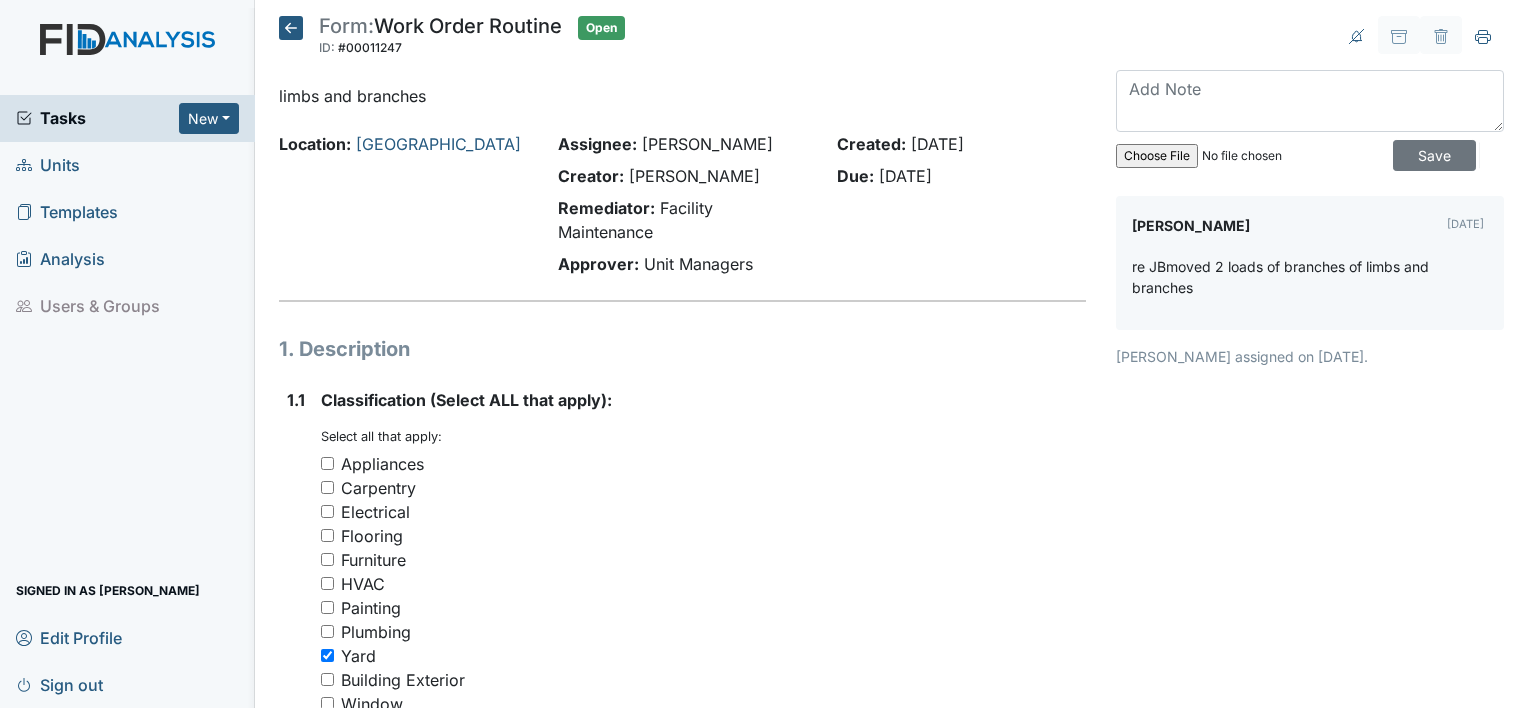 click 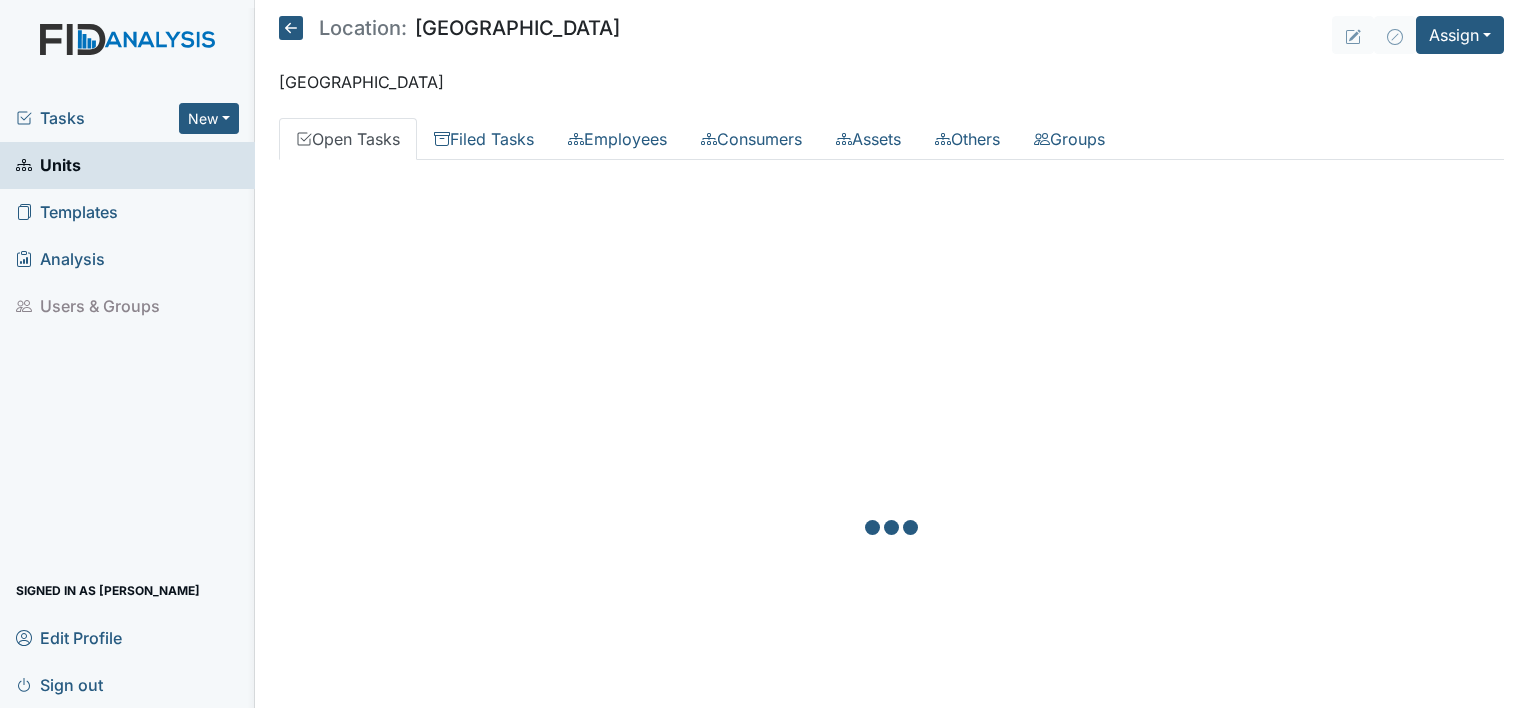 scroll, scrollTop: 0, scrollLeft: 0, axis: both 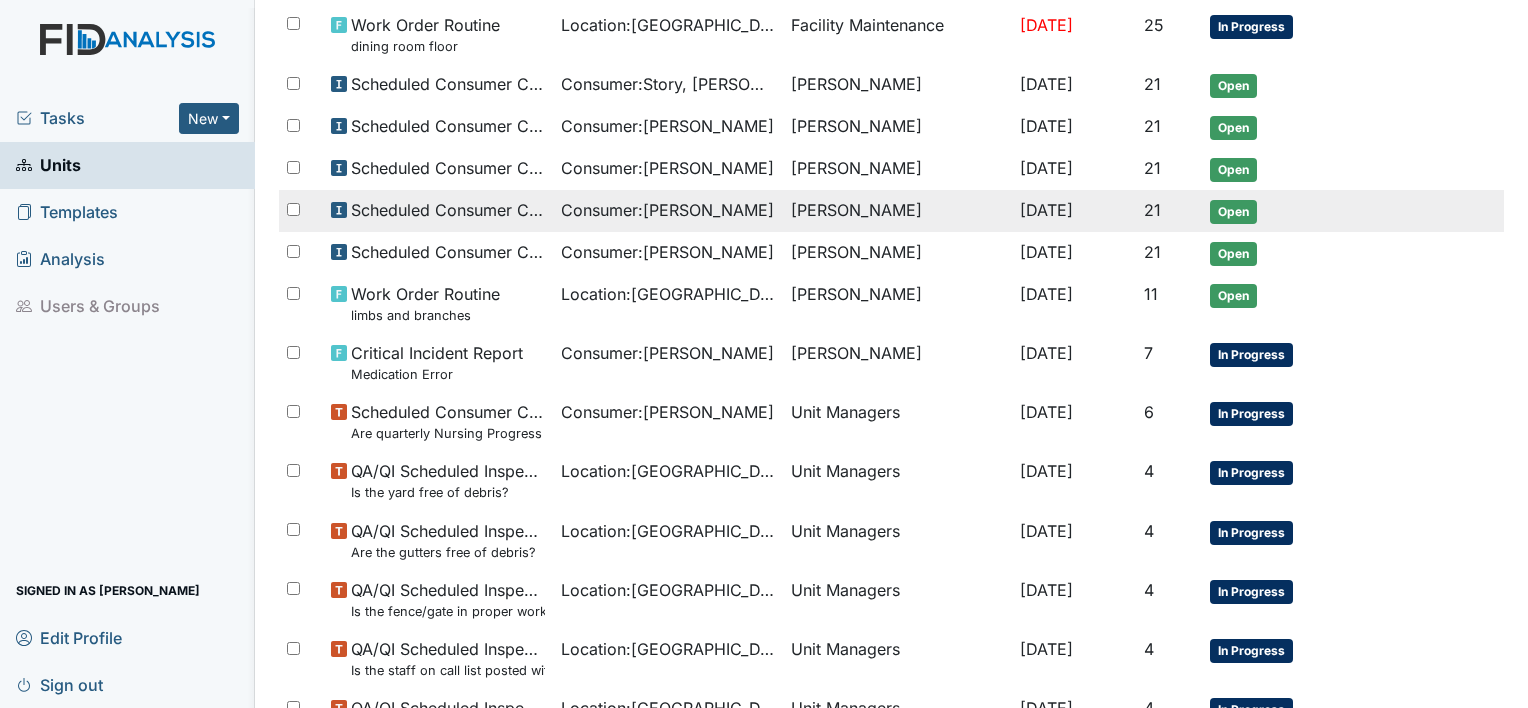 click on "Open" at bounding box center (1233, 212) 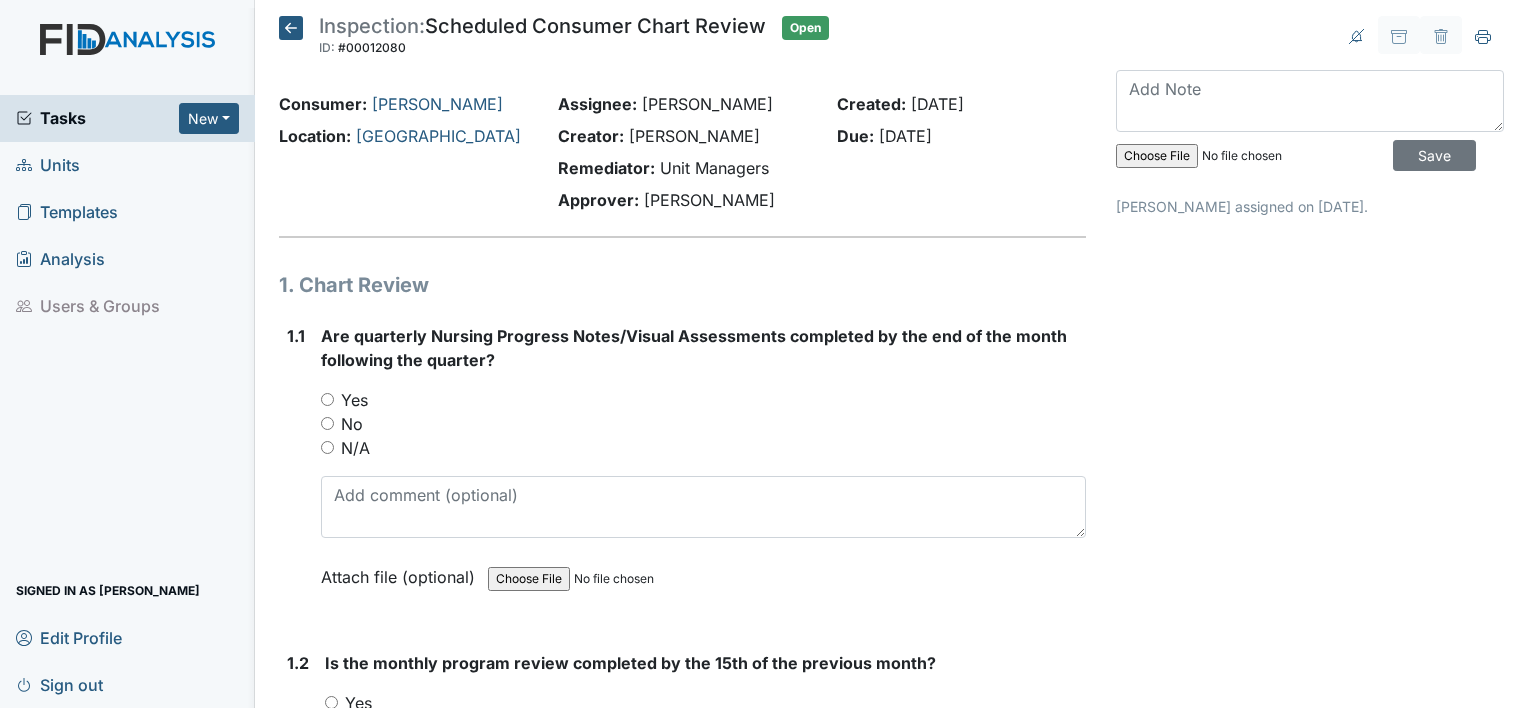 scroll, scrollTop: 0, scrollLeft: 0, axis: both 